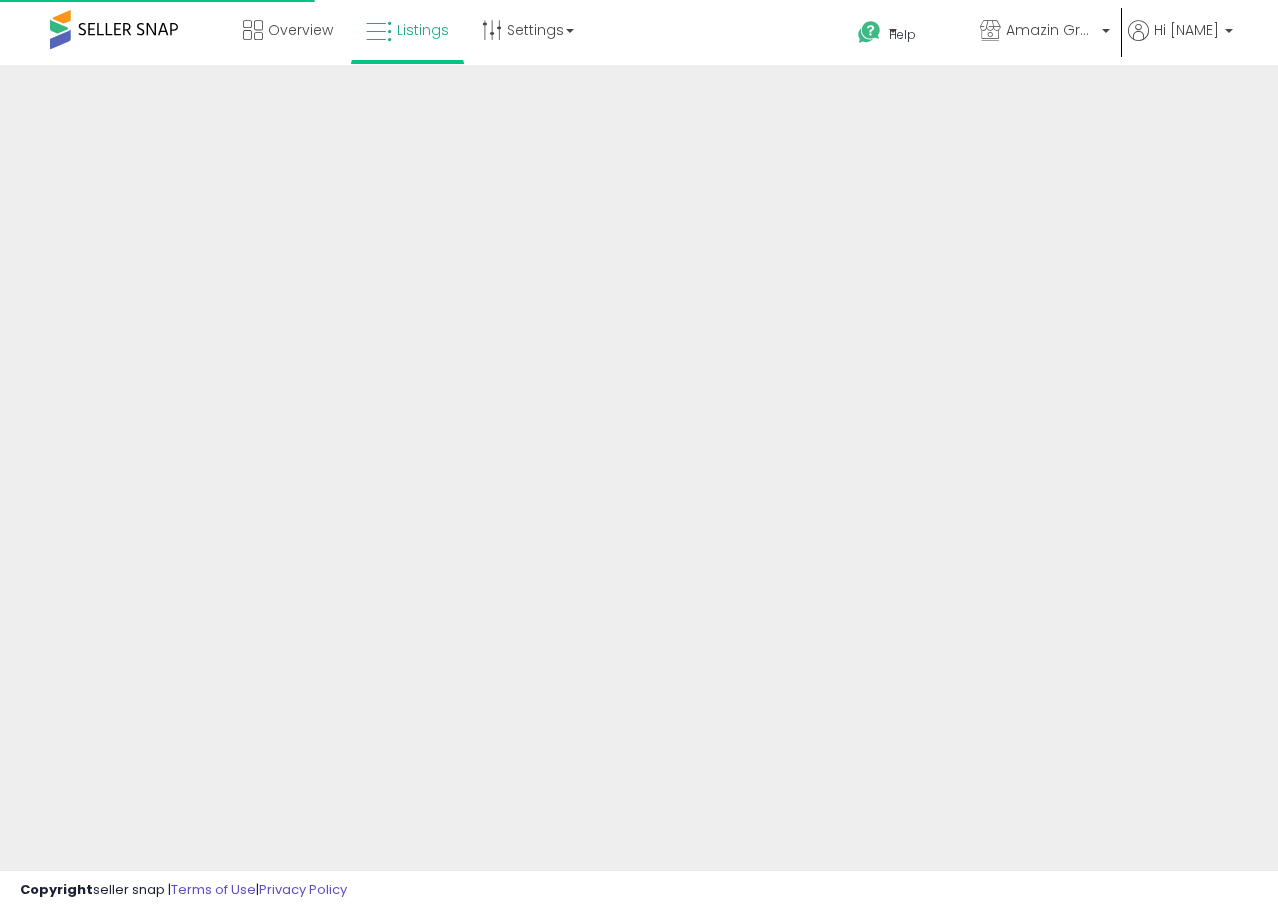 scroll, scrollTop: 0, scrollLeft: 0, axis: both 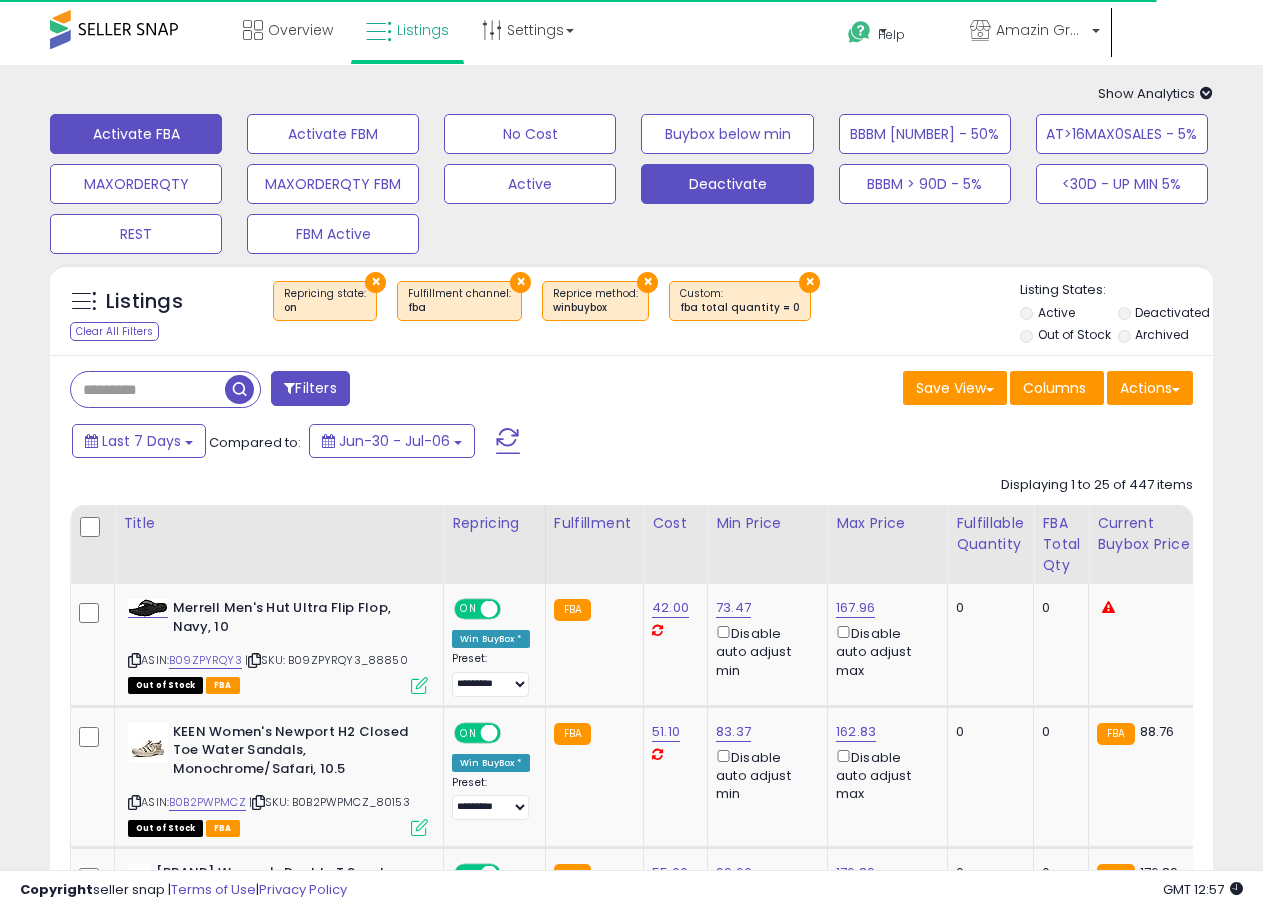 click on "Activate FBA" at bounding box center (136, 134) 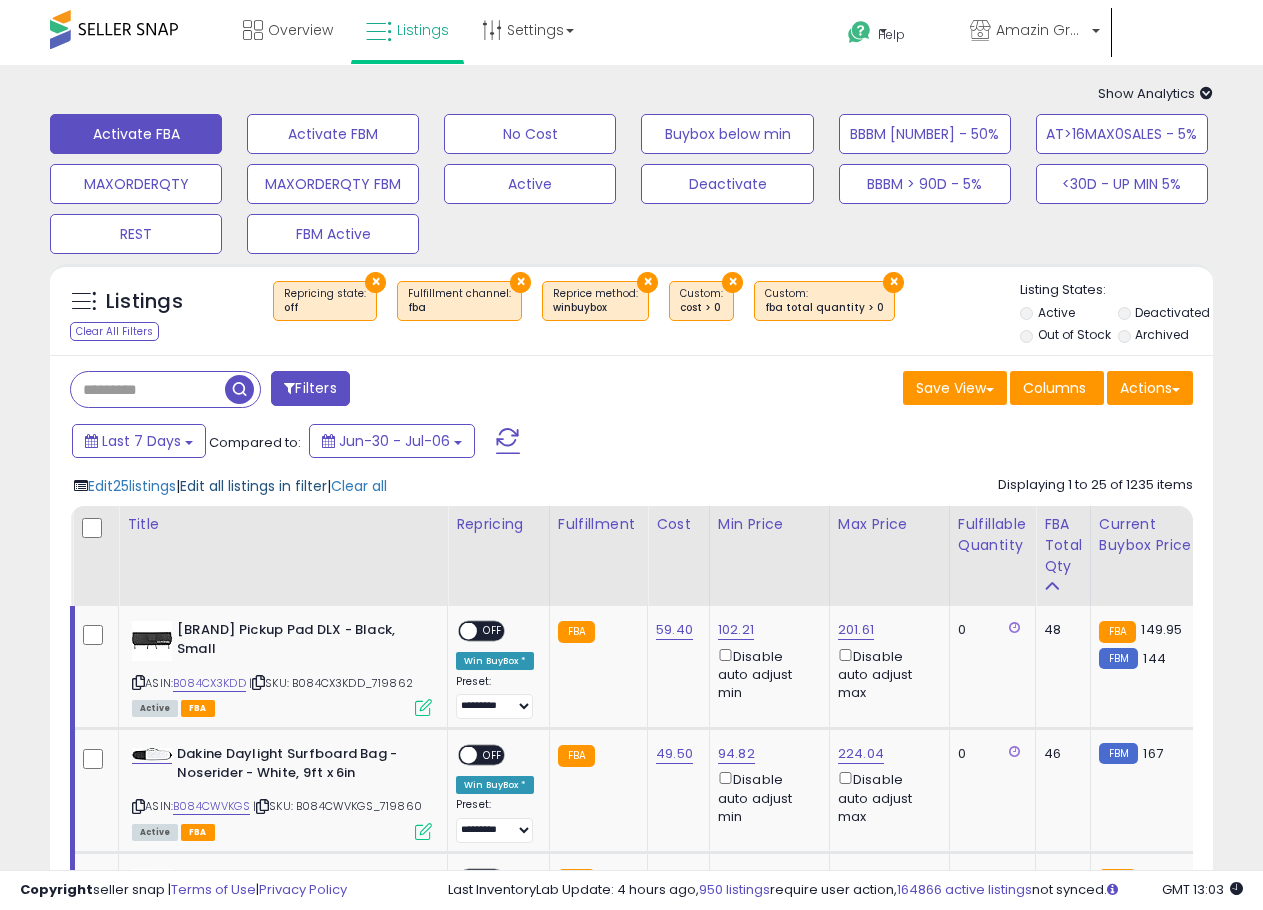 click on "Edit all listings in filter" at bounding box center (253, 486) 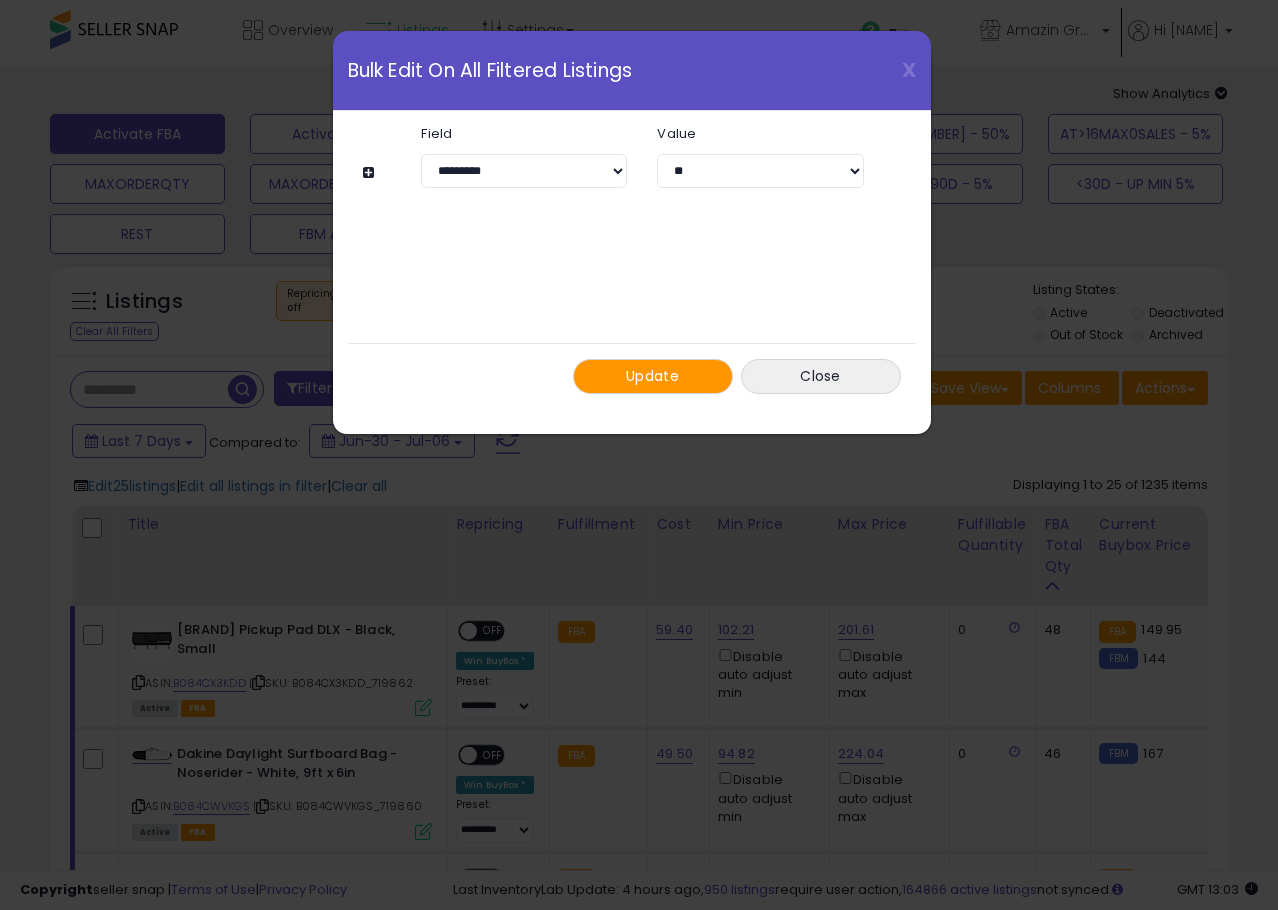 click at bounding box center [371, 172] 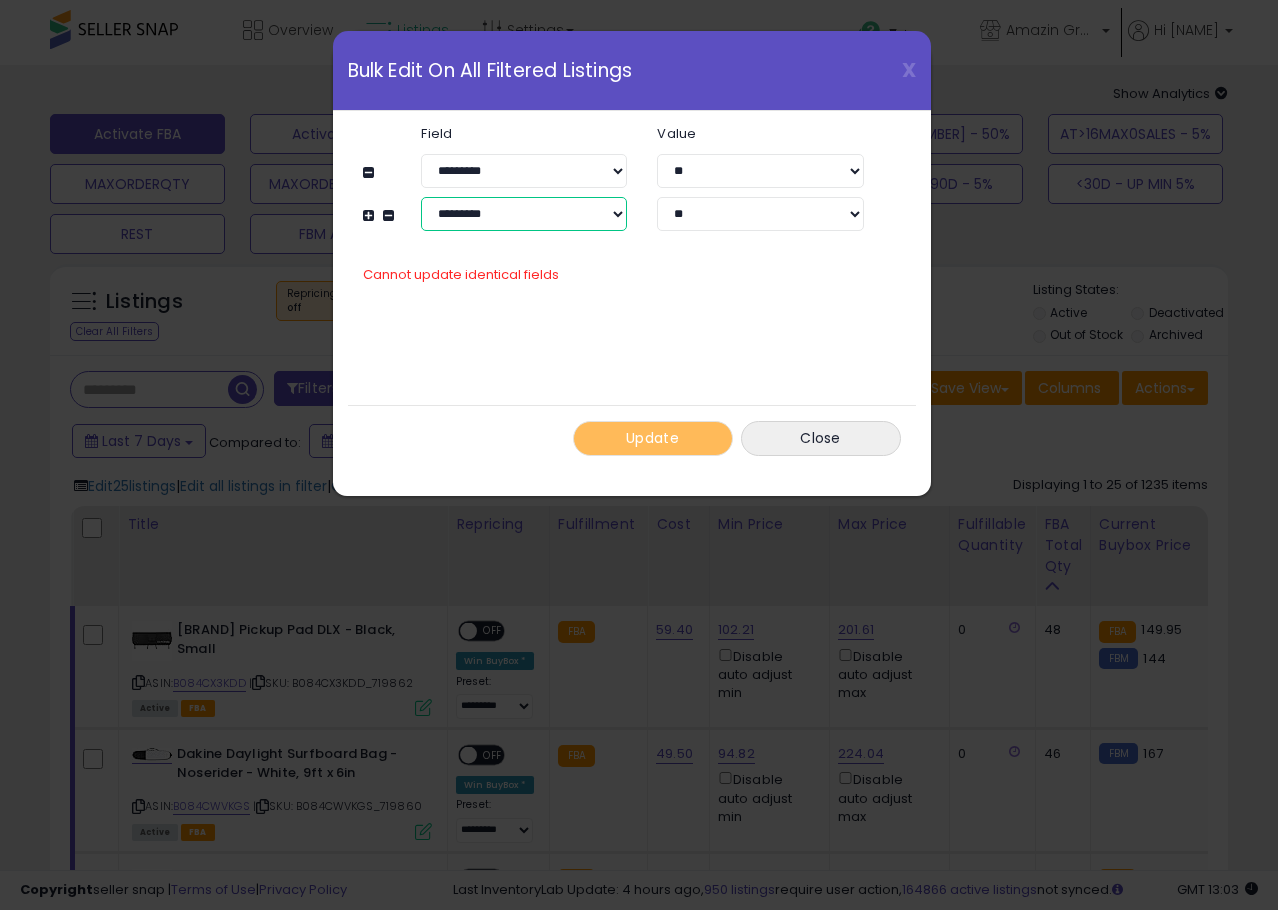 click on "**********" at bounding box center [524, 214] 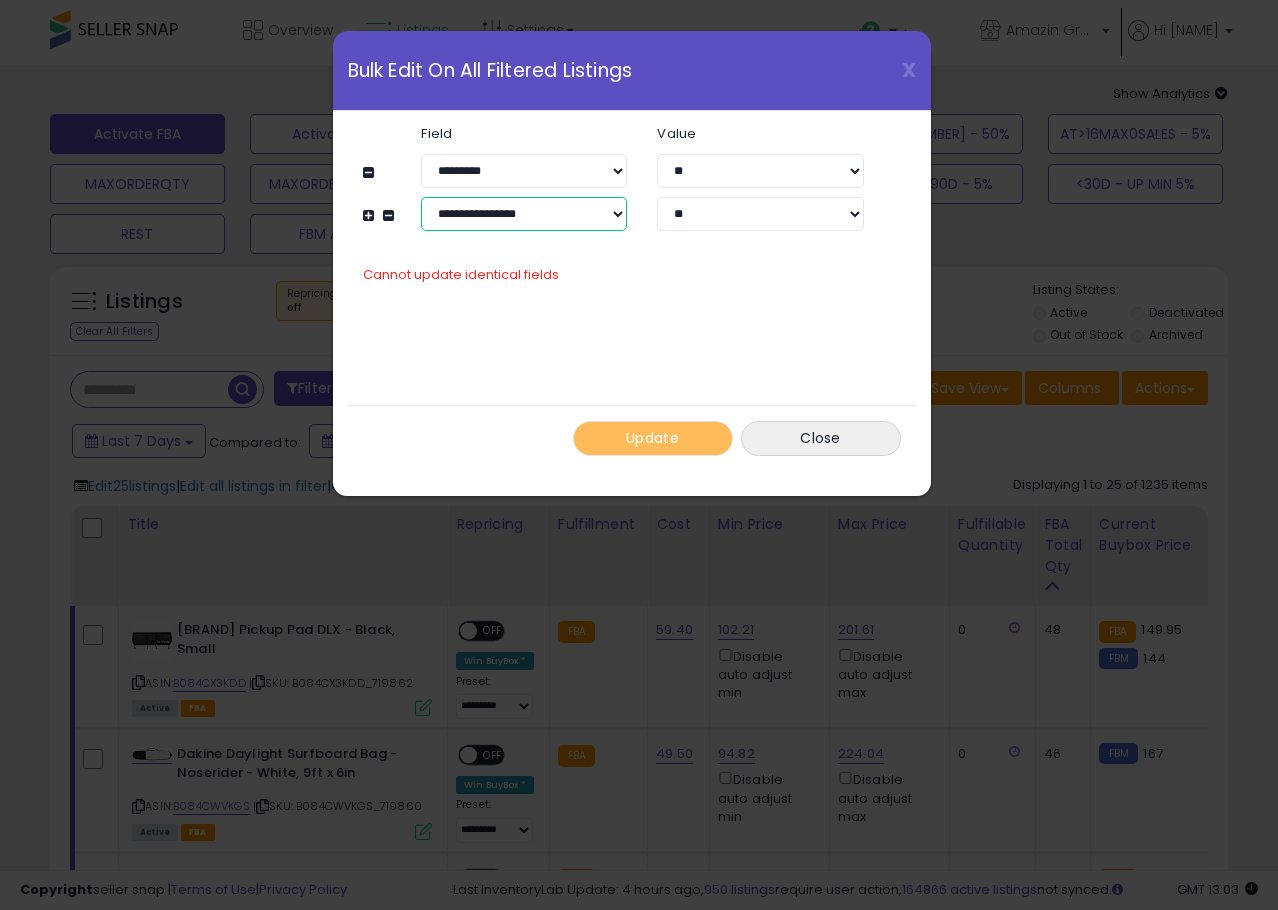 click on "**********" at bounding box center (524, 214) 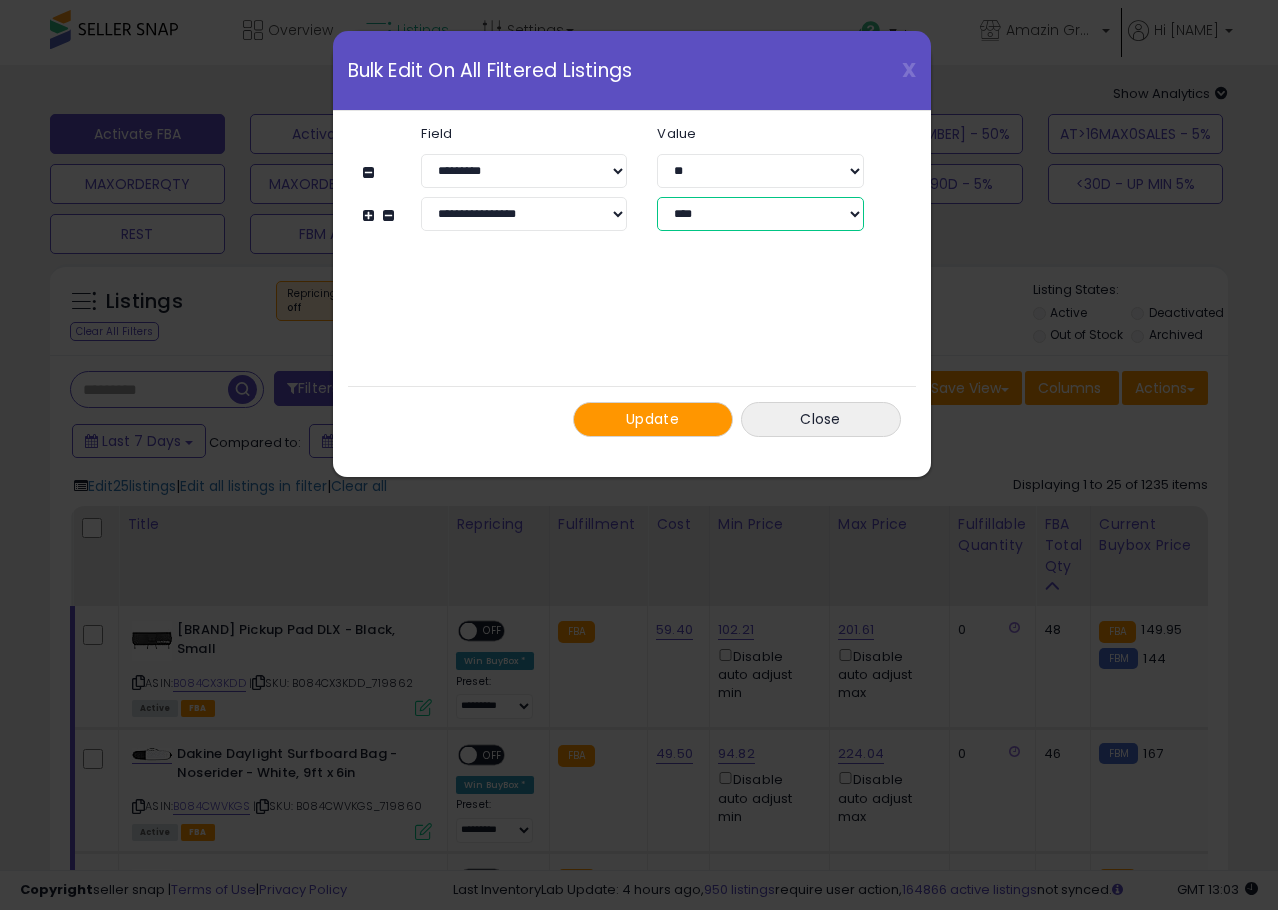 click on "**********" at bounding box center [760, 214] 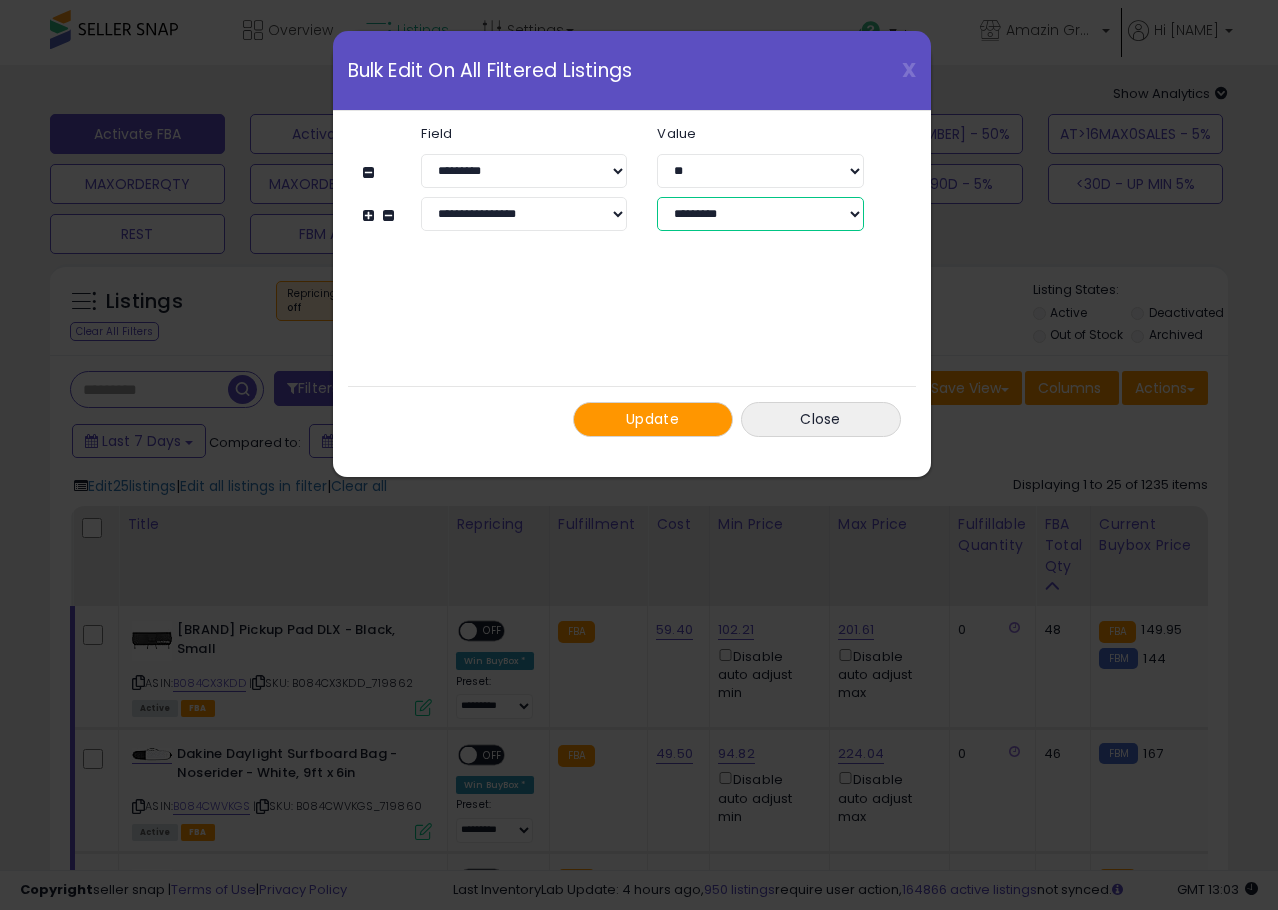 click on "**********" at bounding box center (760, 214) 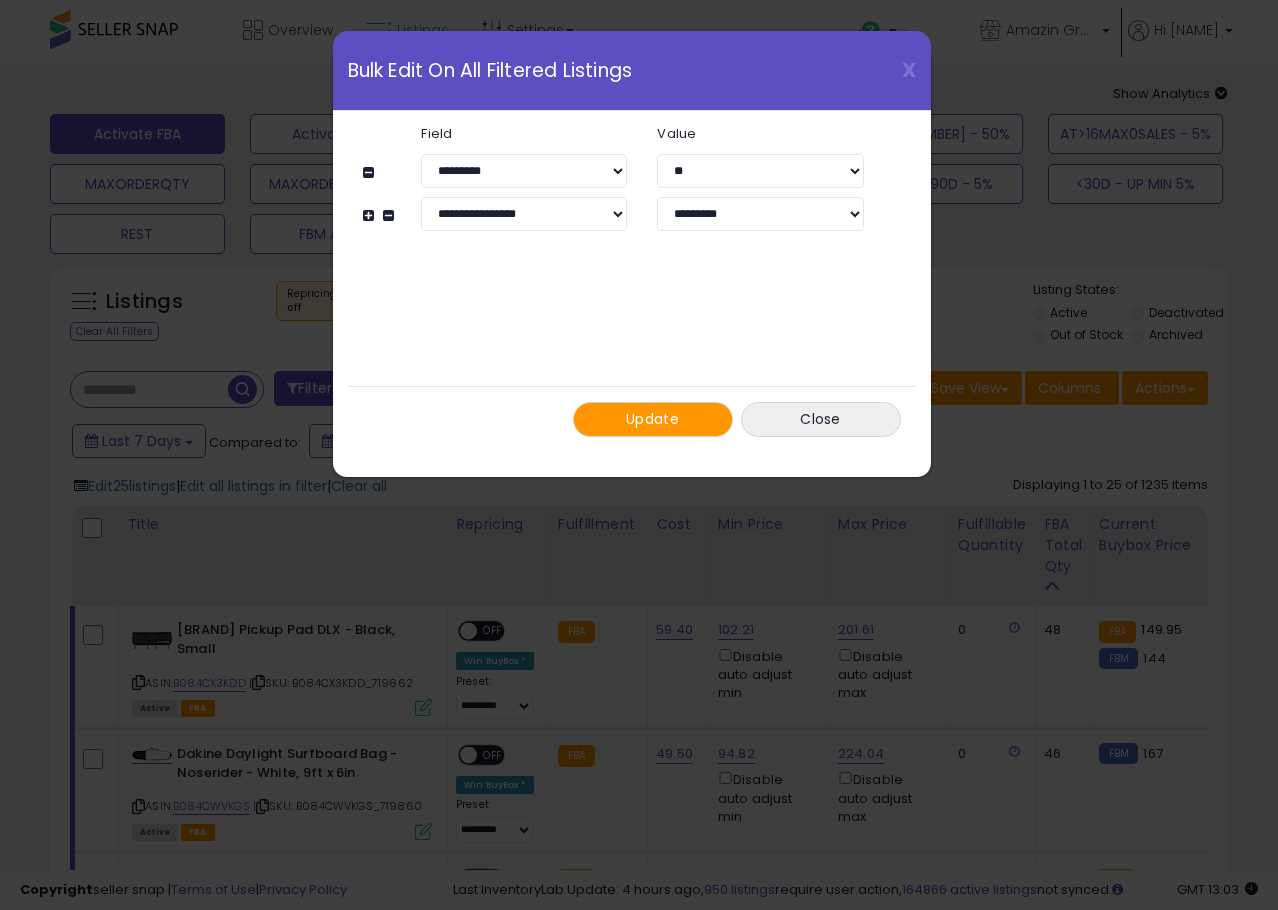 click on "**********" at bounding box center [632, 281] 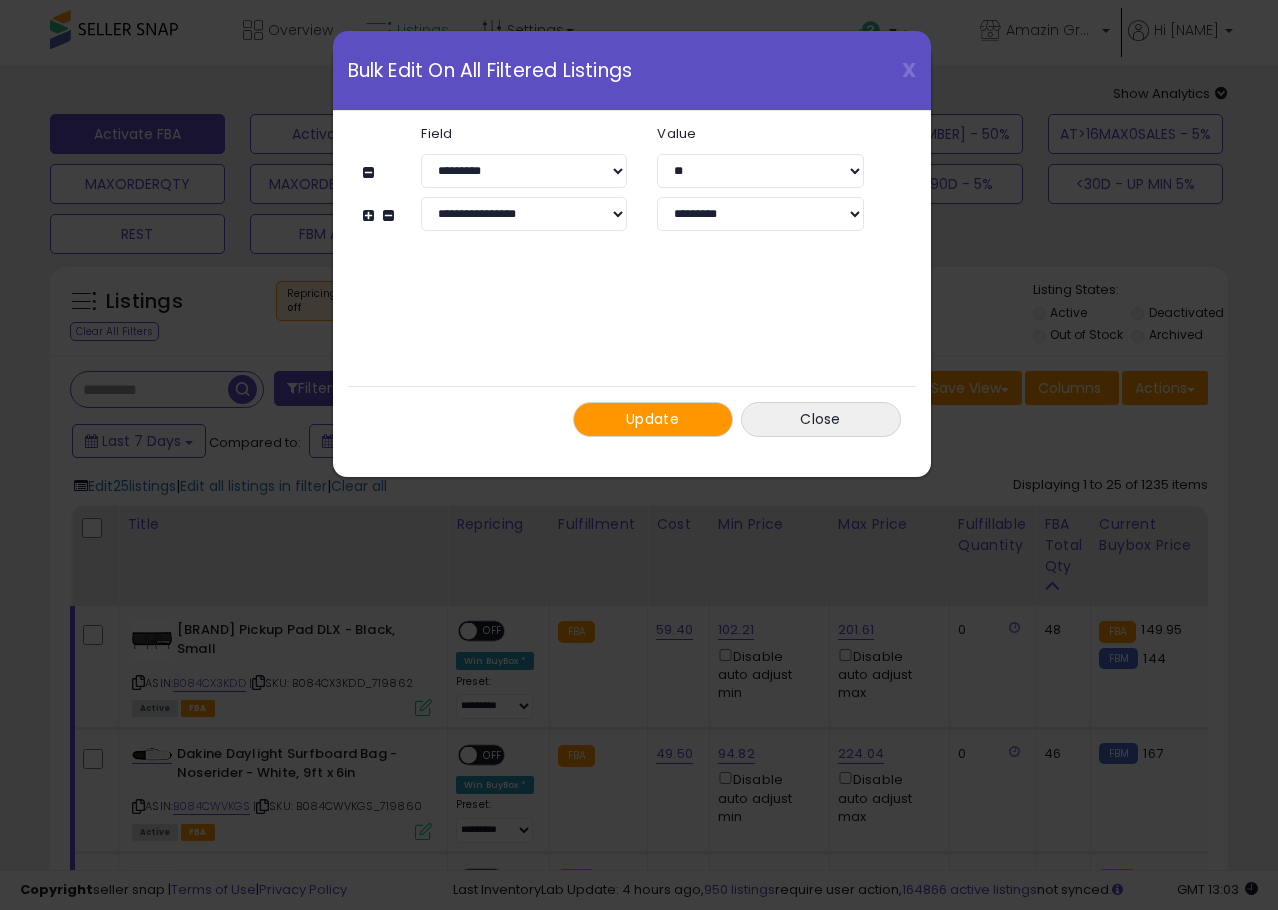 click at bounding box center [371, 215] 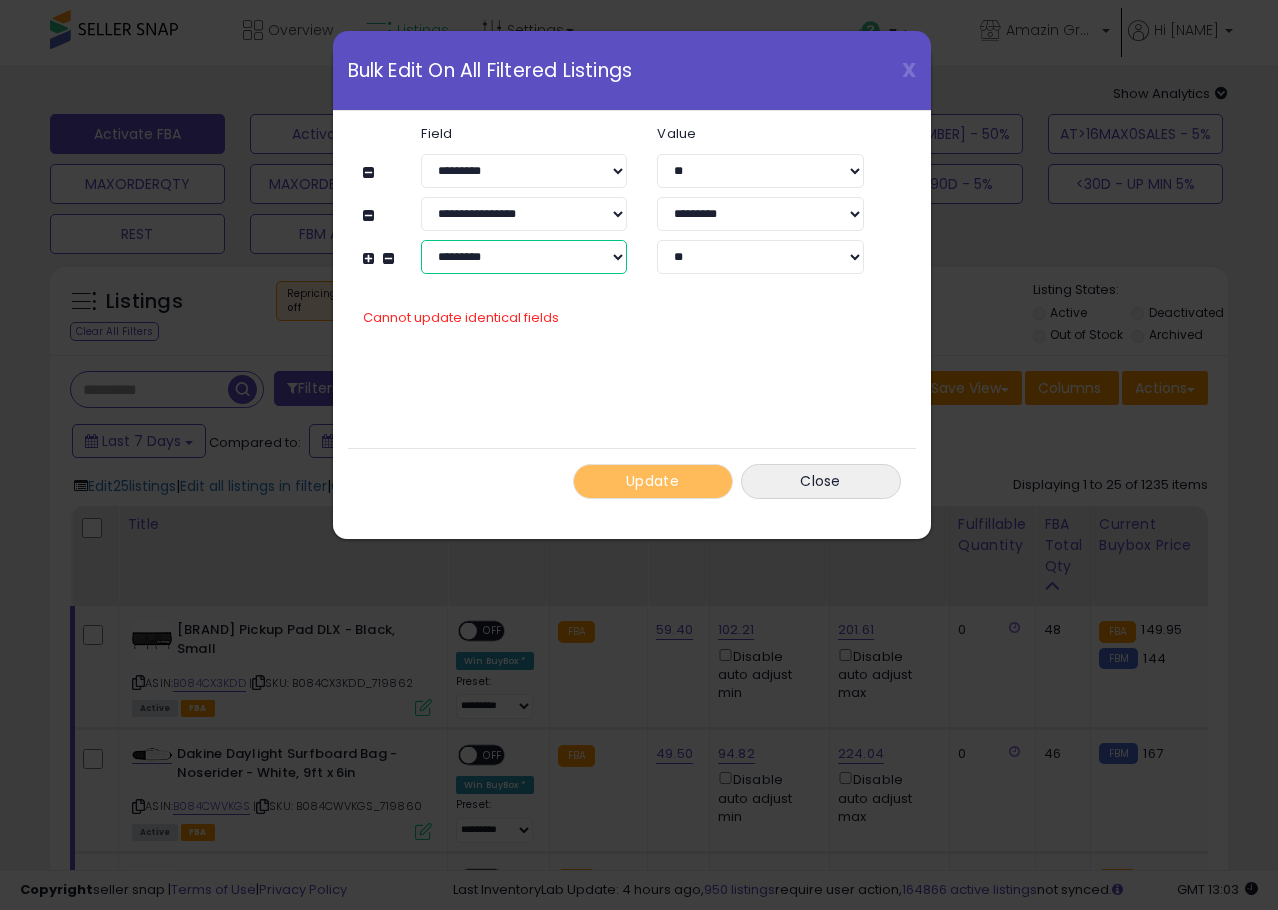 click on "**********" at bounding box center (524, 257) 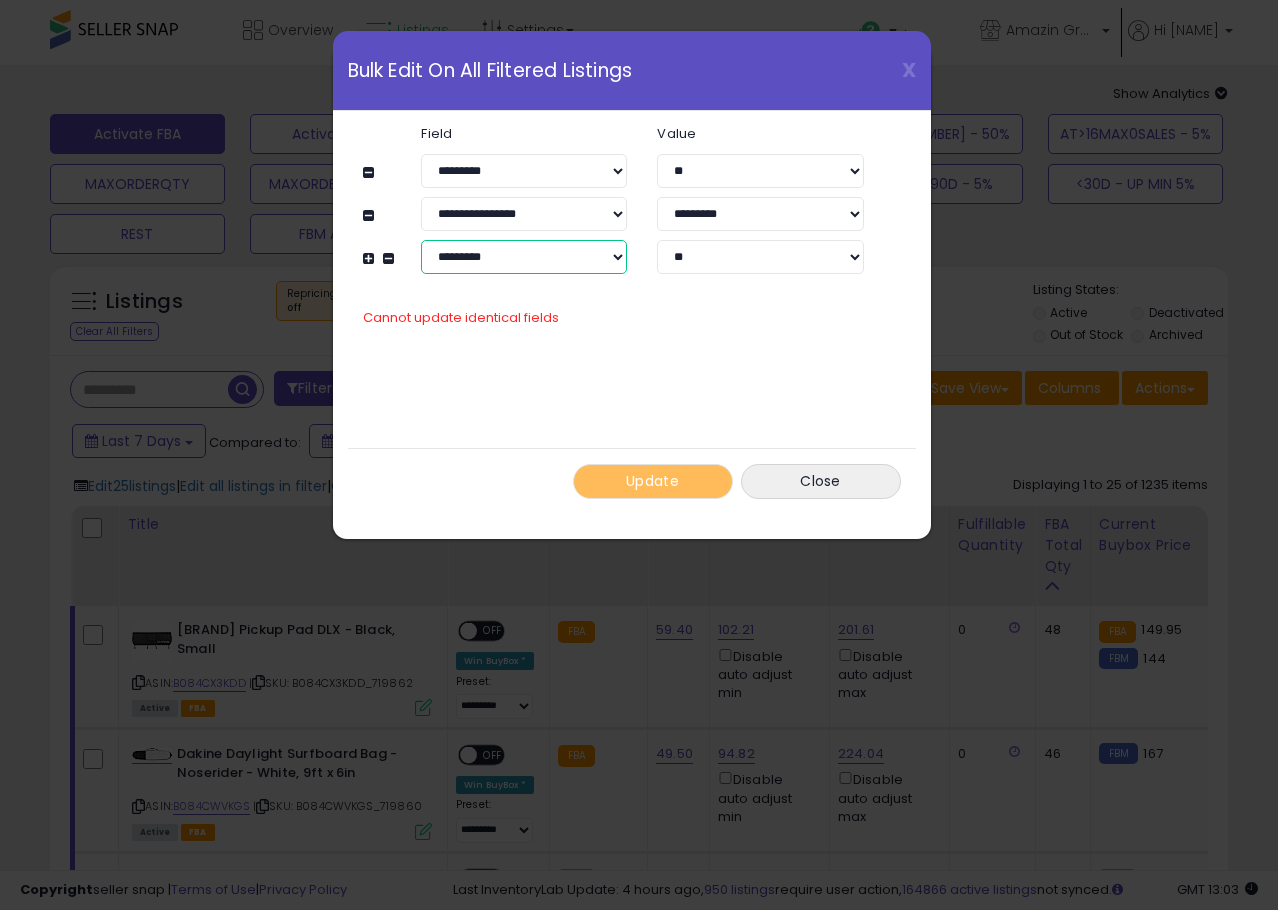 select on "**********" 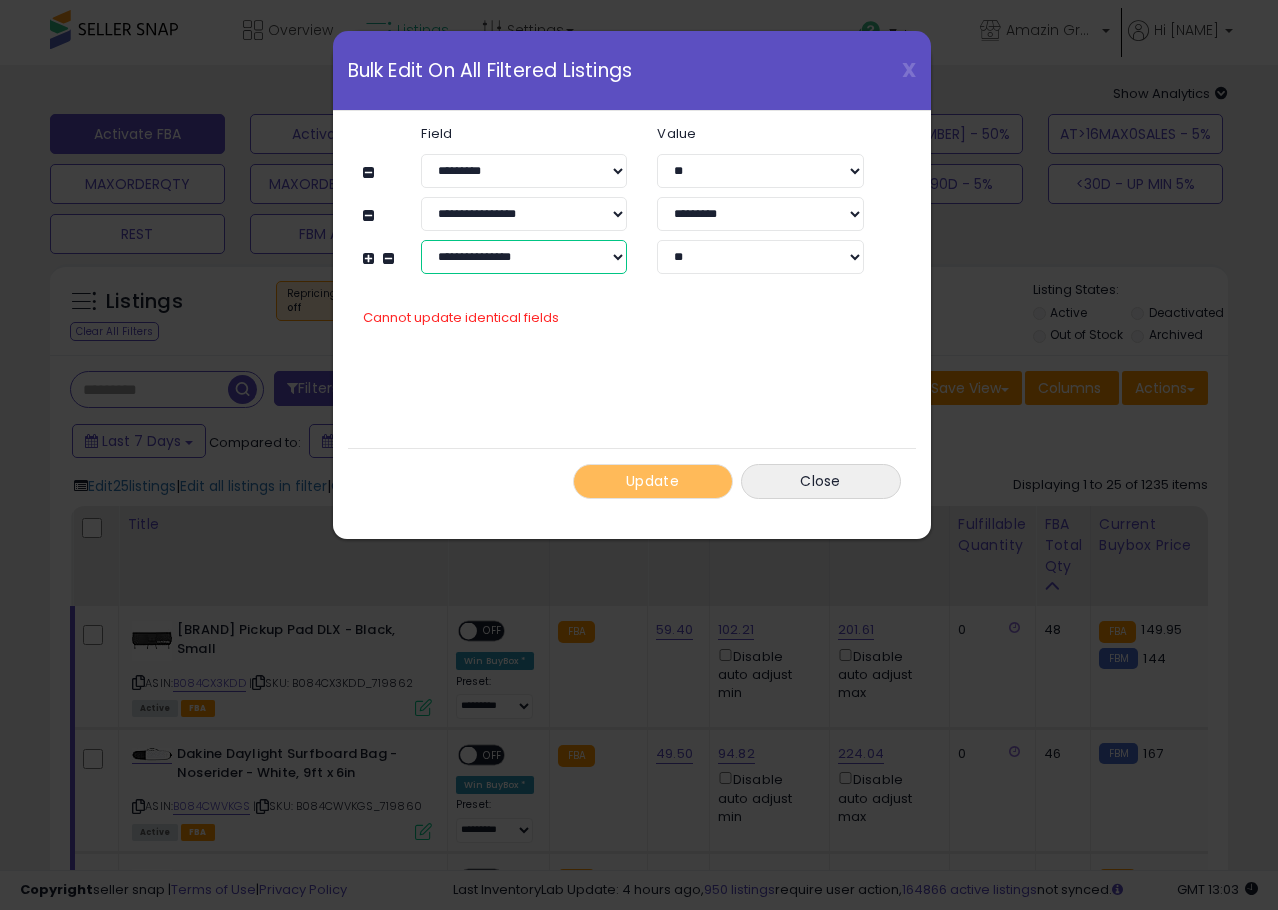 click on "**********" at bounding box center [524, 257] 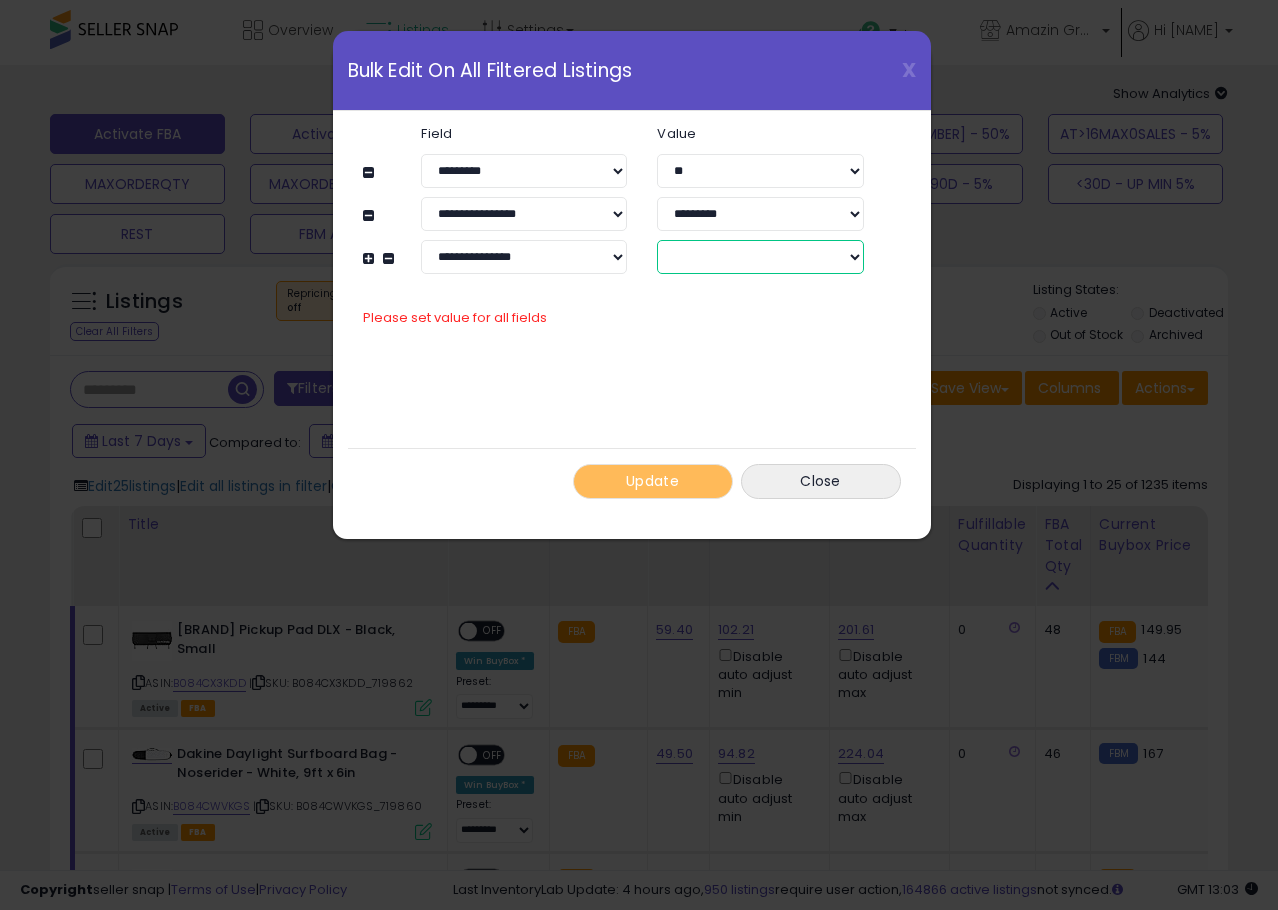 click on "******
*******" at bounding box center [760, 257] 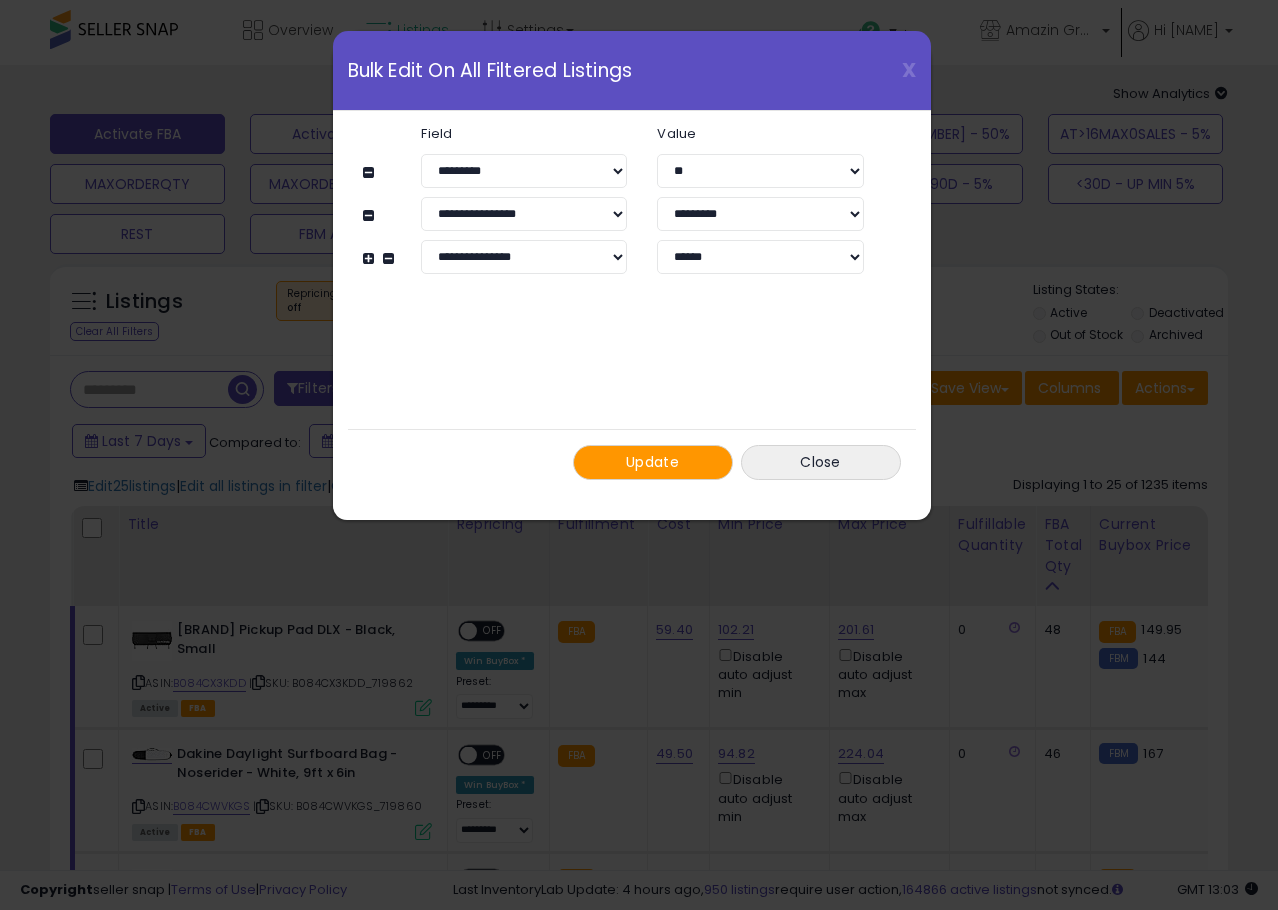 click on "**********" at bounding box center [632, 303] 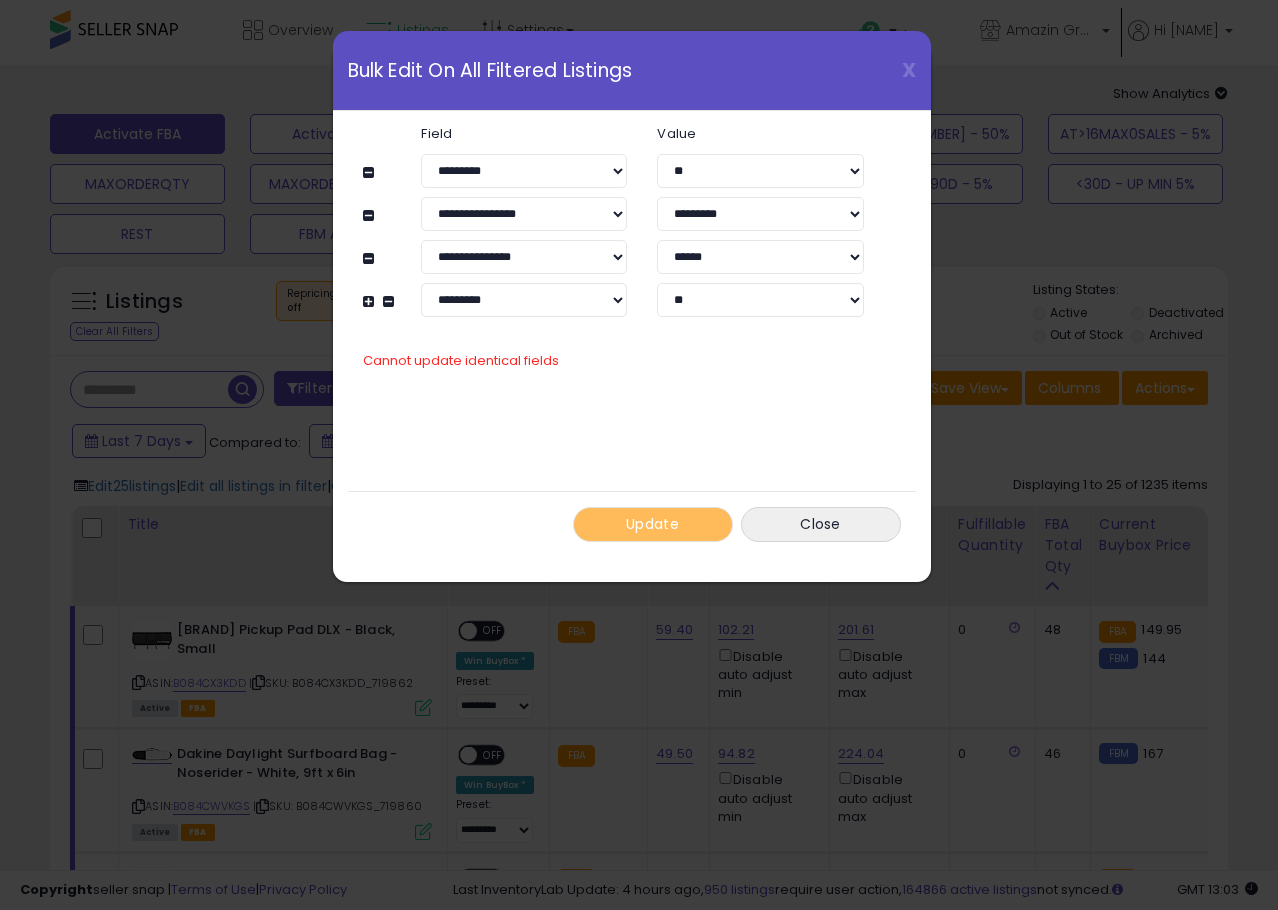 click on "**********" at bounding box center (622, 221) 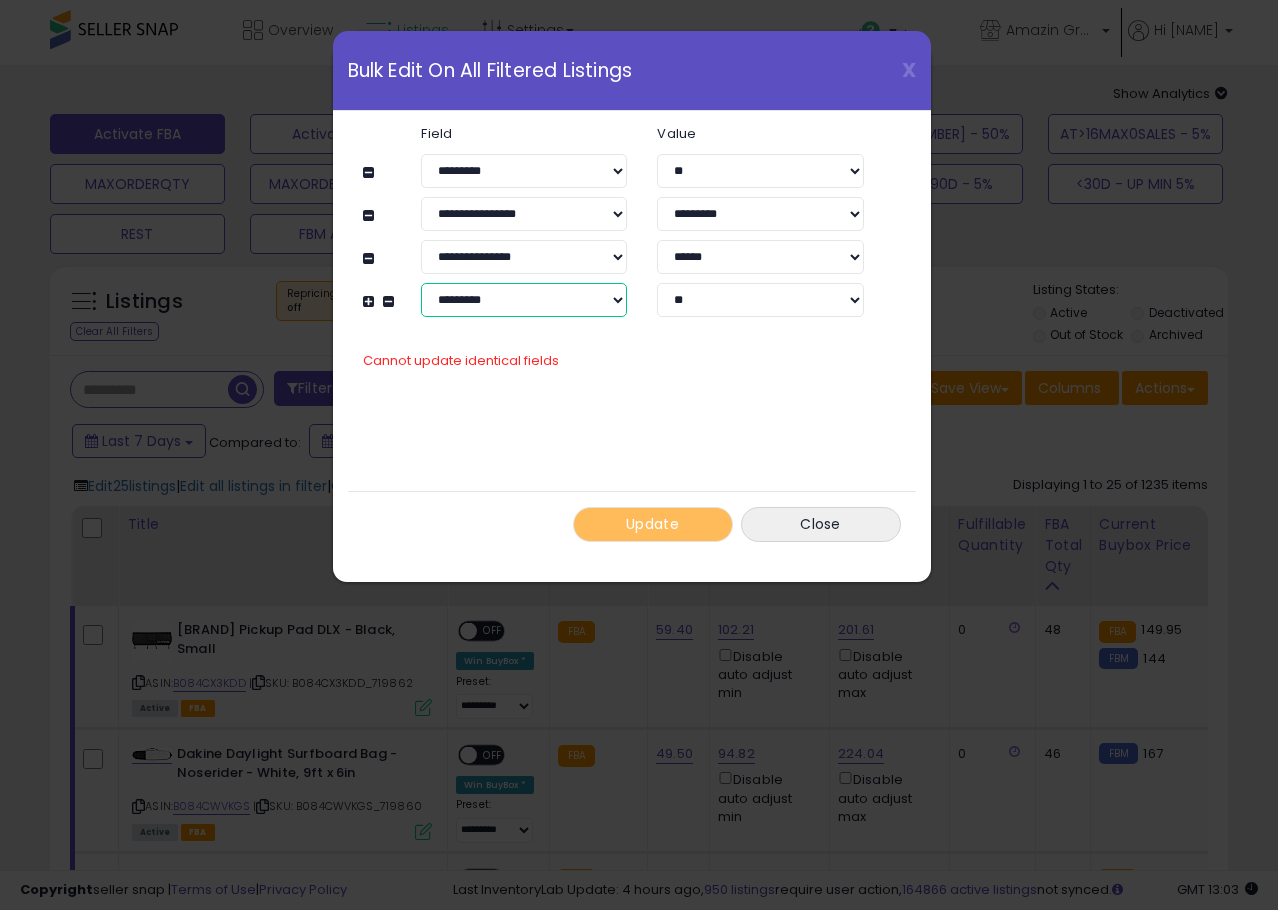 drag, startPoint x: 428, startPoint y: 298, endPoint x: 429, endPoint y: 308, distance: 10.049875 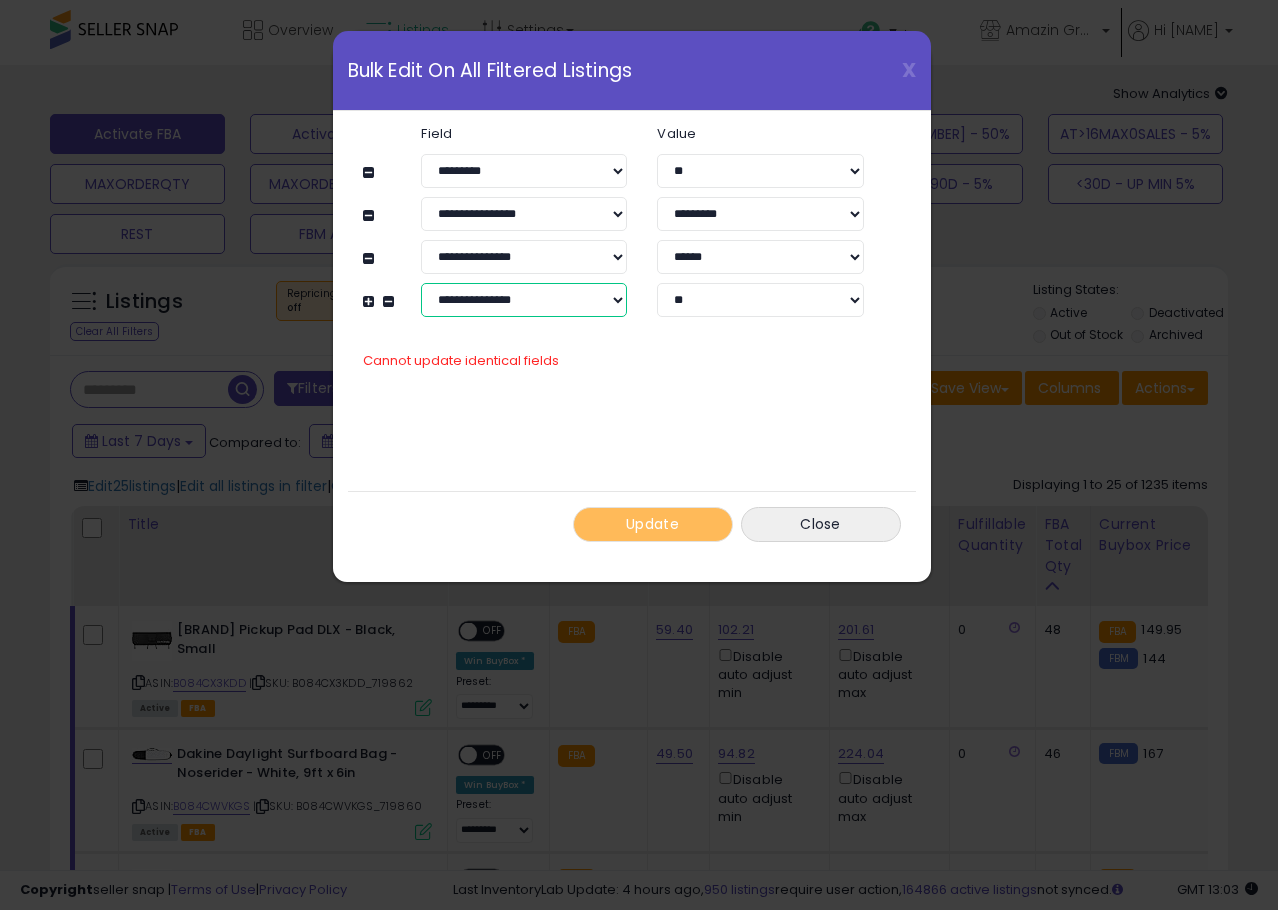 click on "**********" at bounding box center (524, 300) 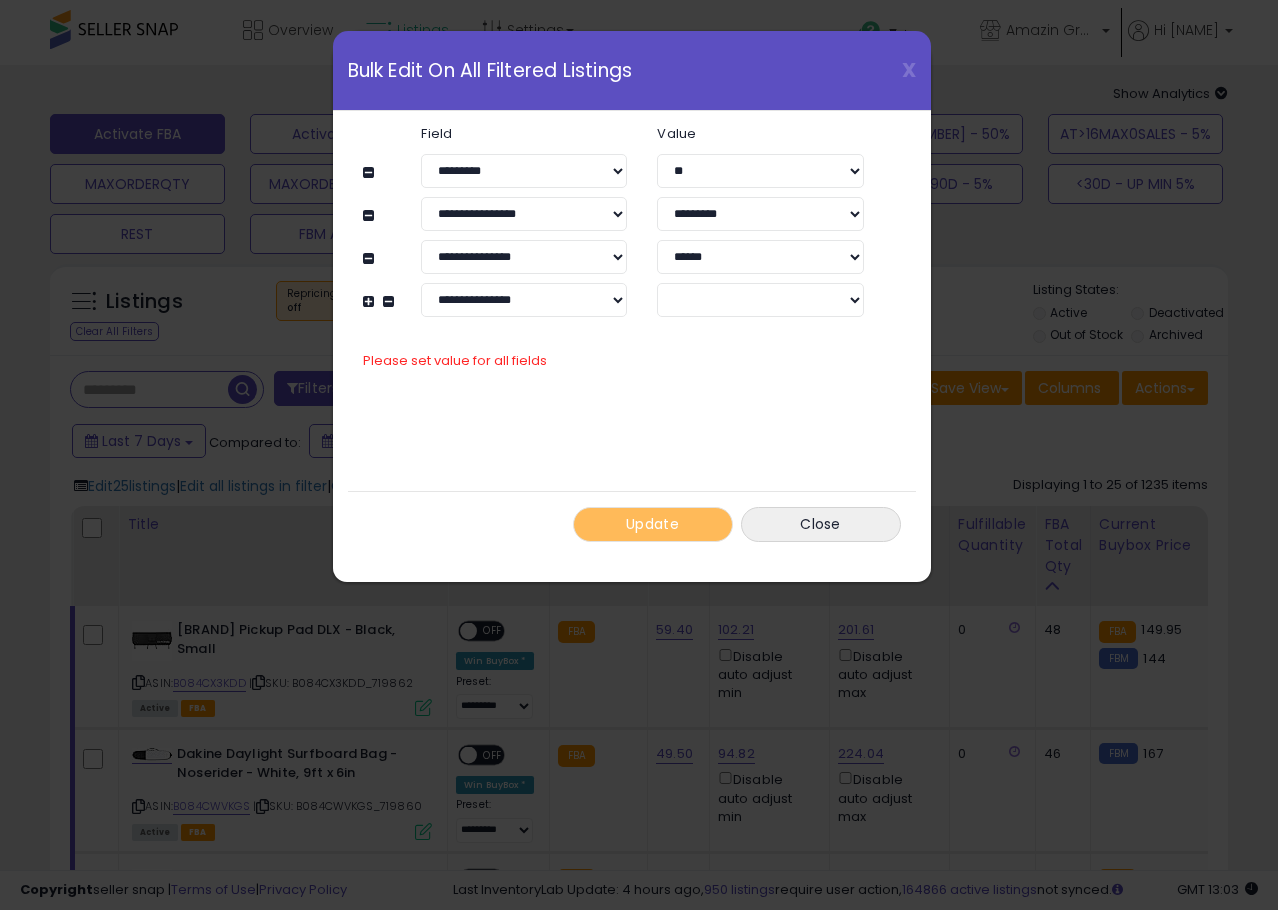 click on "**********" at bounding box center (632, 334) 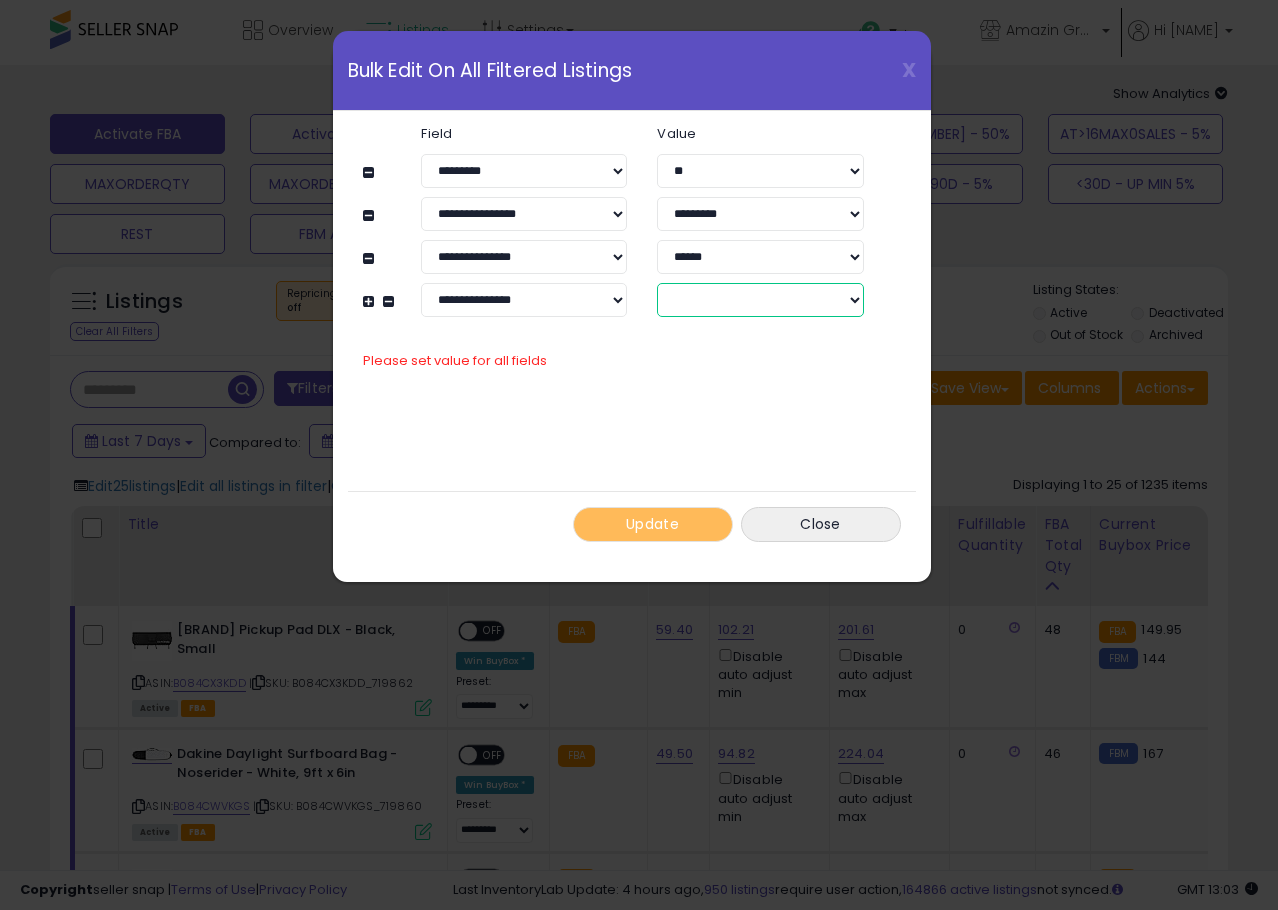 click on "******
*******" at bounding box center [760, 300] 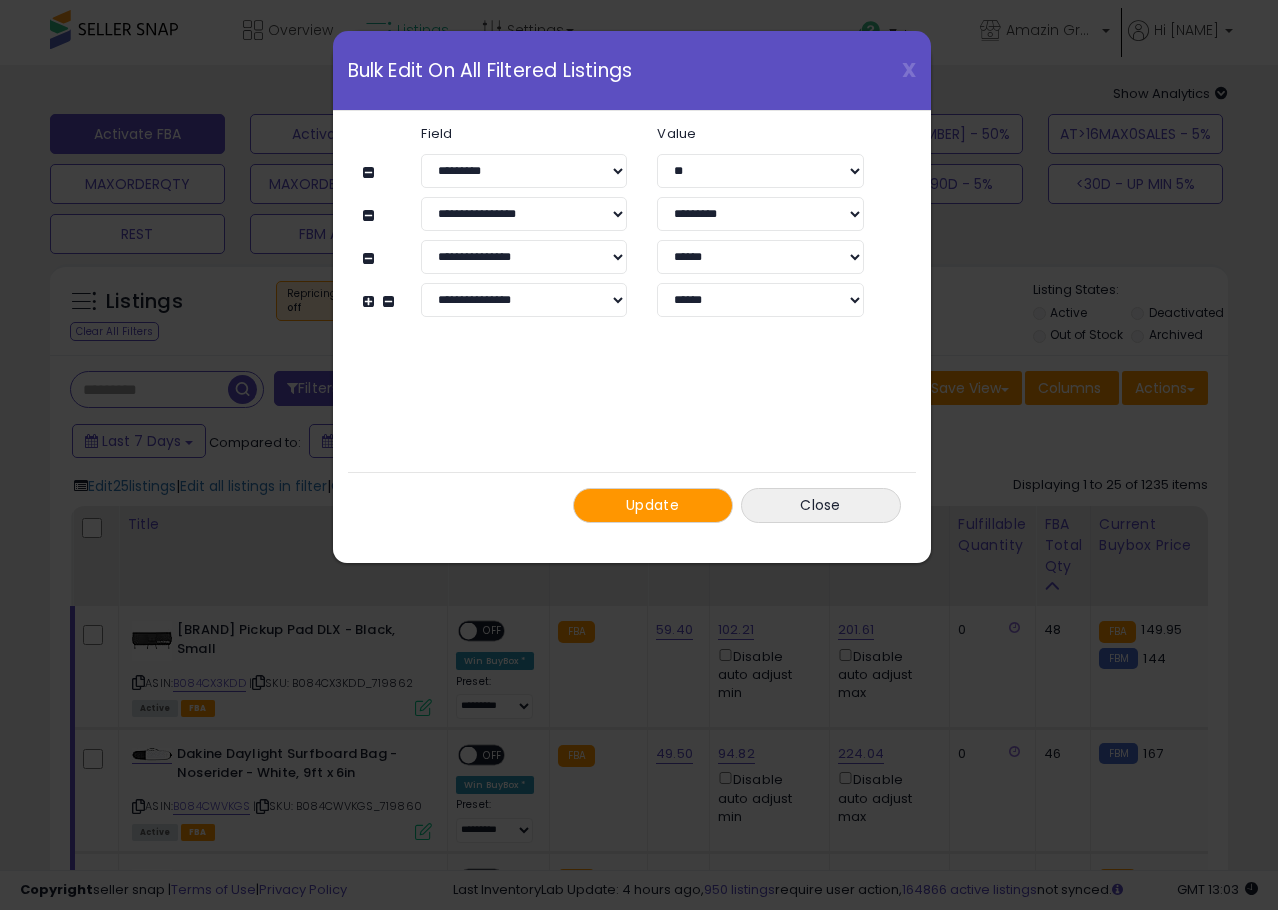 drag, startPoint x: 692, startPoint y: 338, endPoint x: 682, endPoint y: 341, distance: 10.440307 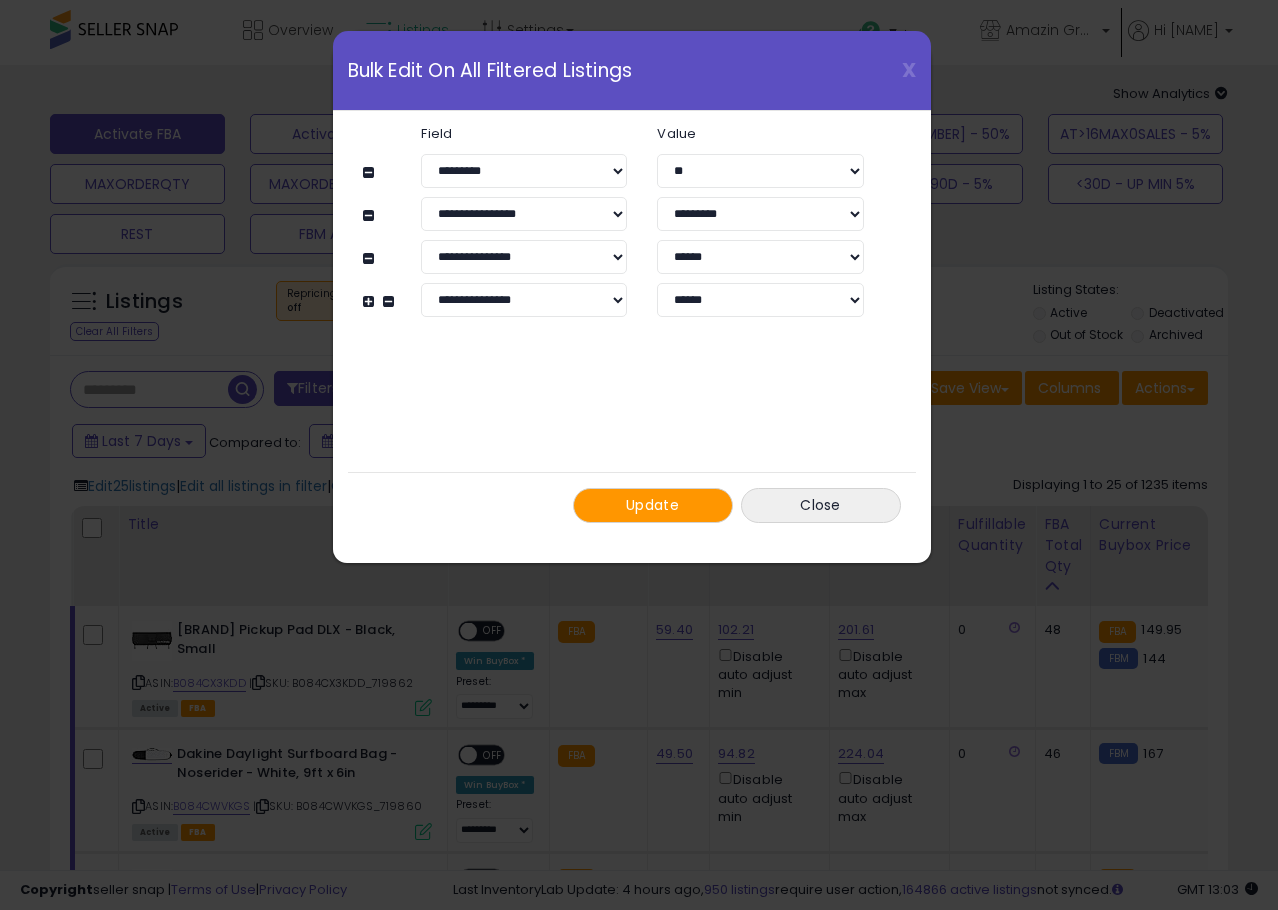 click at bounding box center (371, 301) 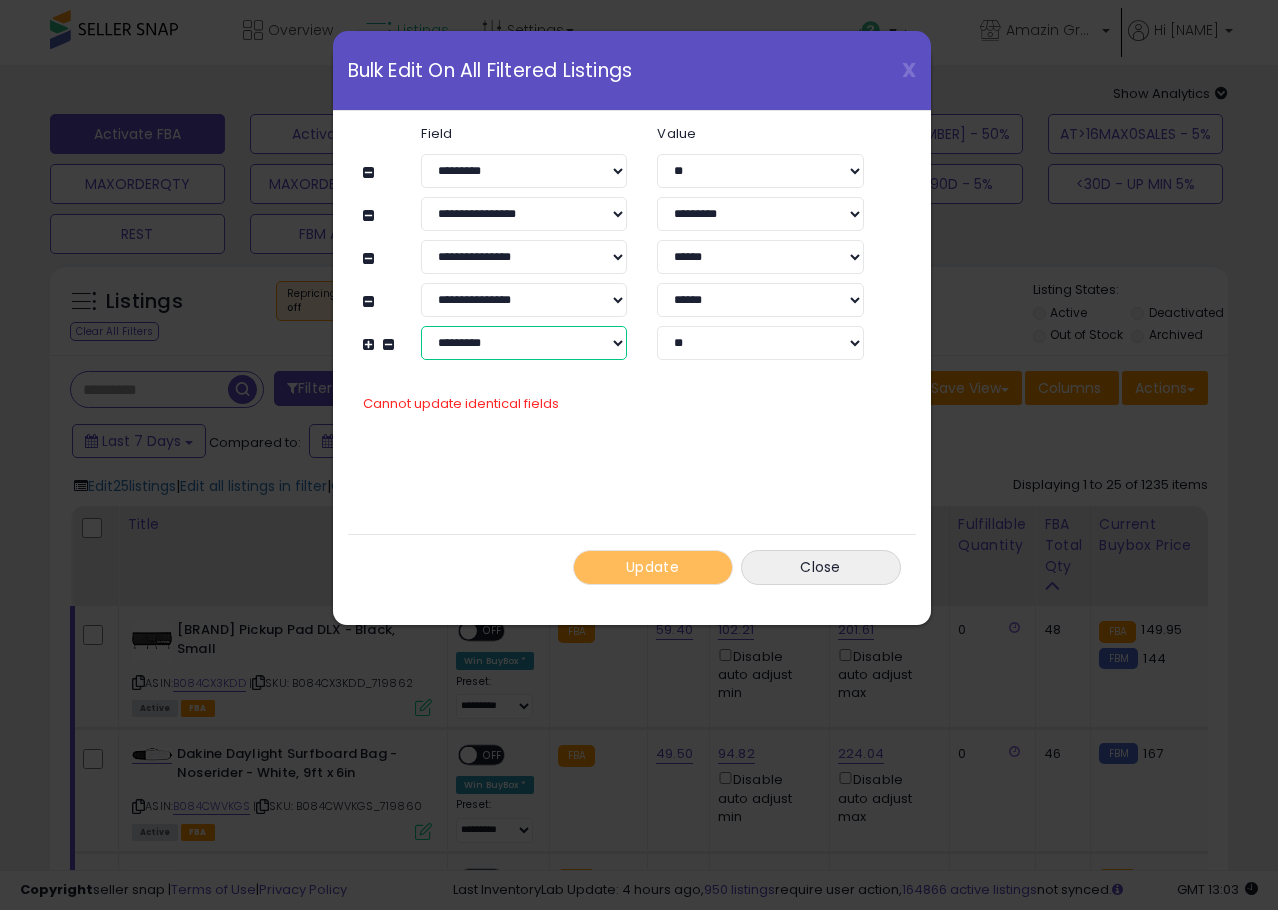 click on "**********" at bounding box center (524, 343) 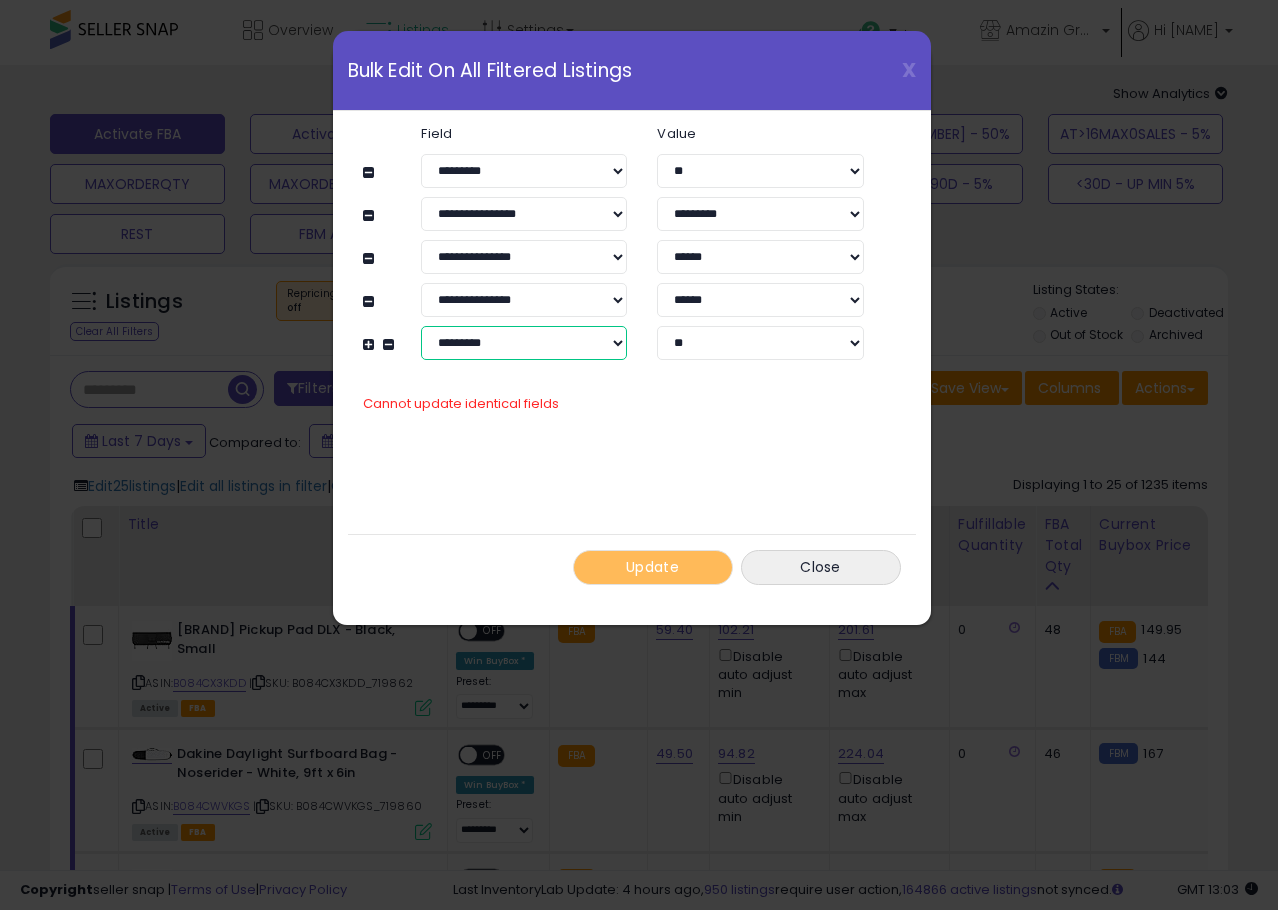 select on "**********" 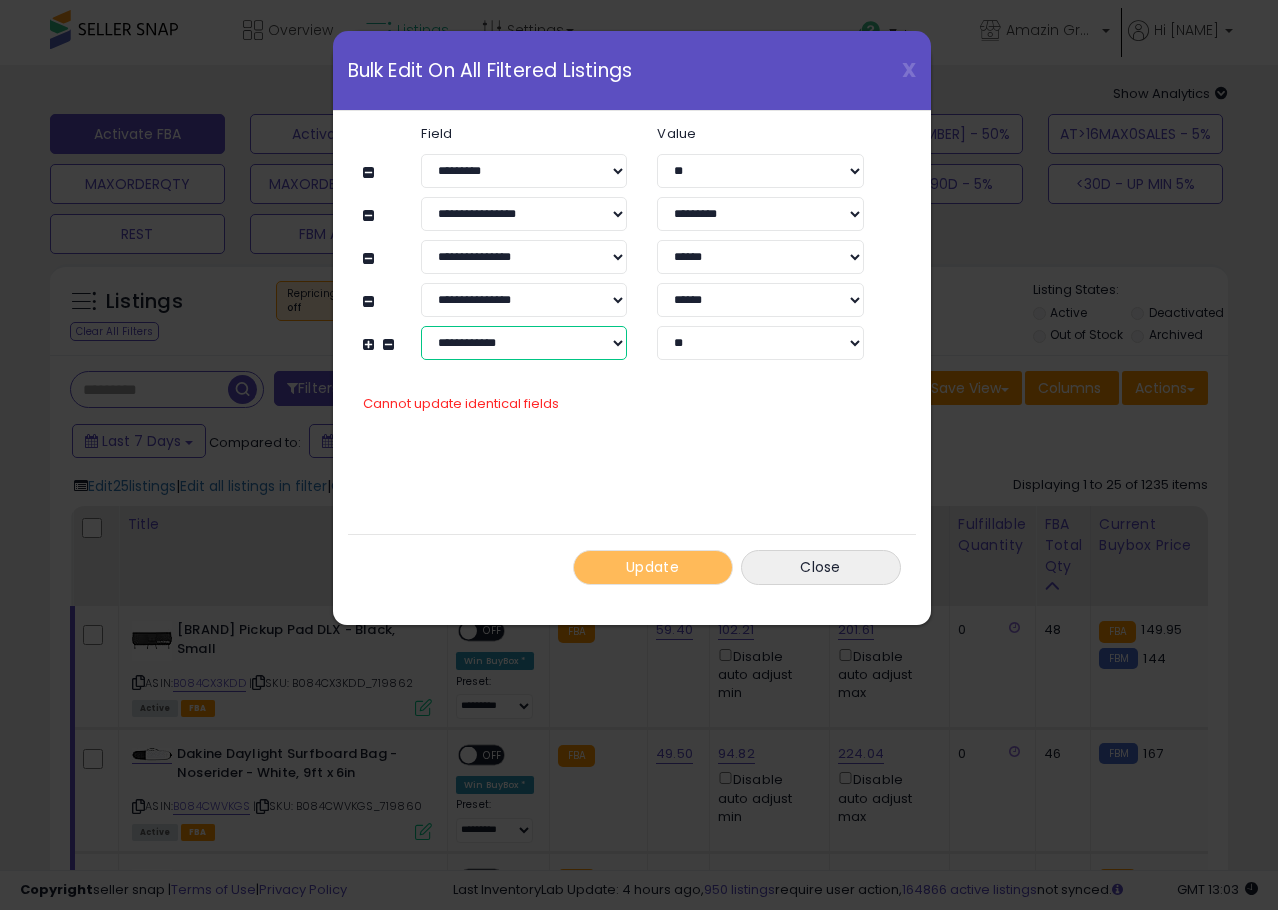 click on "**********" at bounding box center [524, 343] 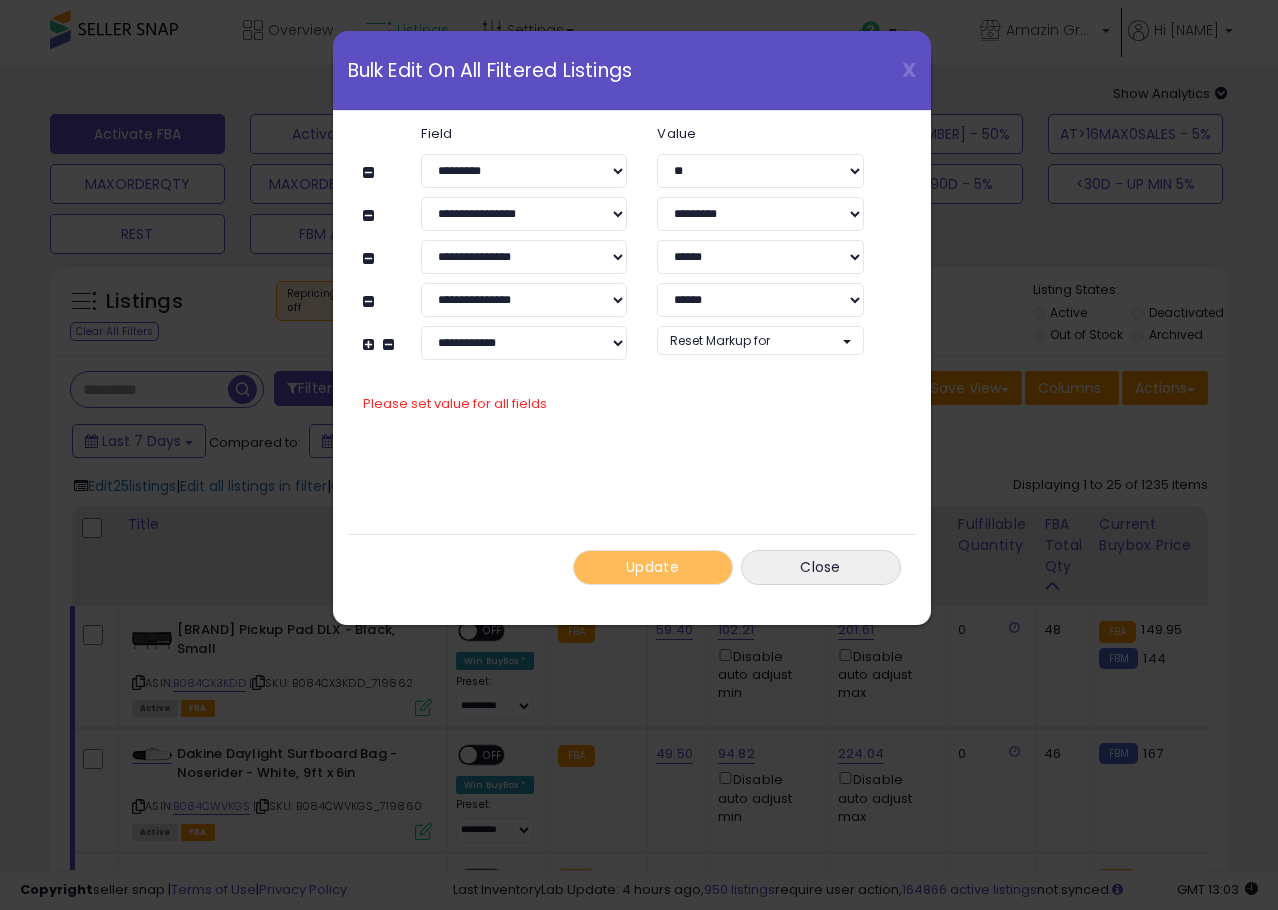 click on "**********" 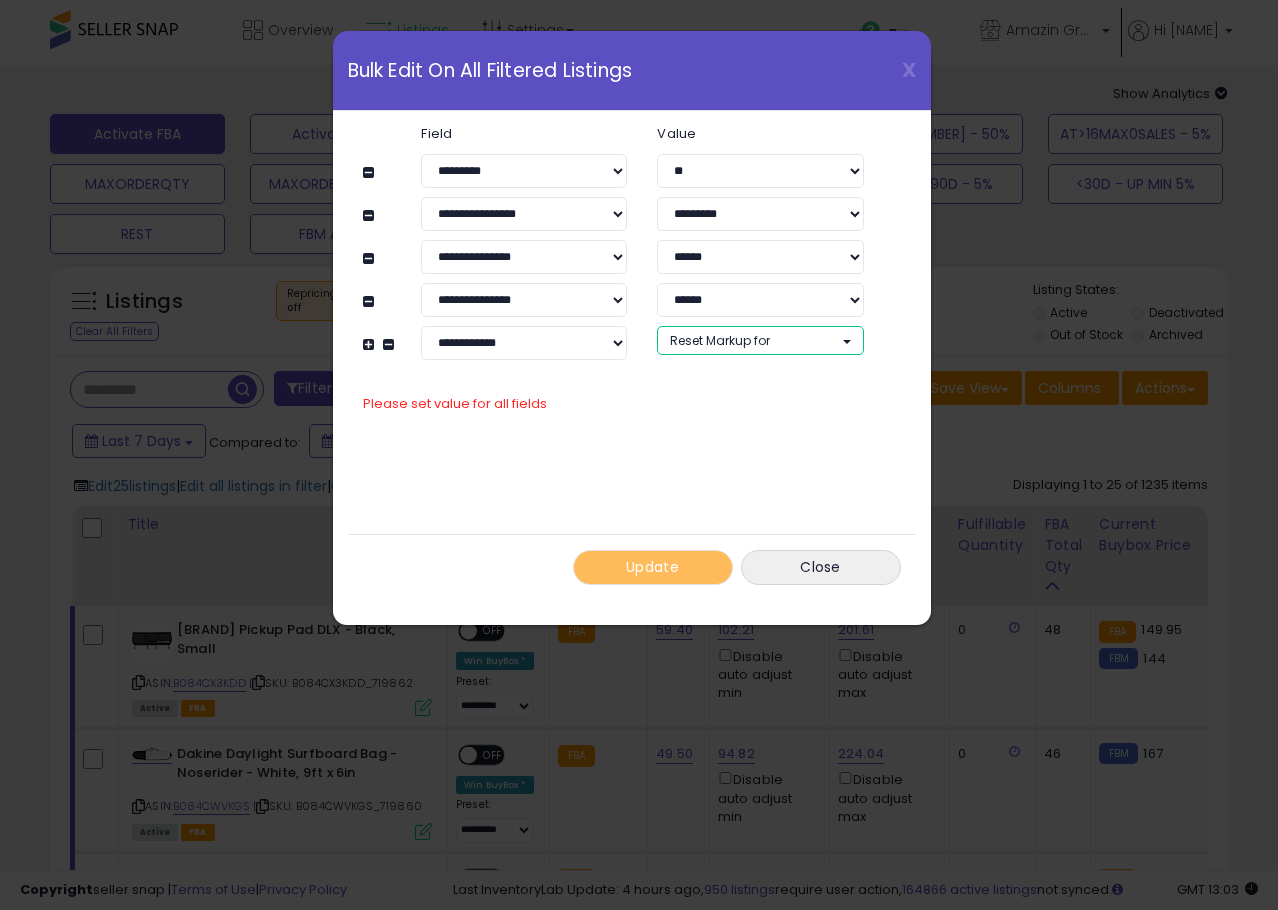 click on "Reset Markup for" at bounding box center (720, 340) 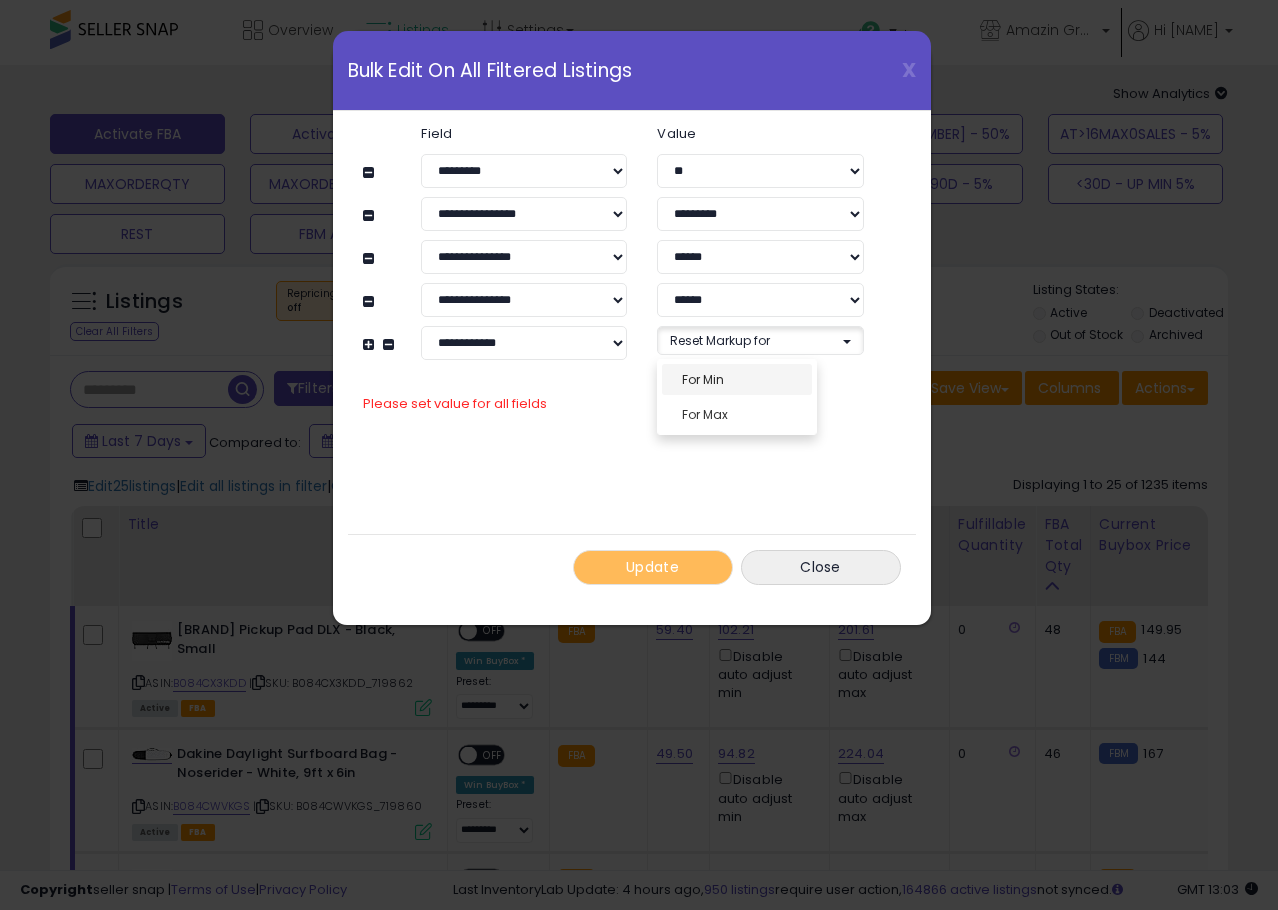 click on "For Min" at bounding box center (703, 379) 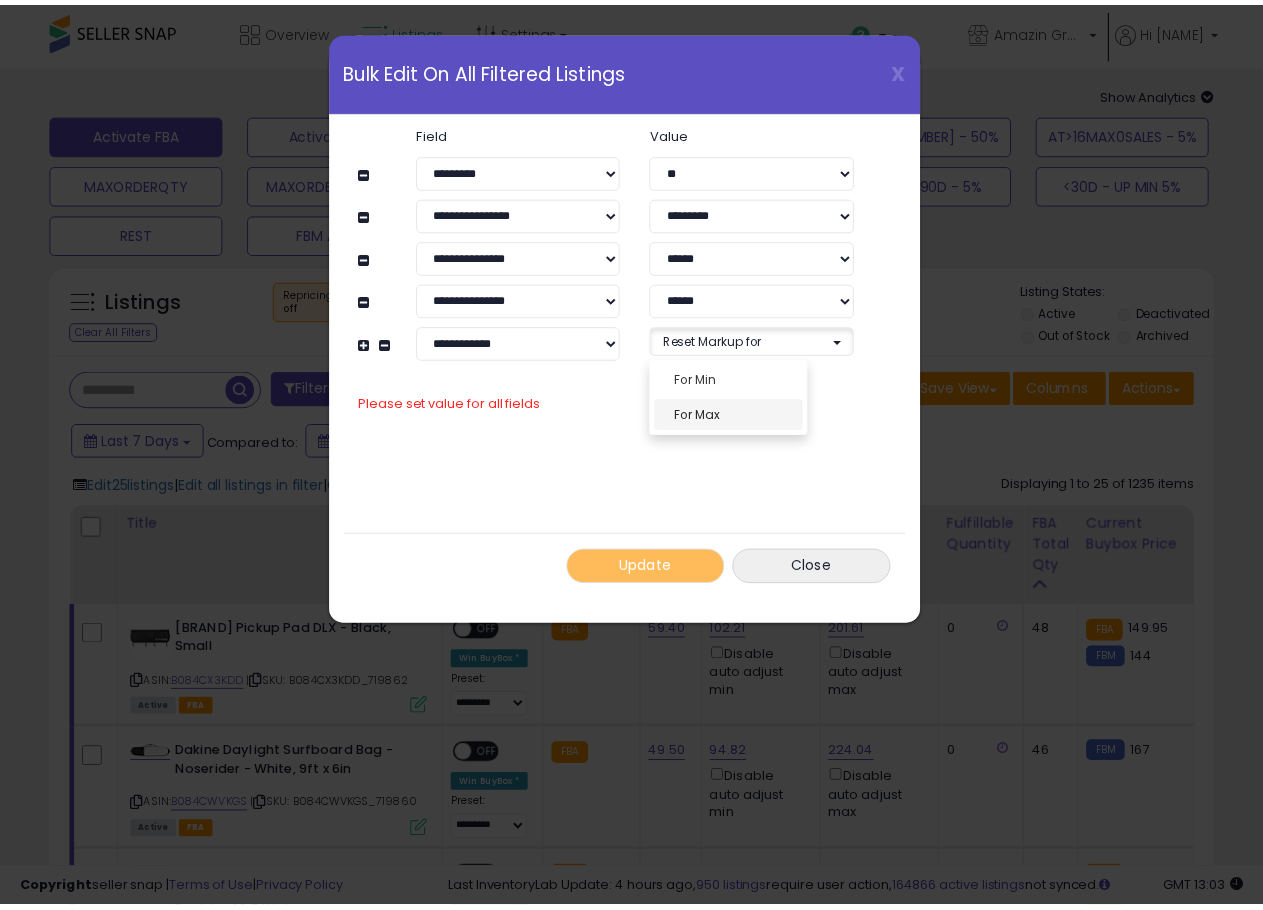 scroll, scrollTop: 16, scrollLeft: 0, axis: vertical 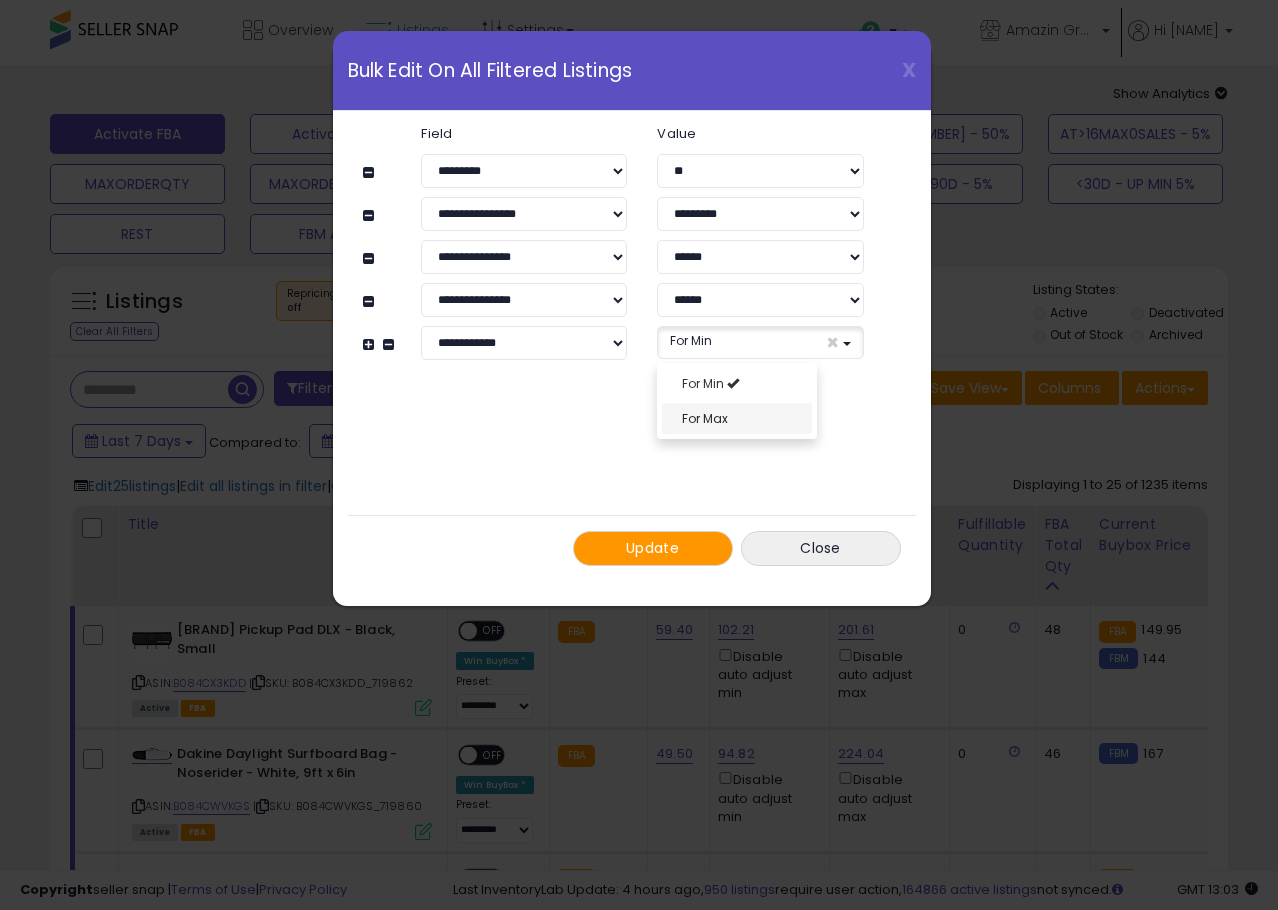 select on "***" 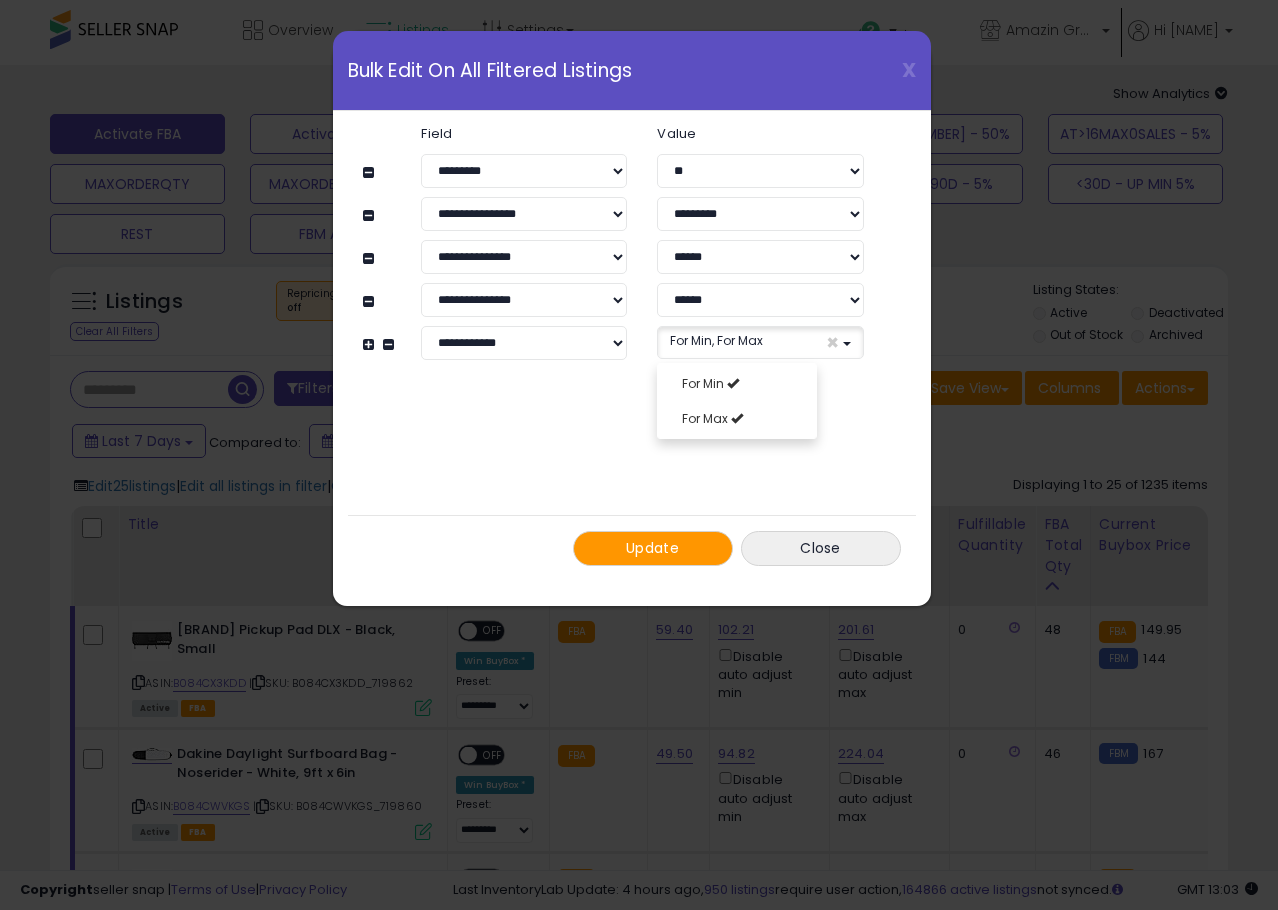 drag, startPoint x: 631, startPoint y: 434, endPoint x: 612, endPoint y: 508, distance: 76.40026 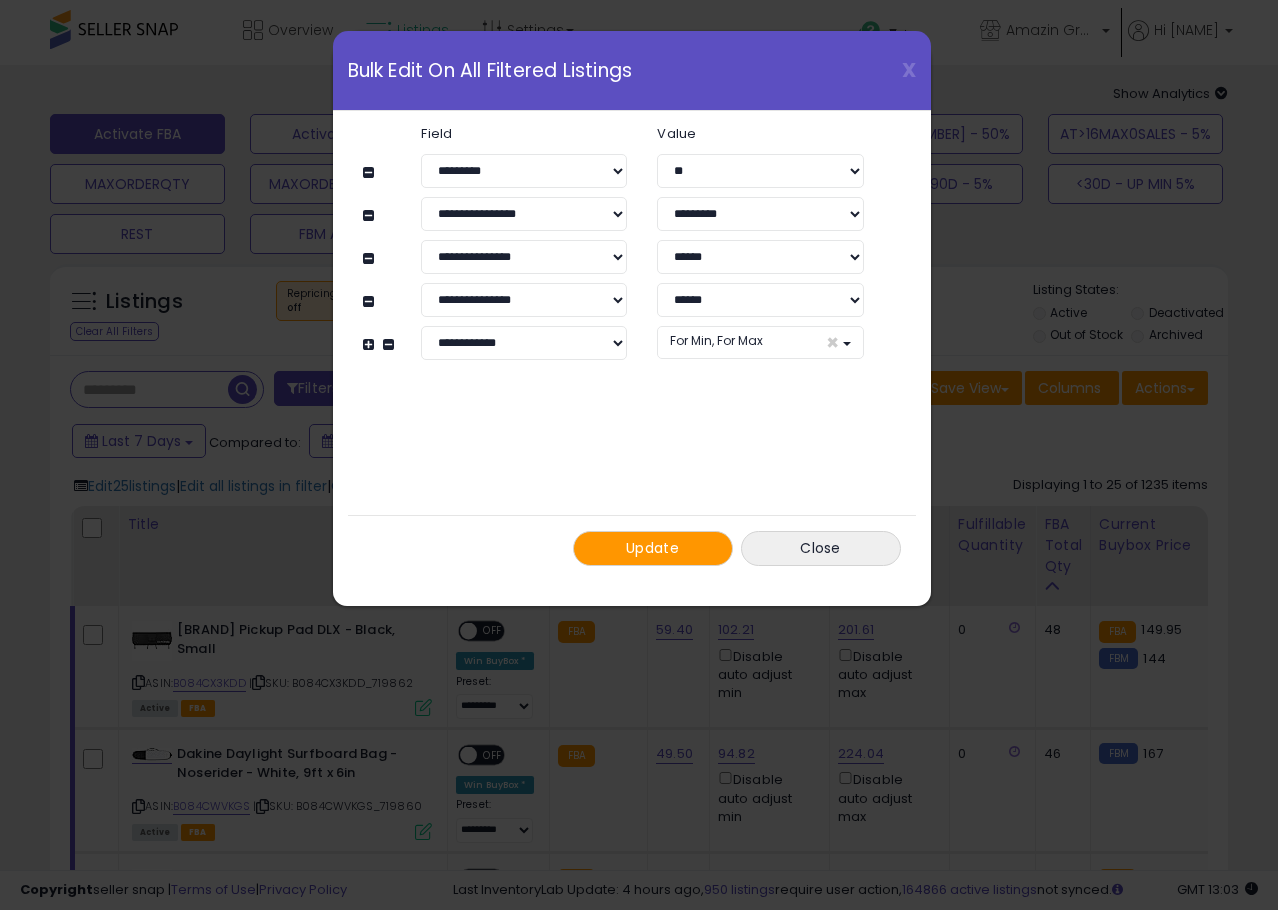 click on "Update" at bounding box center [653, 548] 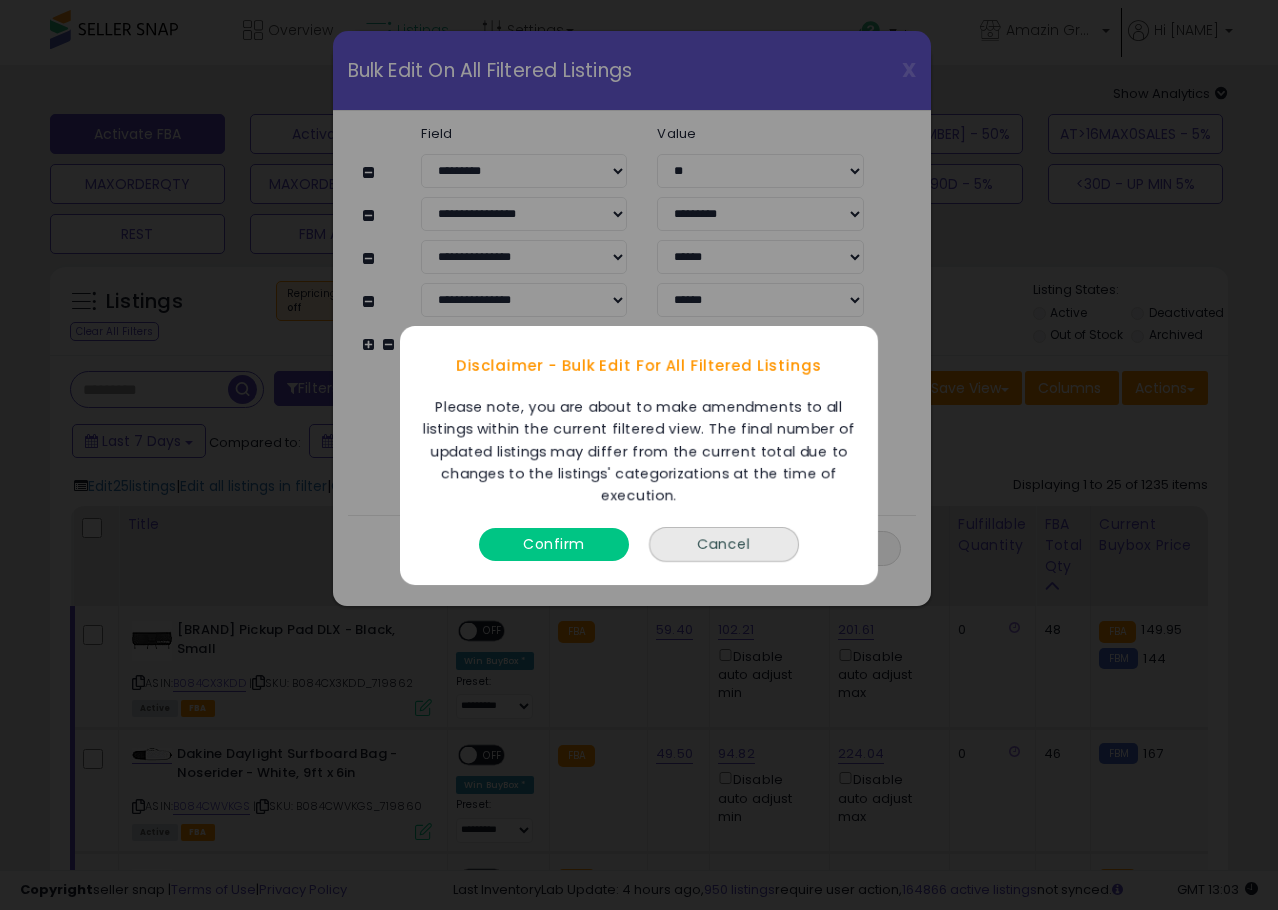 click on "Confirm" at bounding box center (554, 543) 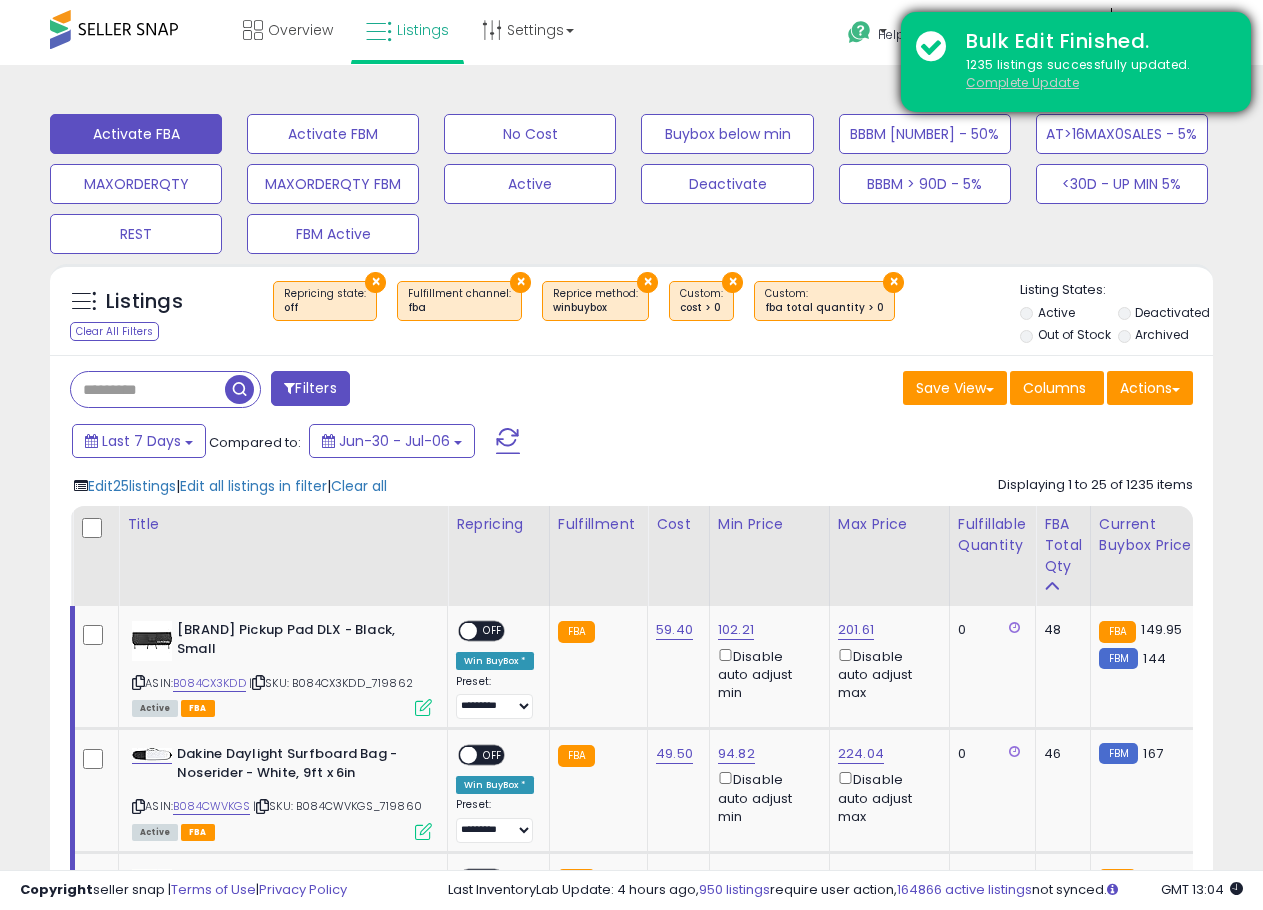 click on "Complete Update" at bounding box center [1022, 82] 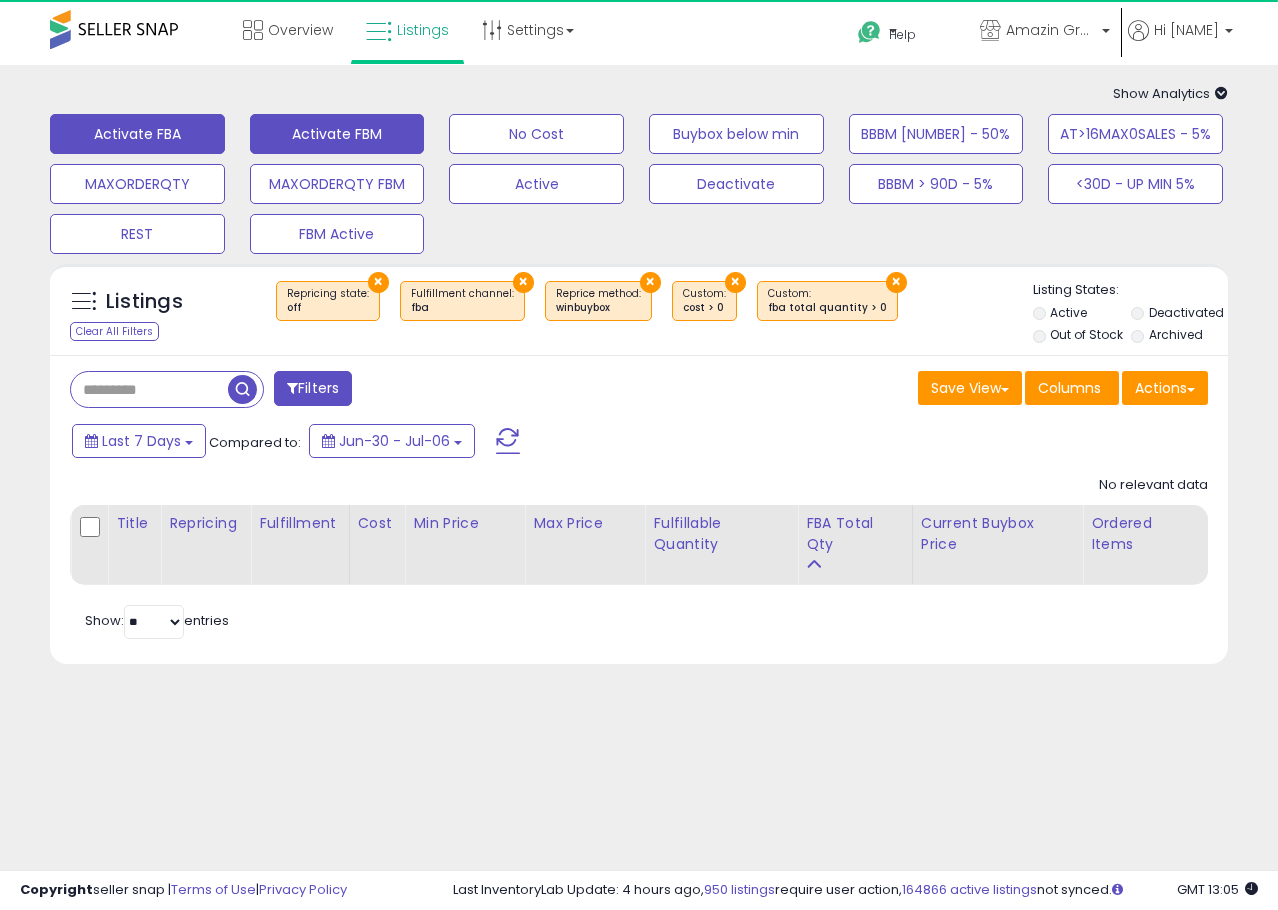 click on "Activate FBM" at bounding box center [337, 134] 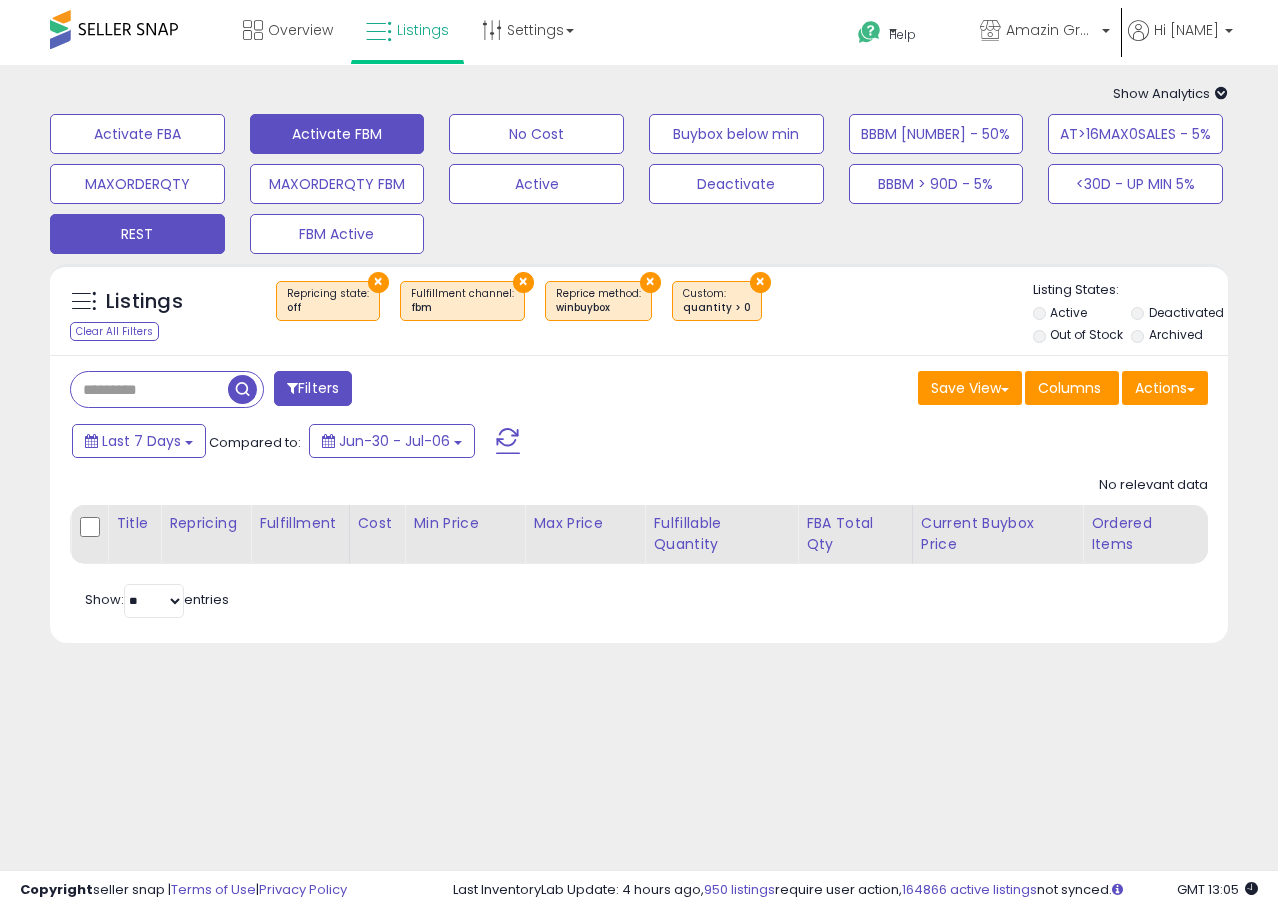 click on "REST" at bounding box center (137, 134) 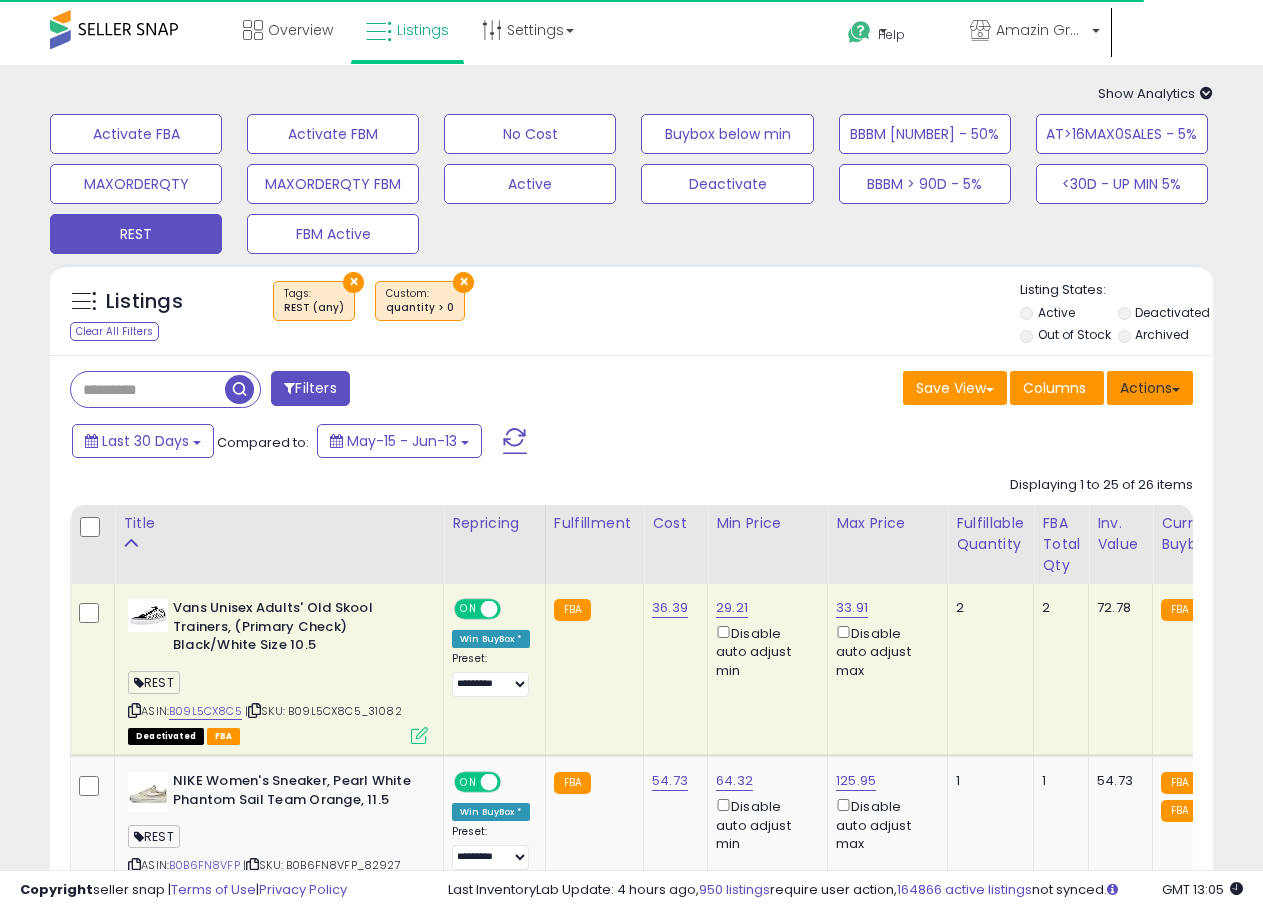 click on "Actions" at bounding box center [1150, 388] 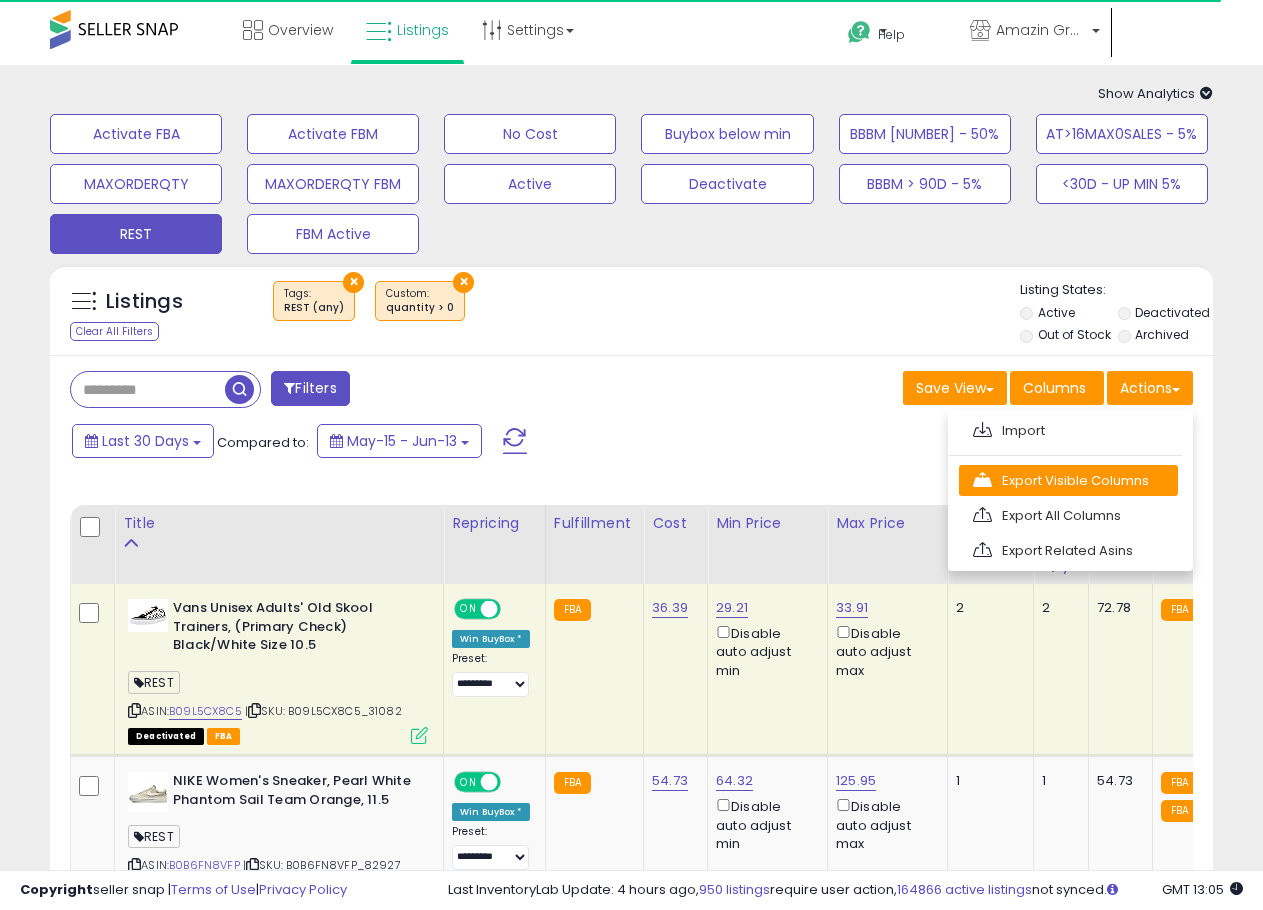 click on "Export Visible Columns" at bounding box center [1068, 480] 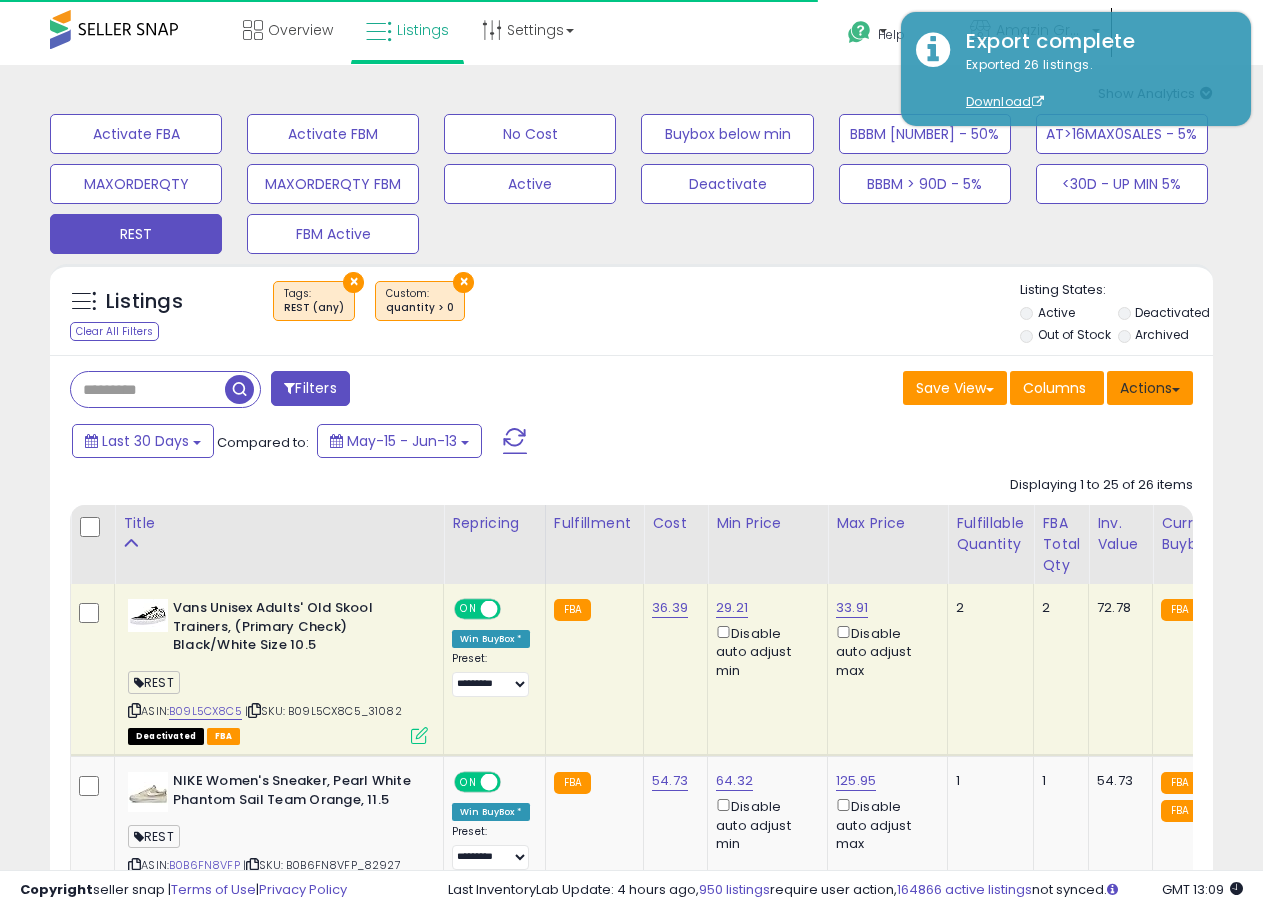 click on "Actions" at bounding box center (1150, 388) 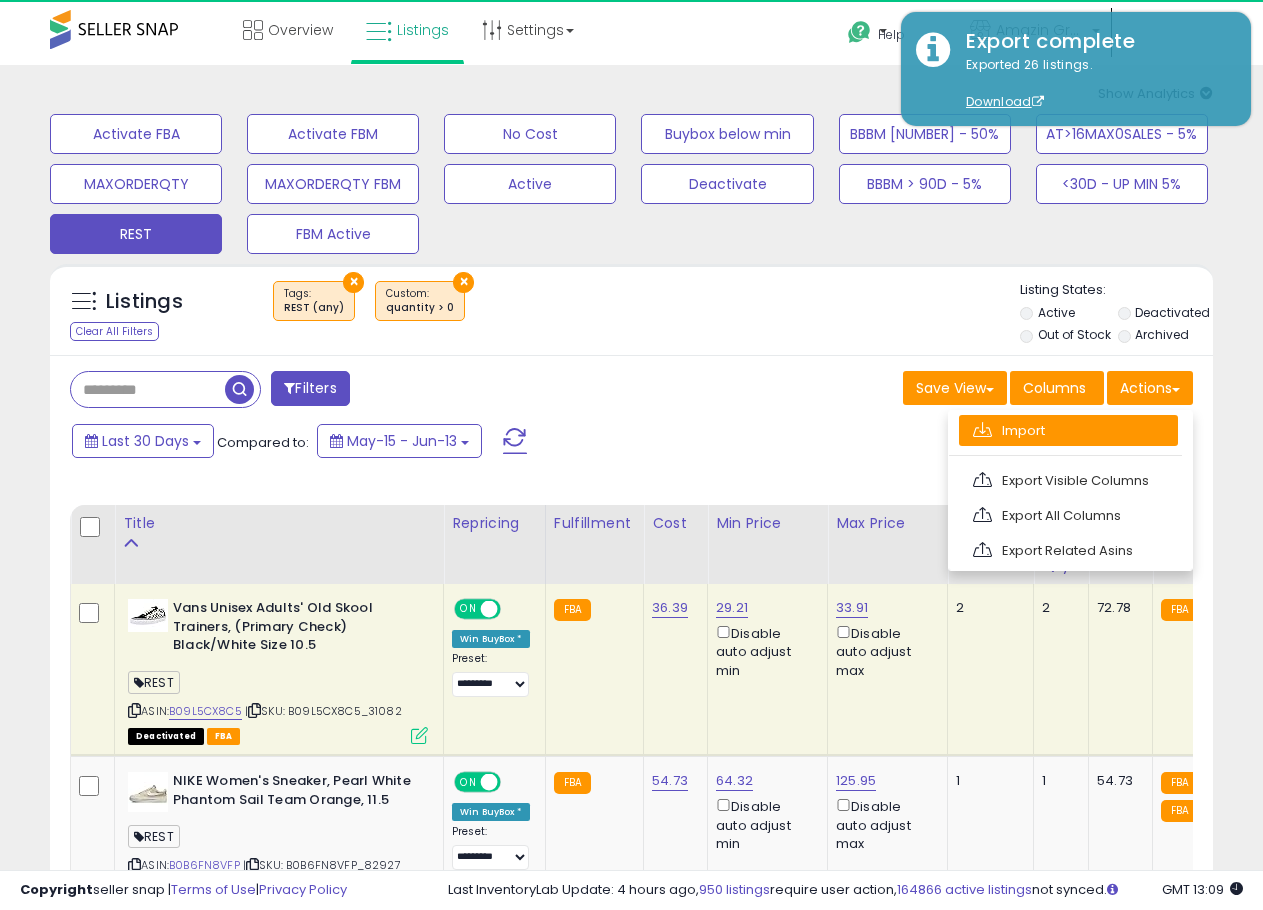 click on "Import" at bounding box center [1068, 430] 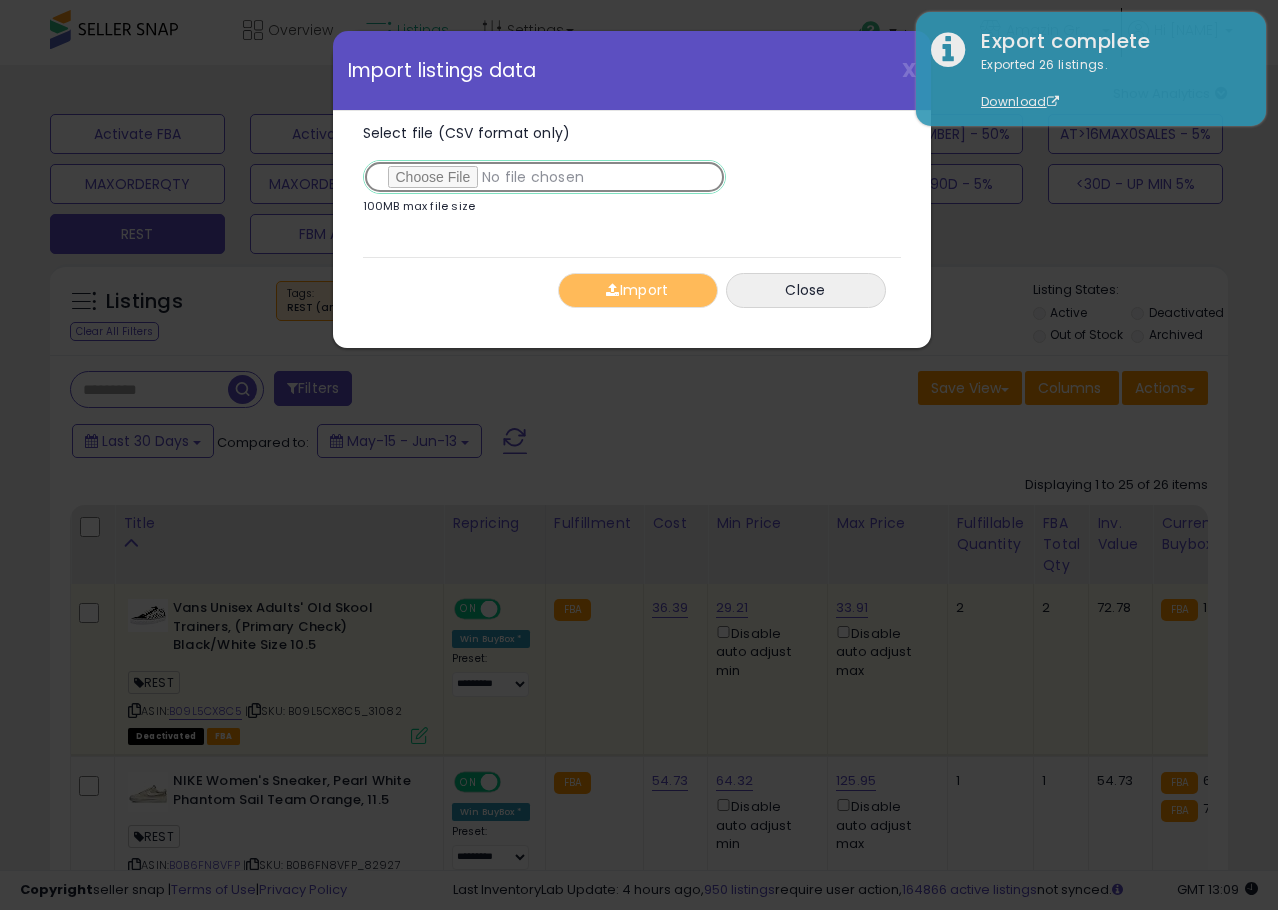 click on "Select file (CSV format only)" at bounding box center (544, 177) 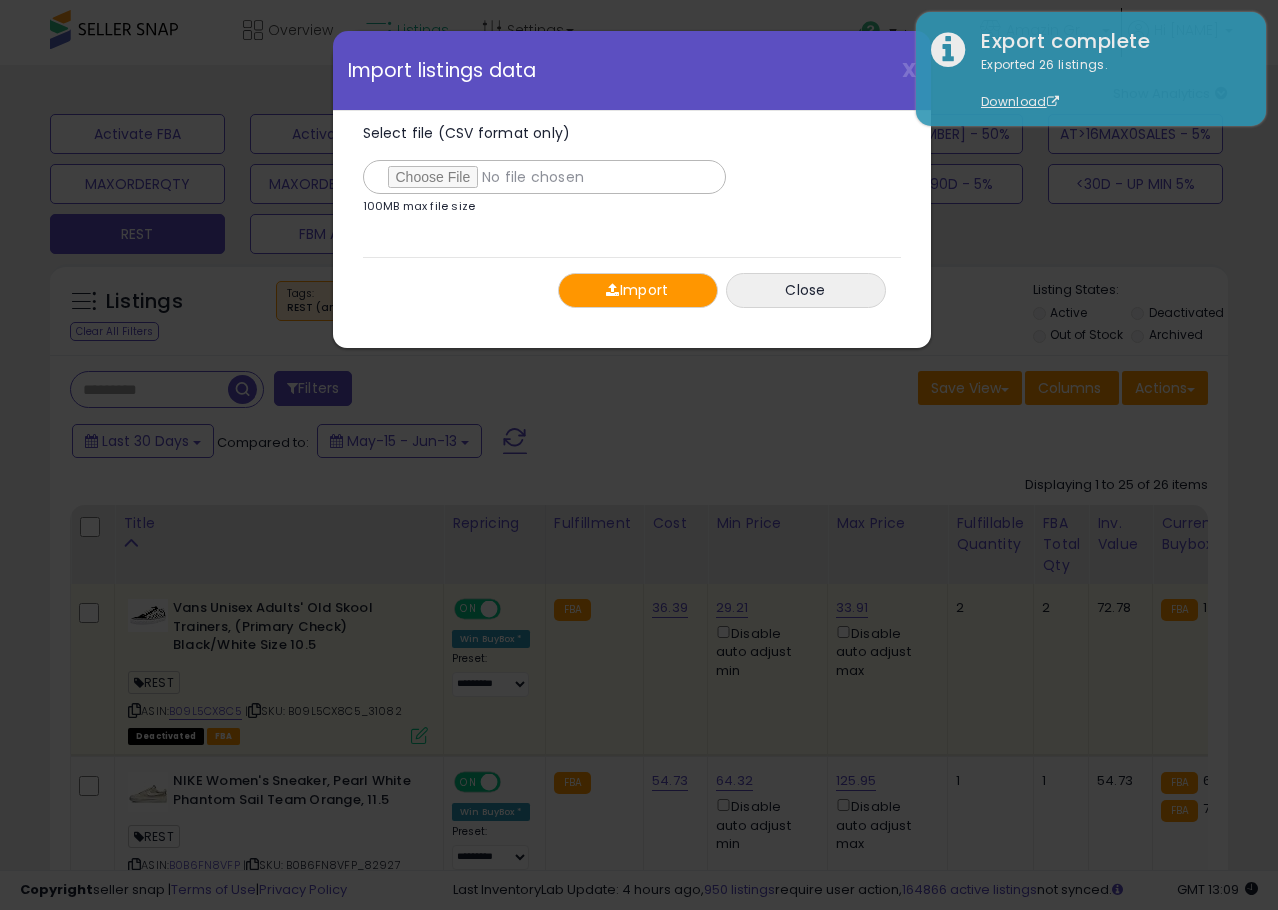 click on "Import" at bounding box center [638, 290] 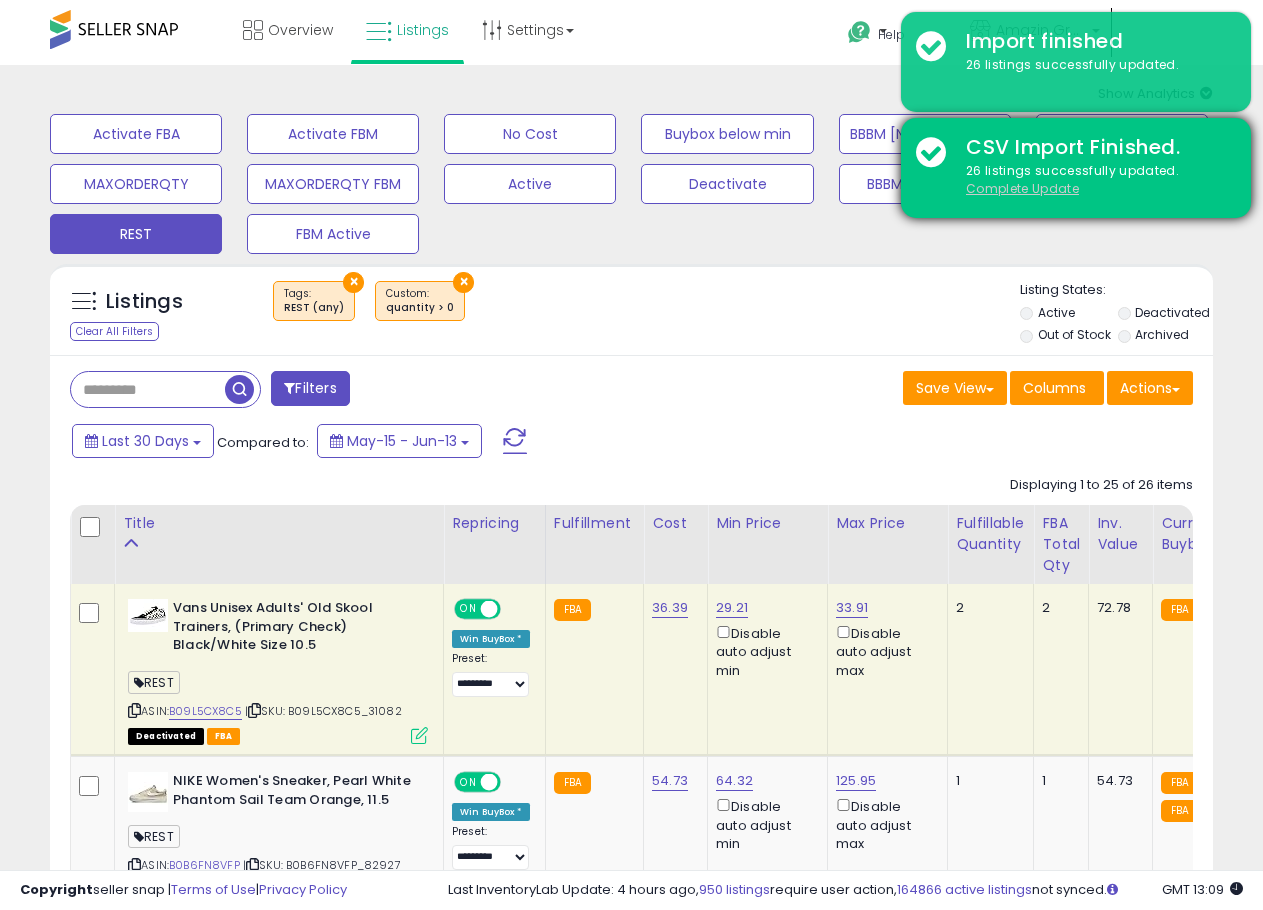 click on "Complete Update" at bounding box center [1022, 188] 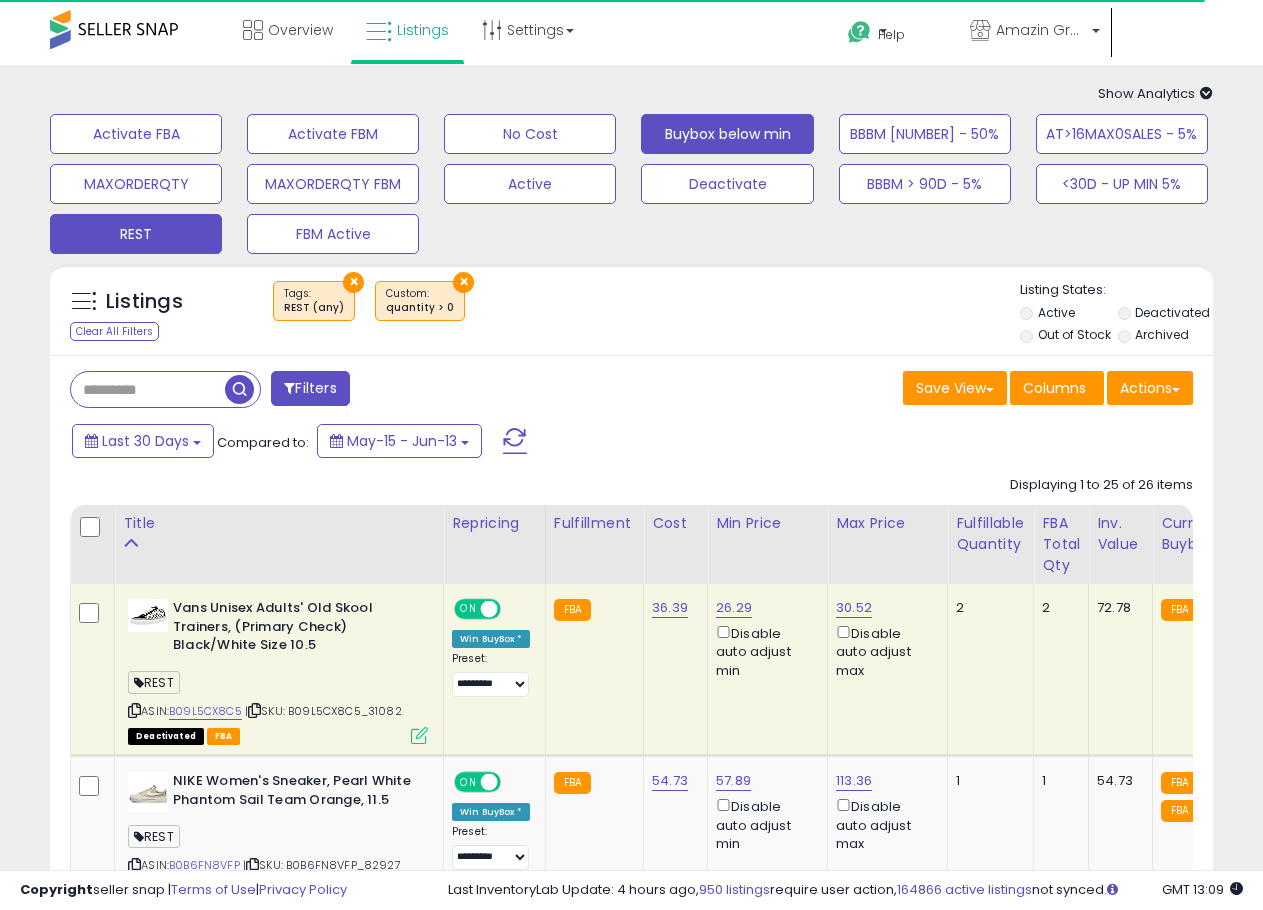 click on "Buybox below min" at bounding box center [136, 134] 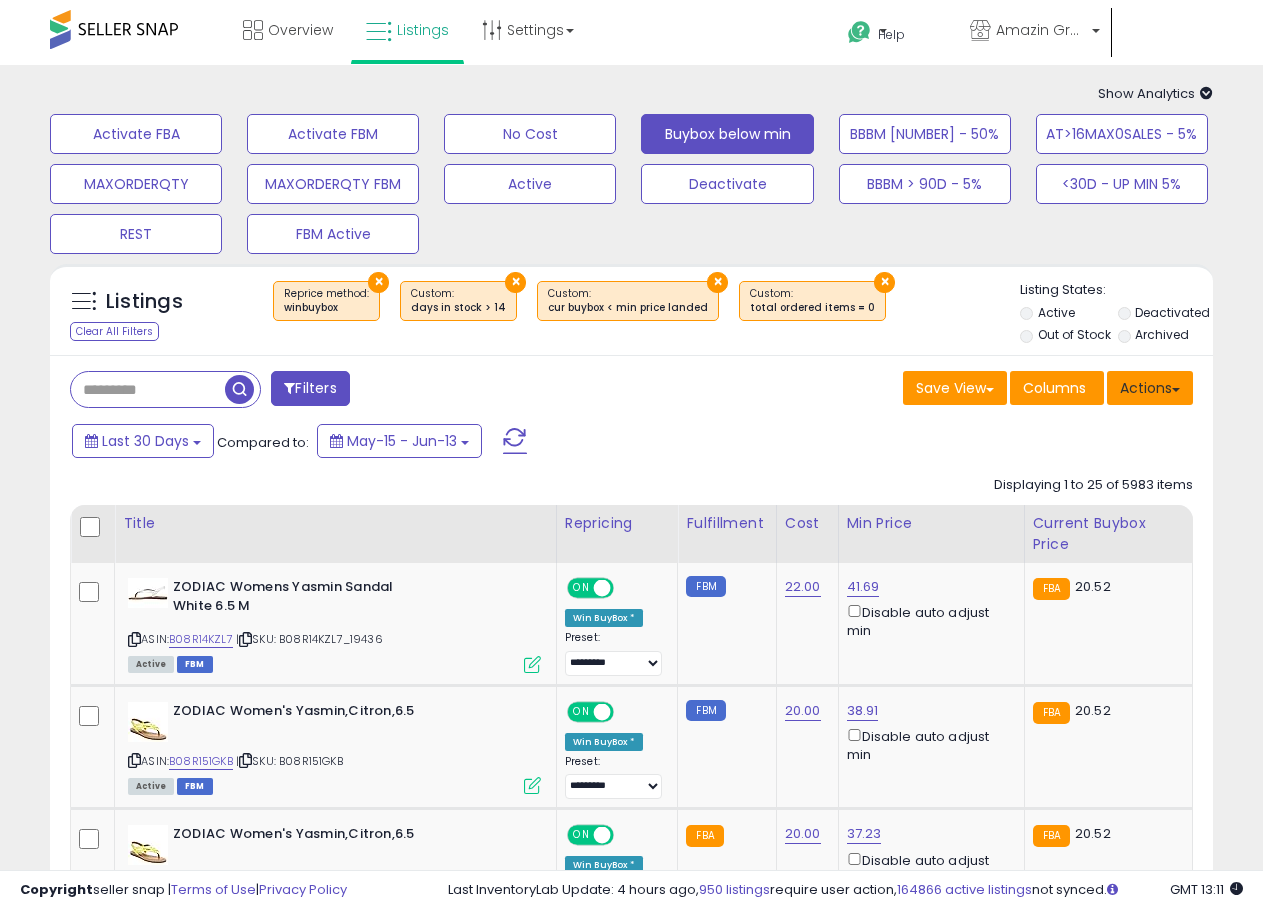 click on "Actions" at bounding box center [1150, 388] 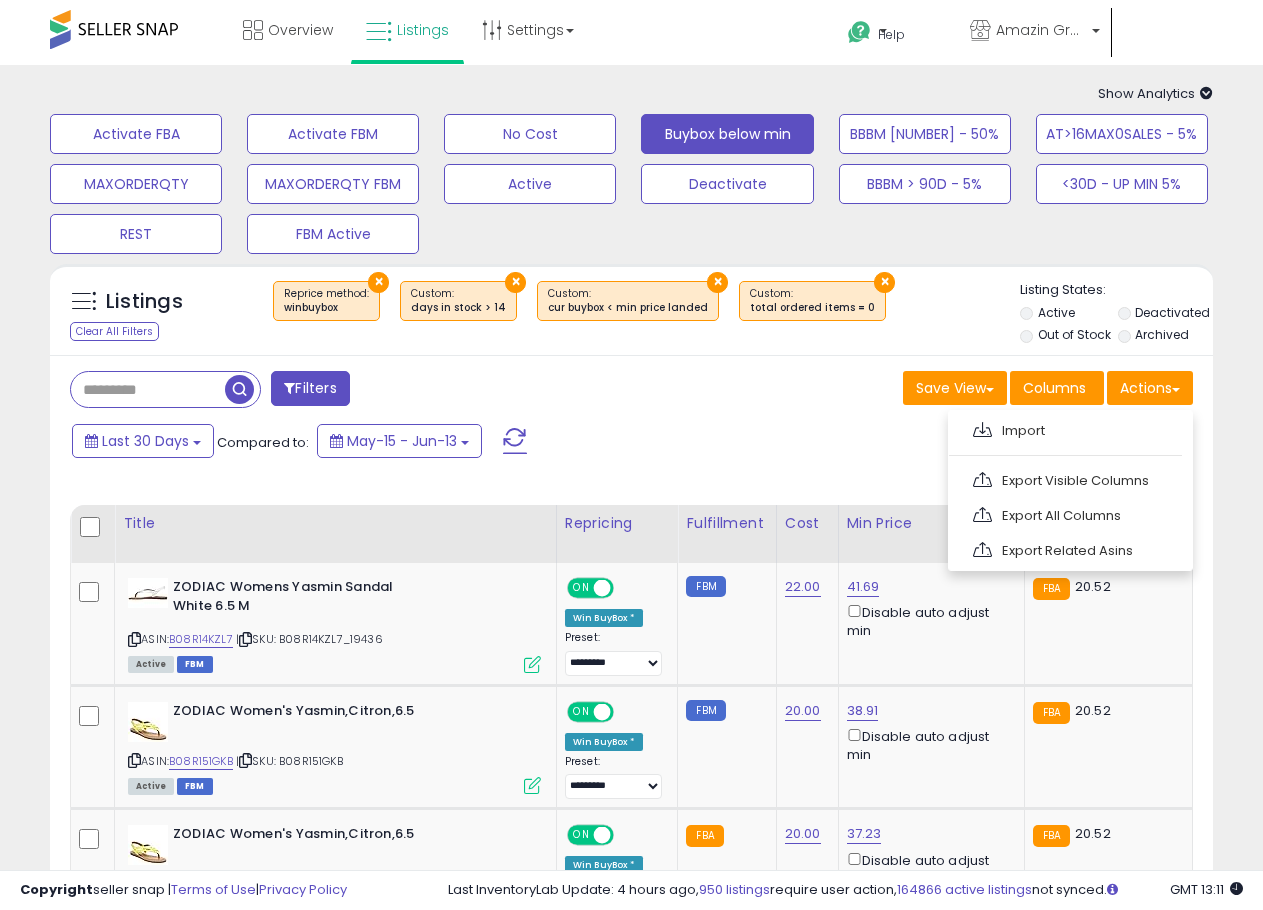 click on "Last 30 Days
Compared to:
May-15 - Jun-13" at bounding box center [488, 443] 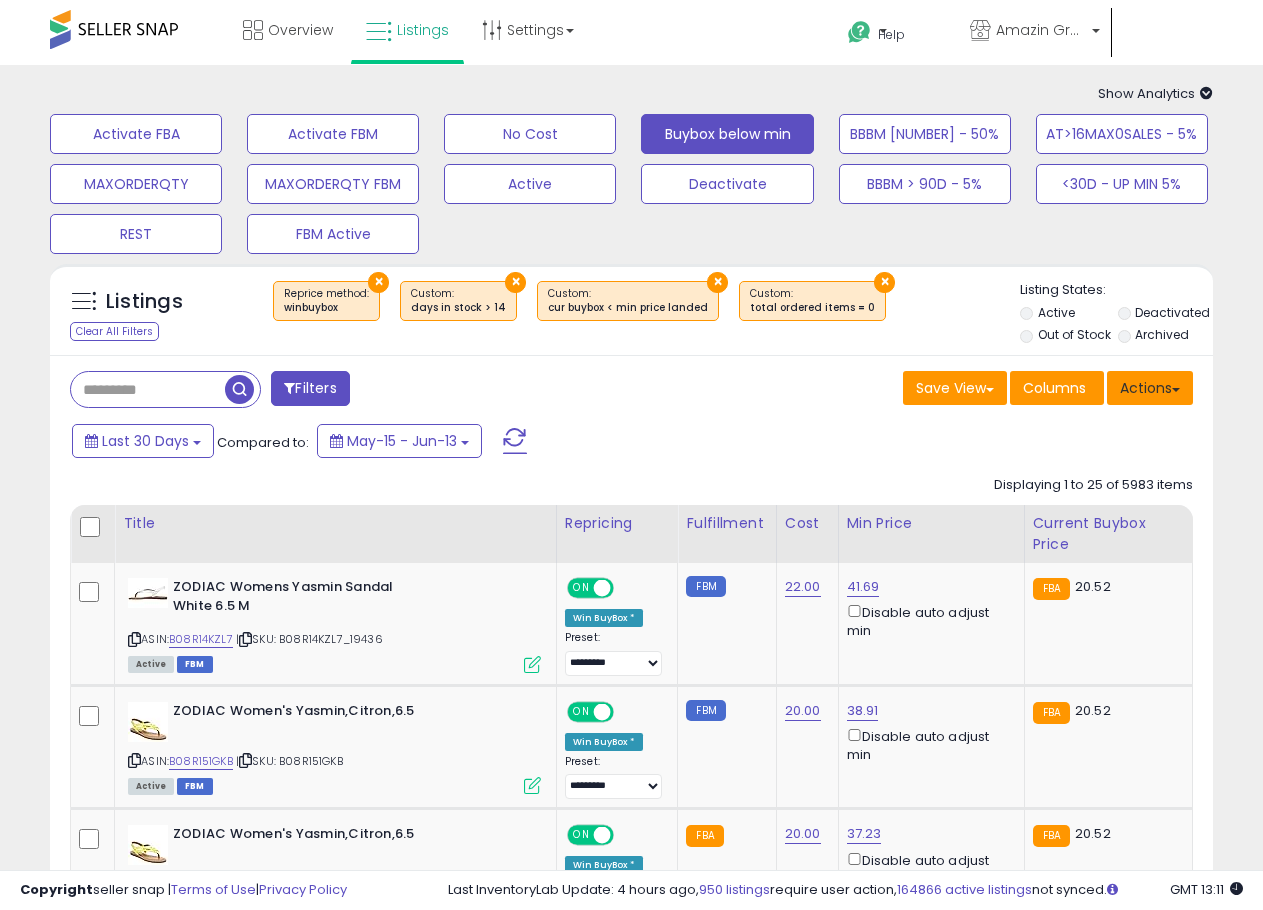click on "Actions" at bounding box center [1150, 388] 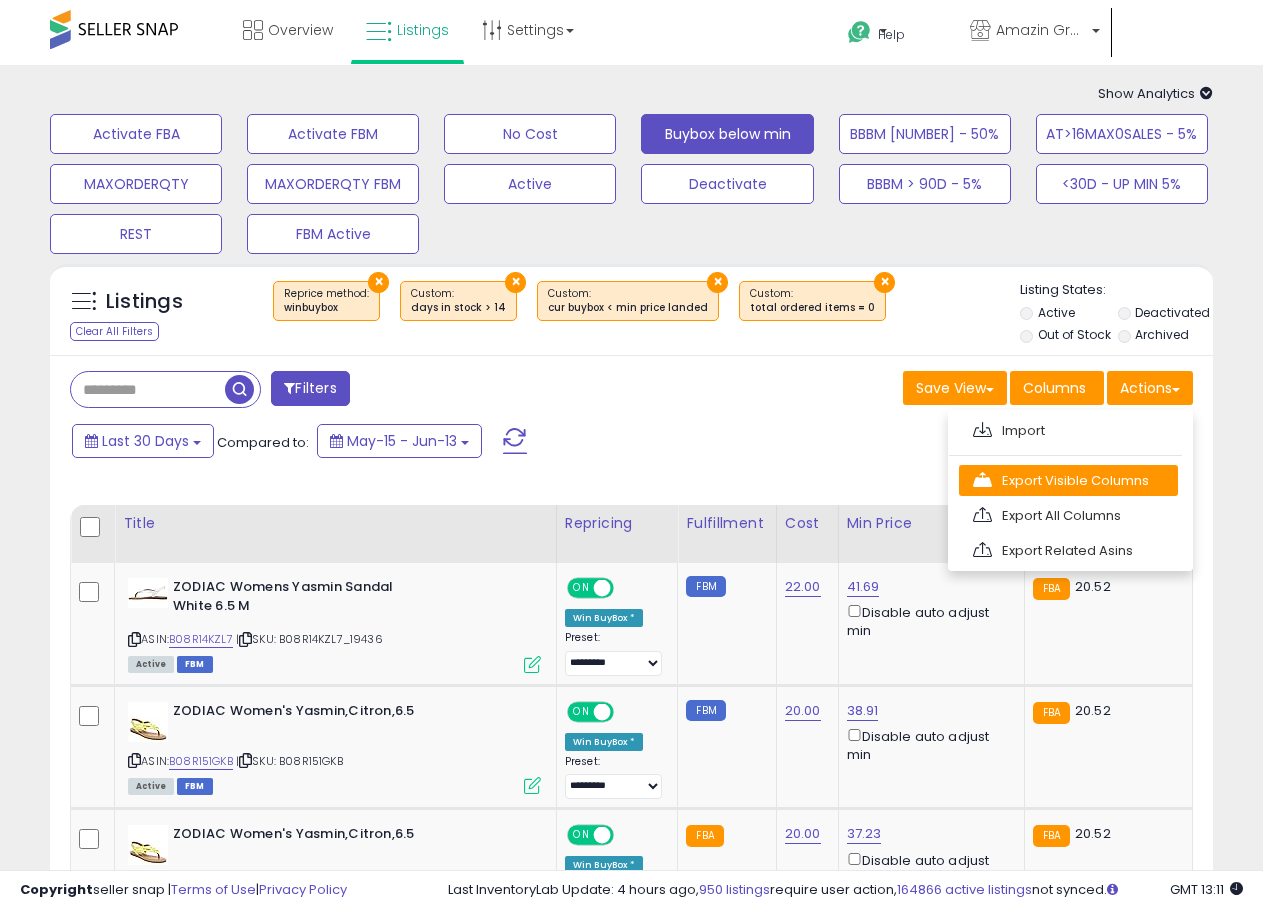 click on "Export Visible Columns" at bounding box center [1068, 480] 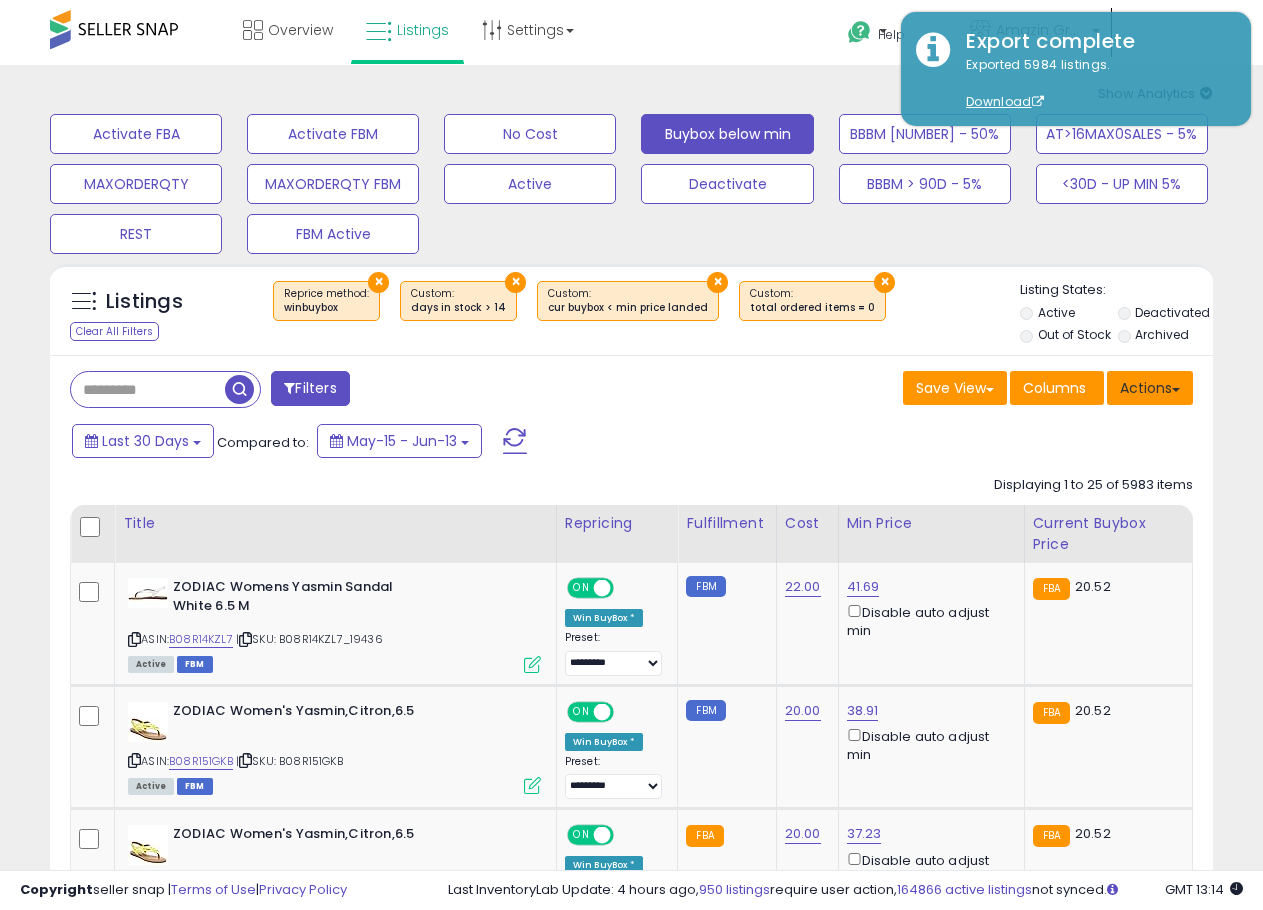 click on "Actions" at bounding box center (1150, 388) 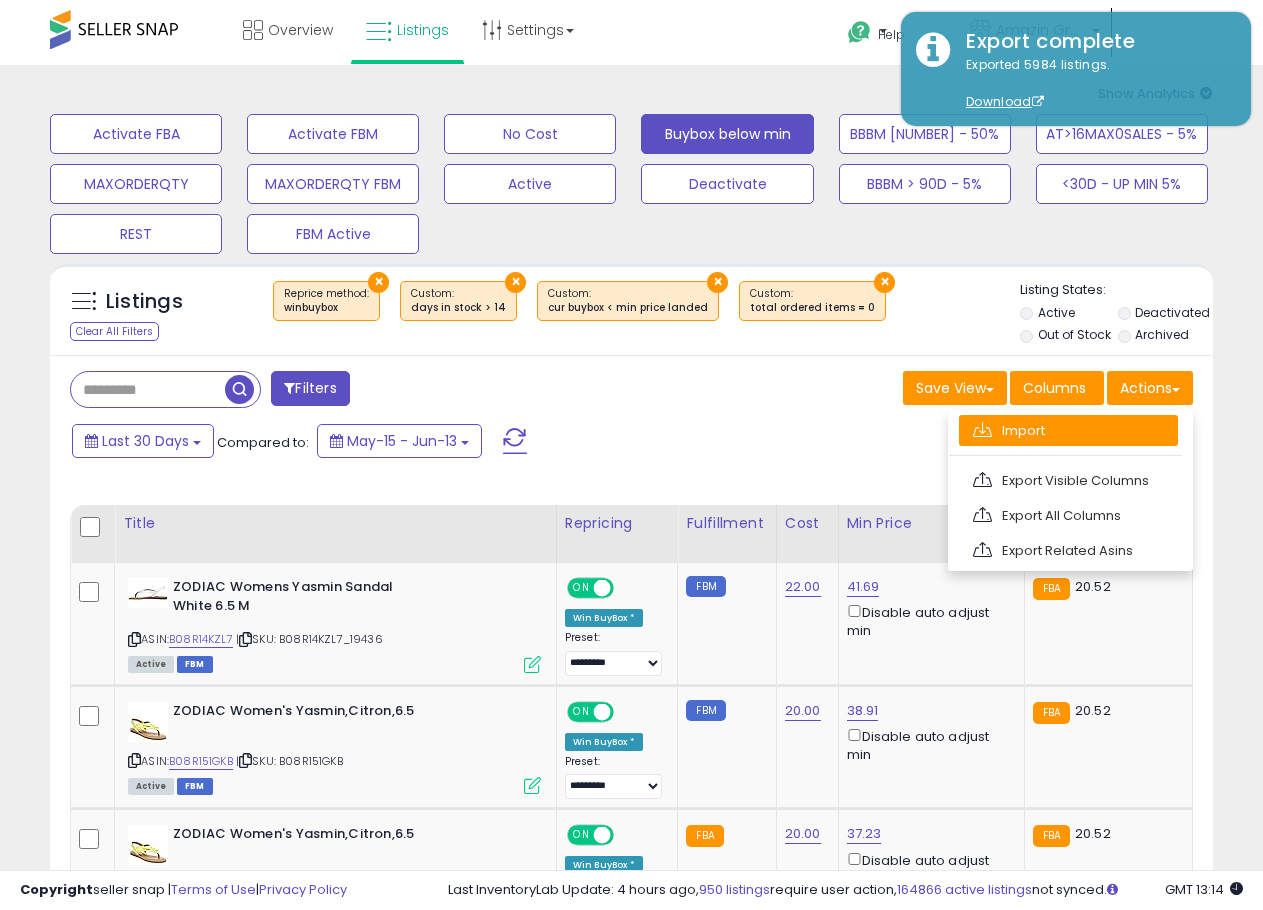 click on "Import" at bounding box center (1068, 430) 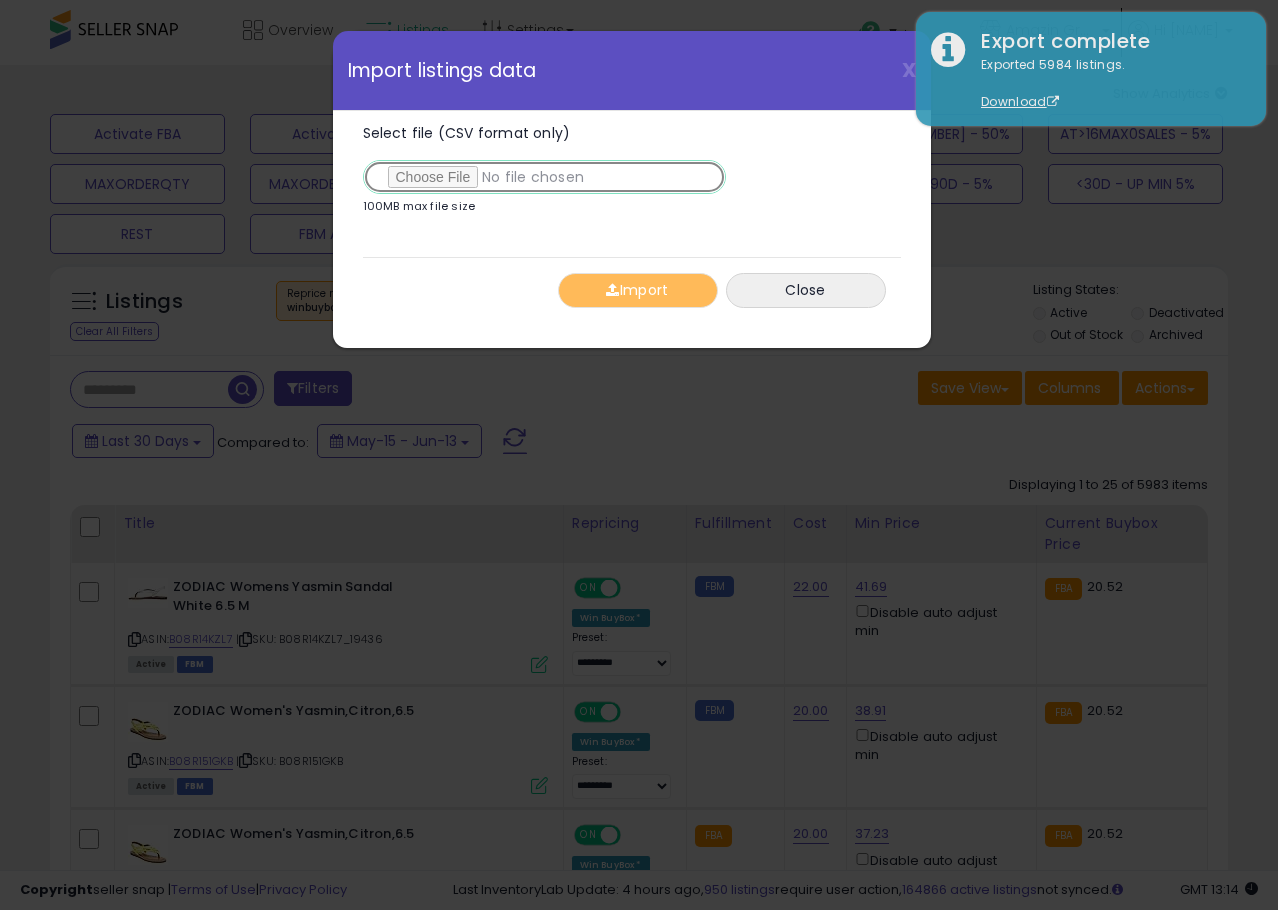 click on "Select file (CSV format only)" at bounding box center [544, 177] 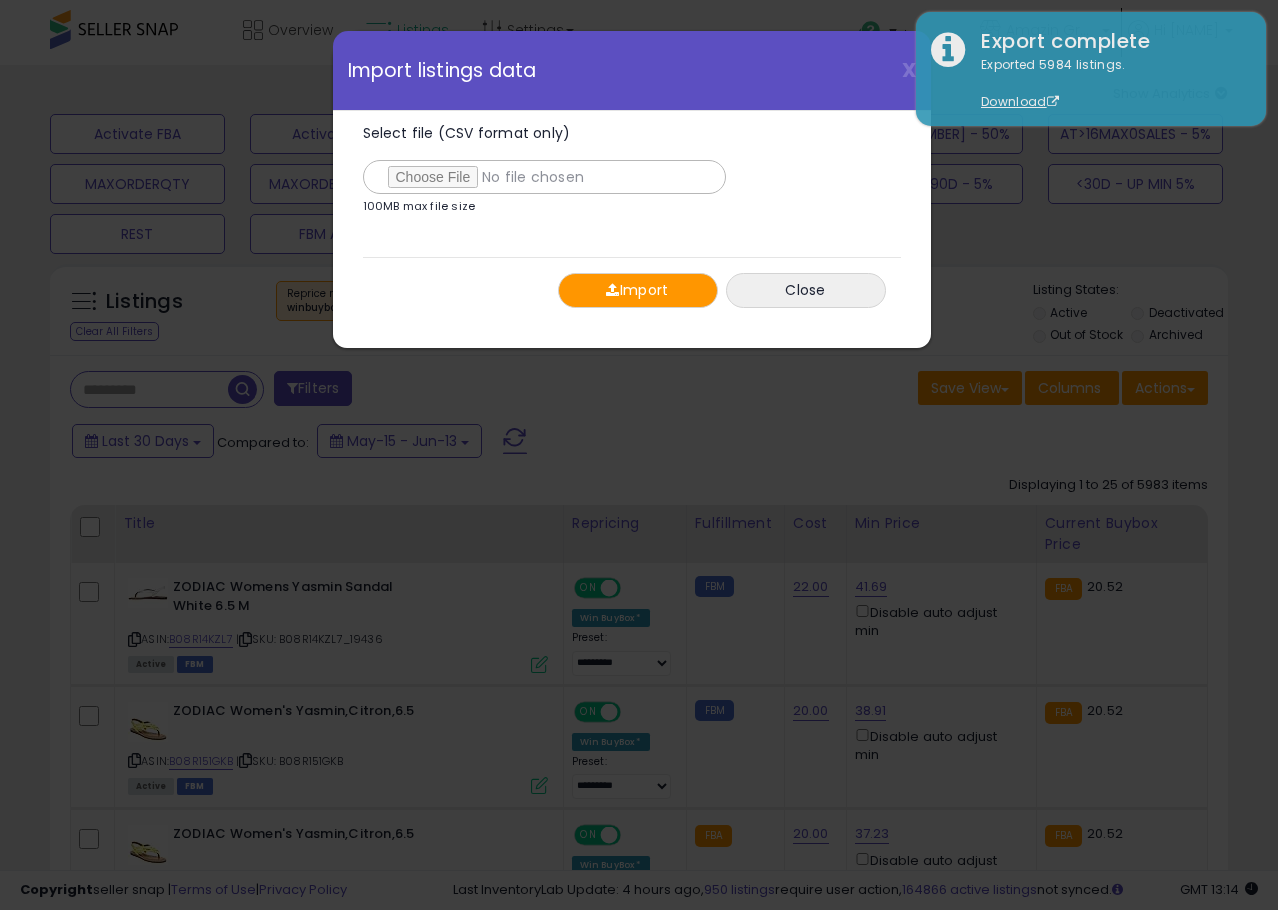 click on "Import" at bounding box center [638, 290] 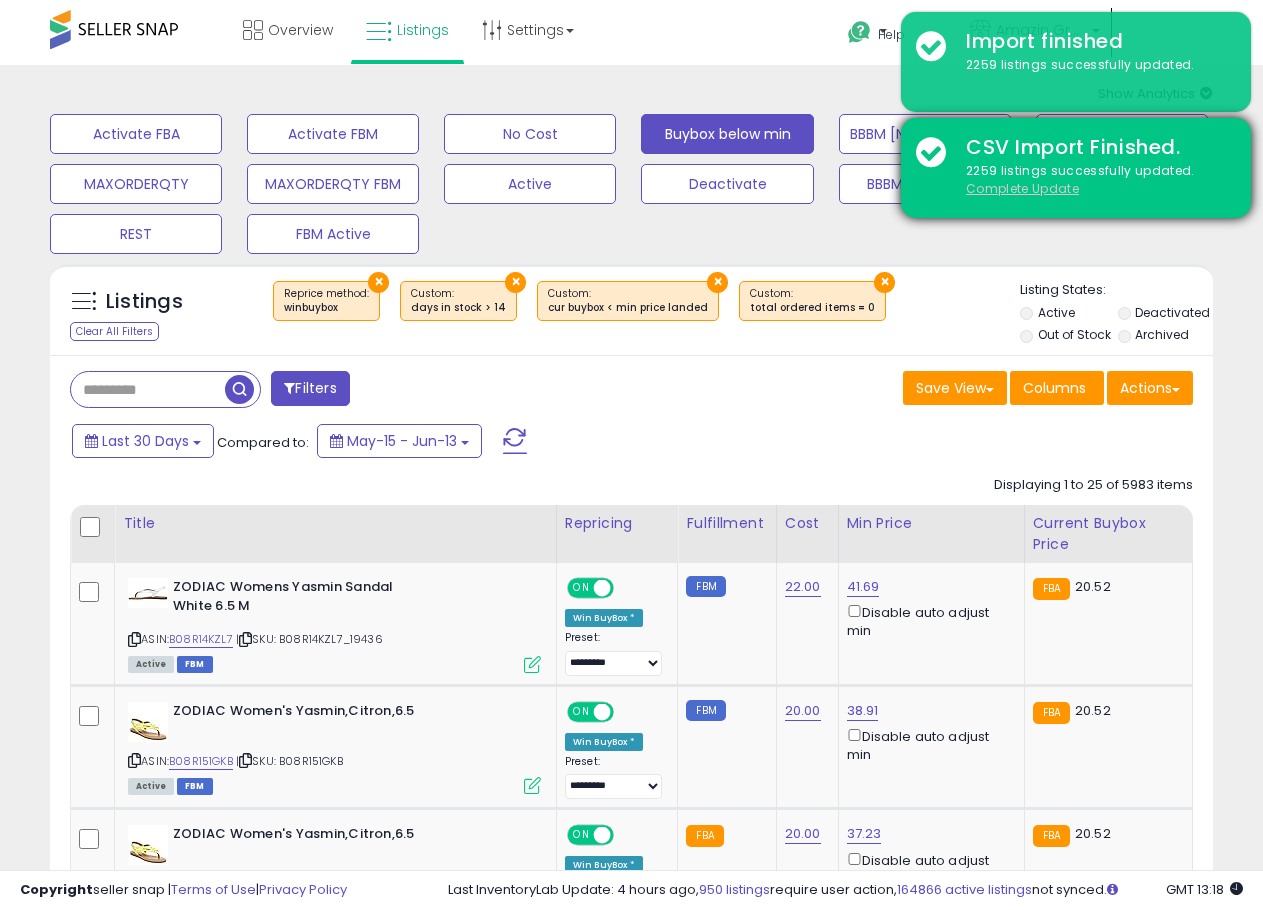 click on "Complete Update" at bounding box center (1022, 188) 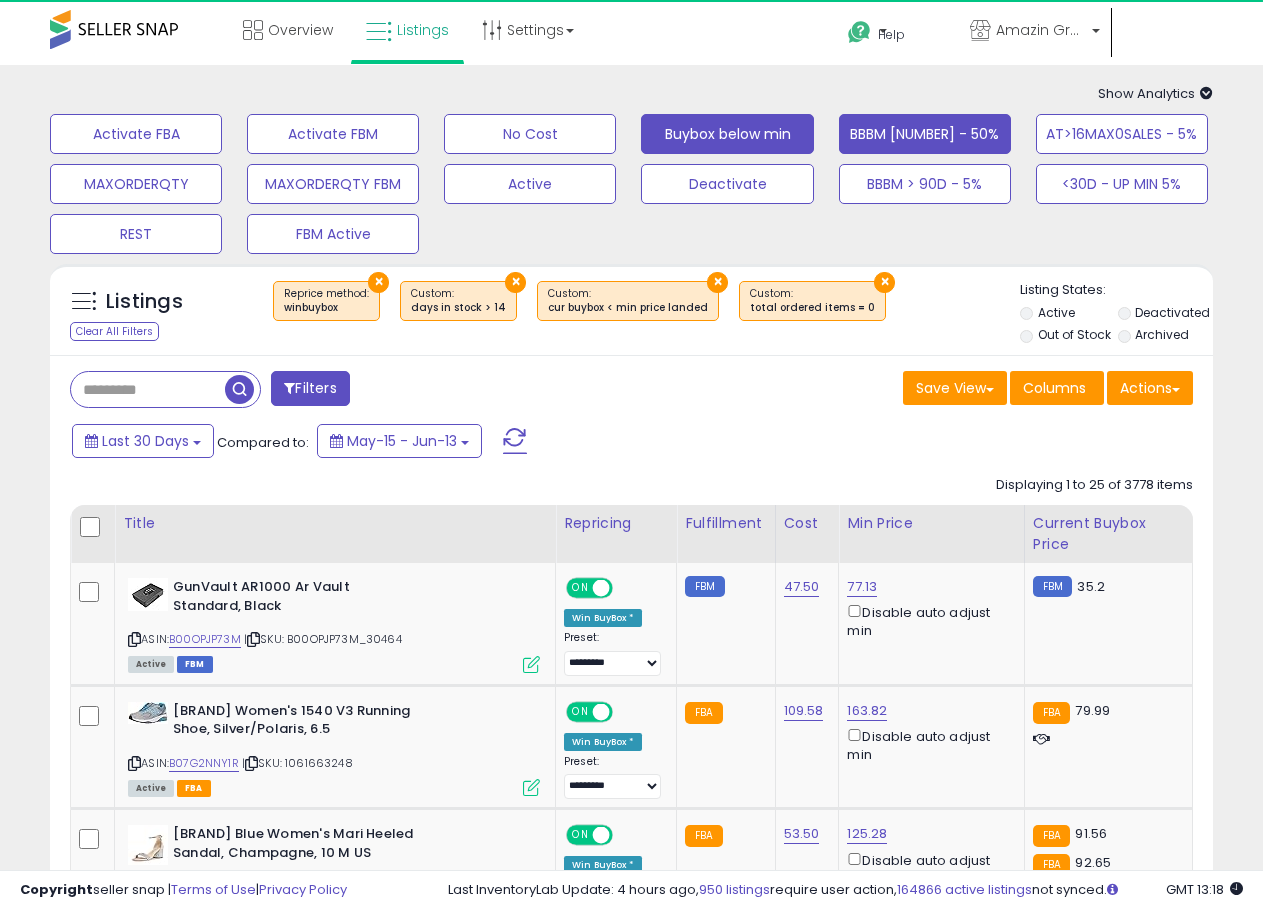 click on "BBBM [NUMBER] - 50%" at bounding box center [136, 134] 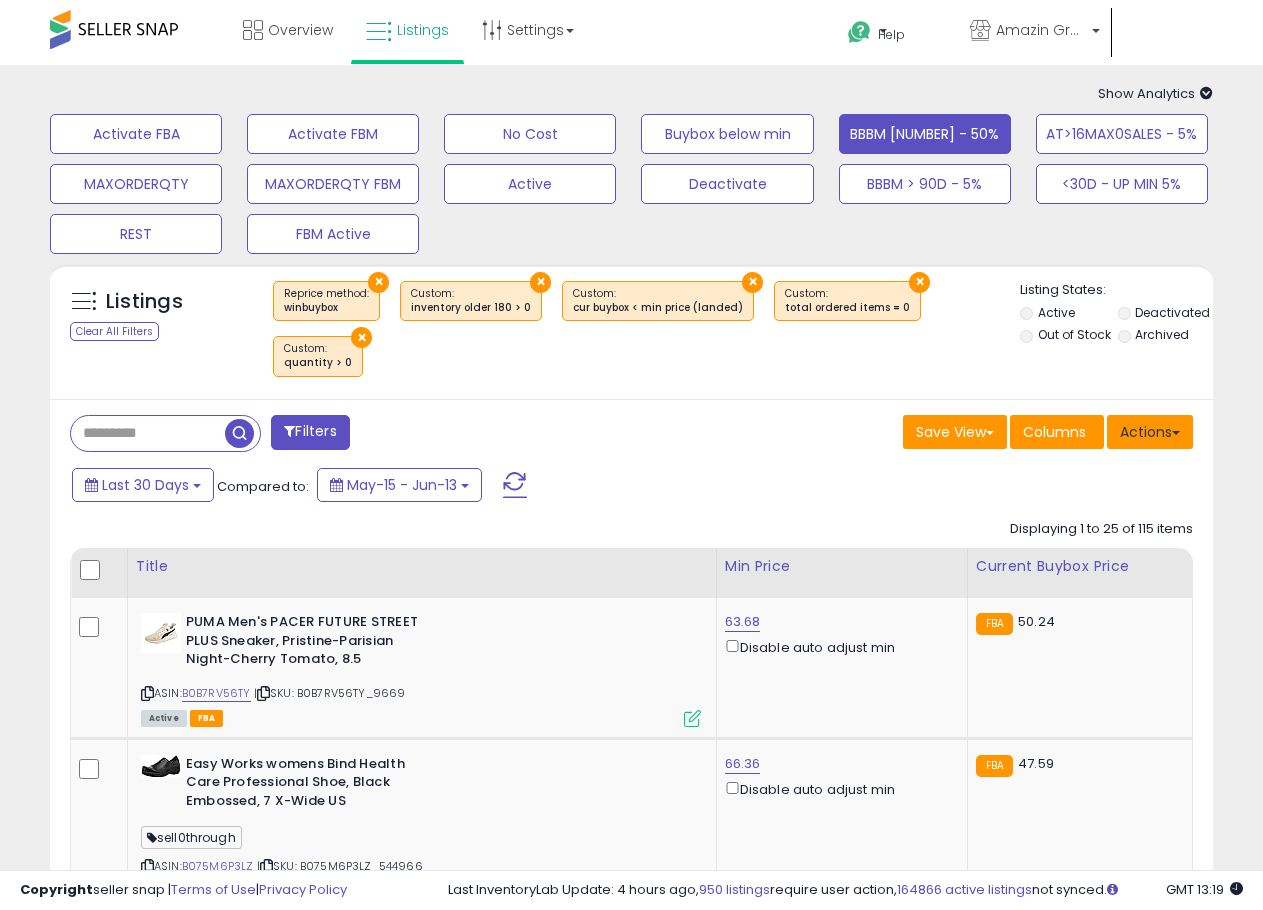 click on "Actions" at bounding box center (1150, 432) 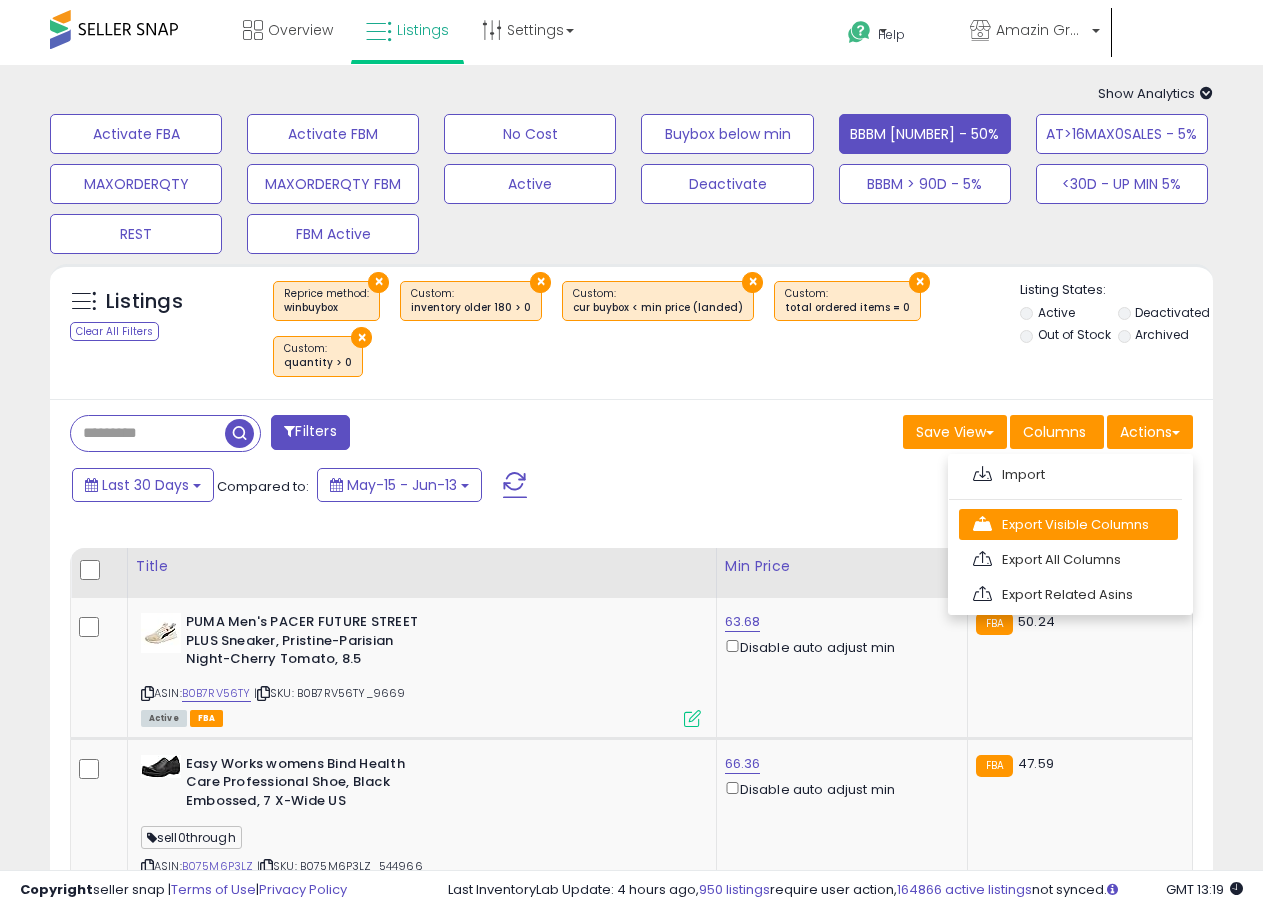 click on "Export Visible Columns" at bounding box center [1068, 524] 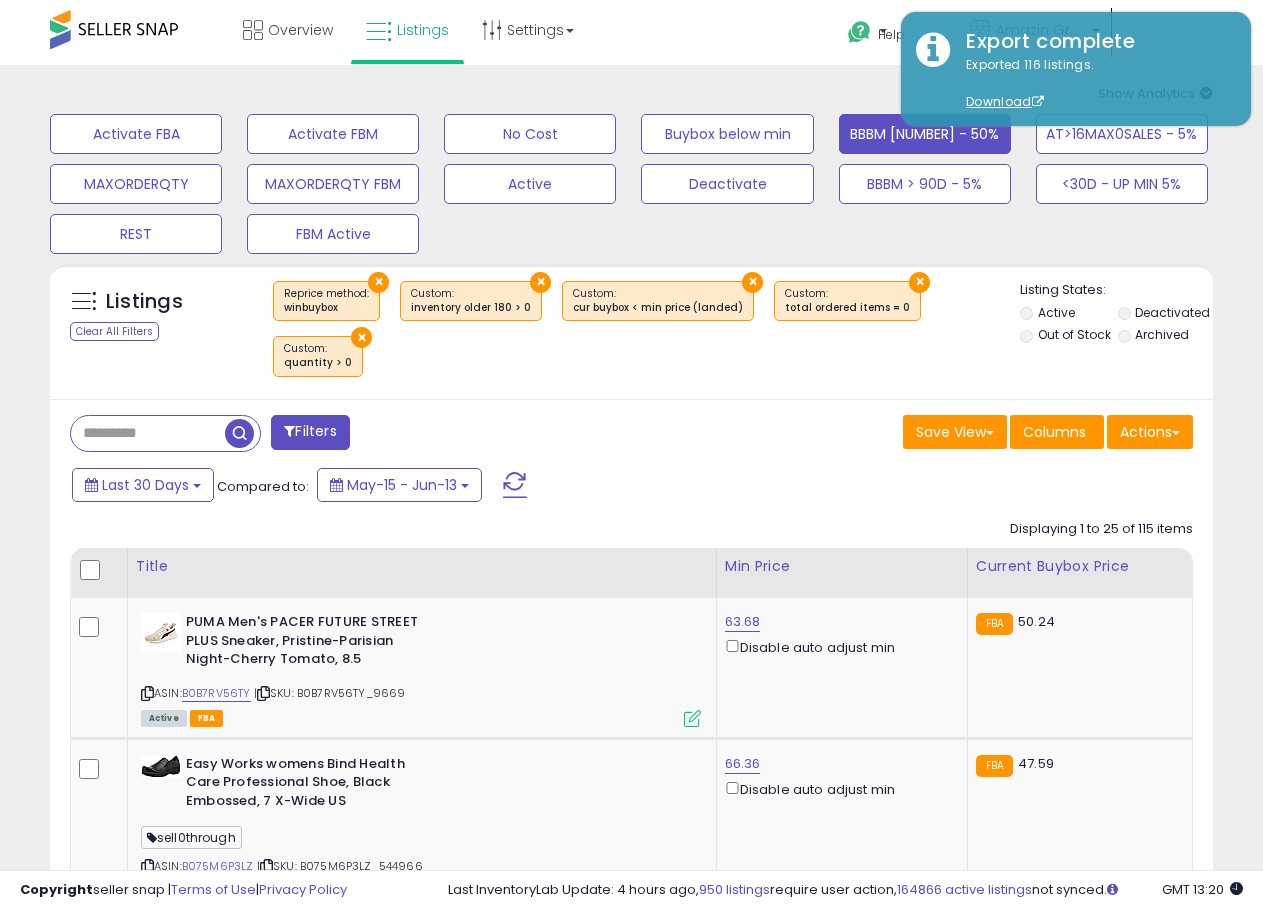 click on "× winbuybox" at bounding box center [634, 336] 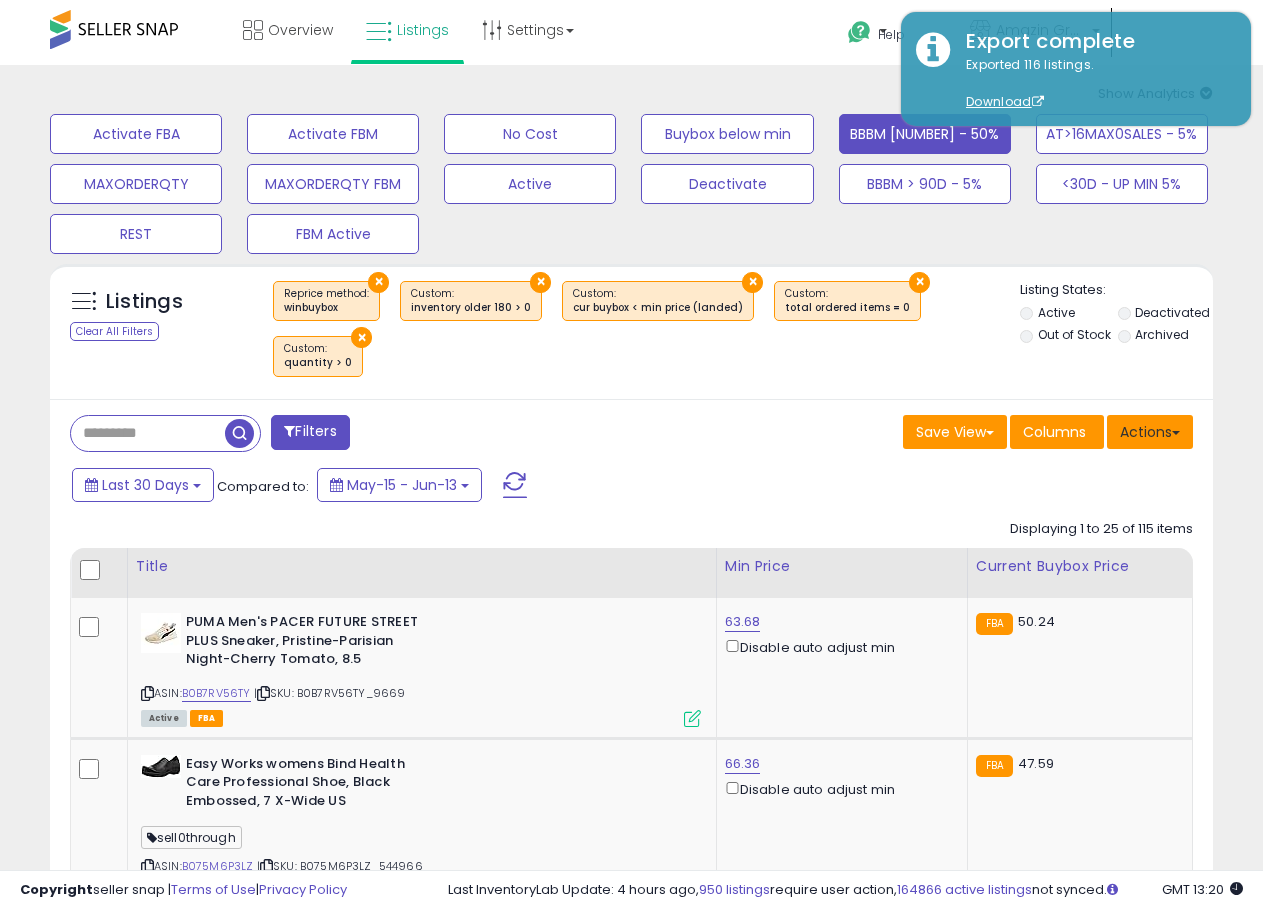 click on "Actions" at bounding box center [1150, 432] 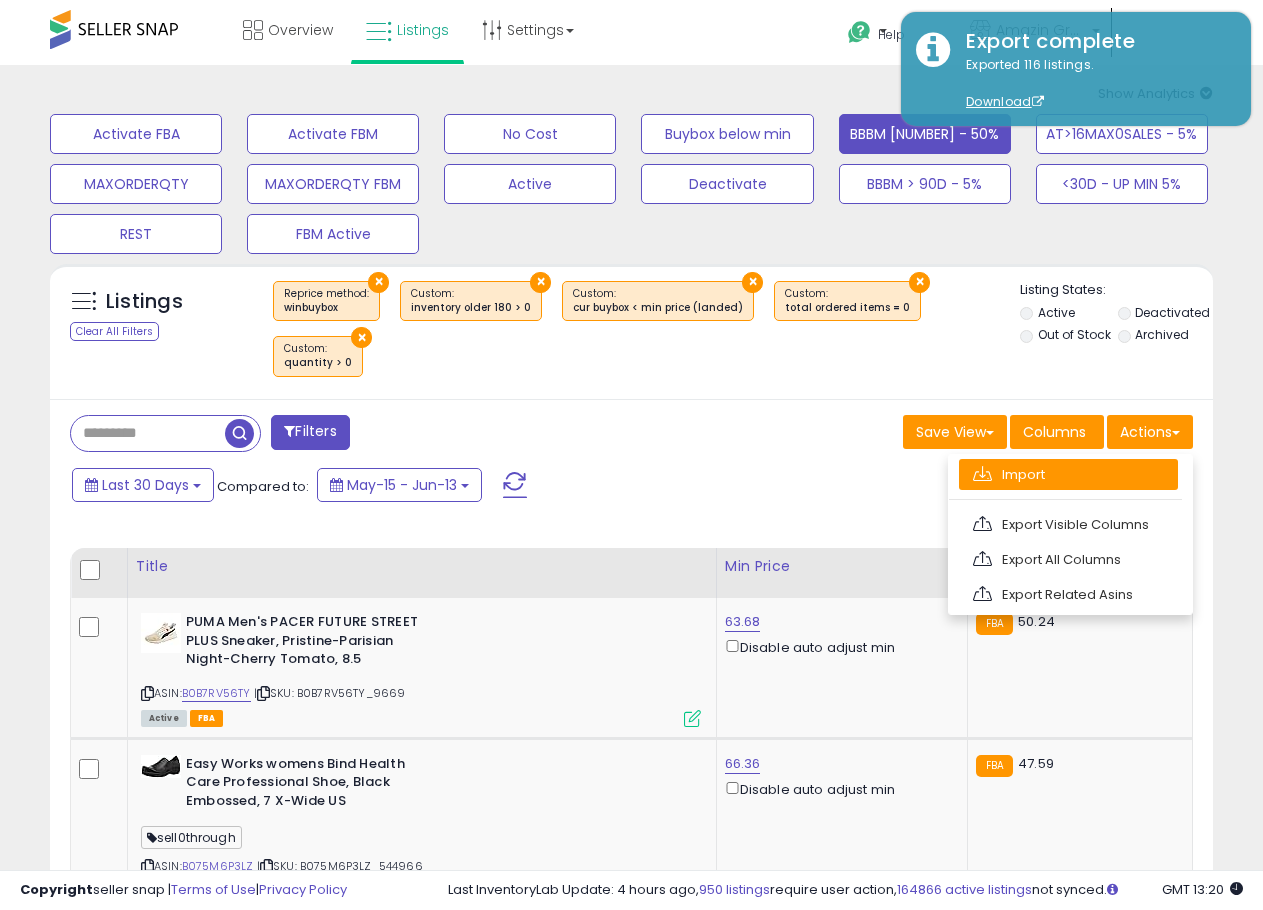 click on "Import" at bounding box center (1068, 474) 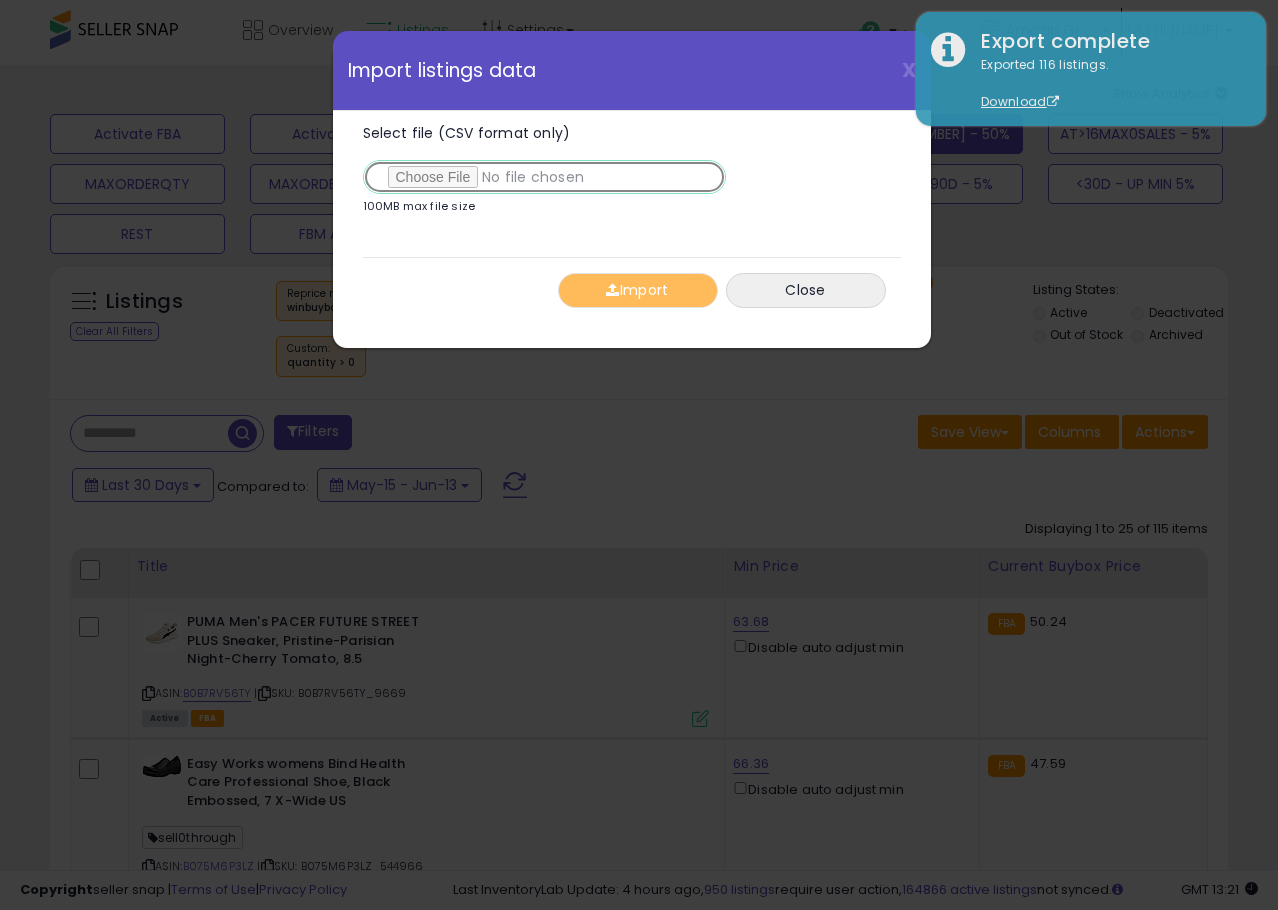 click on "Select file (CSV format only)" at bounding box center (544, 177) 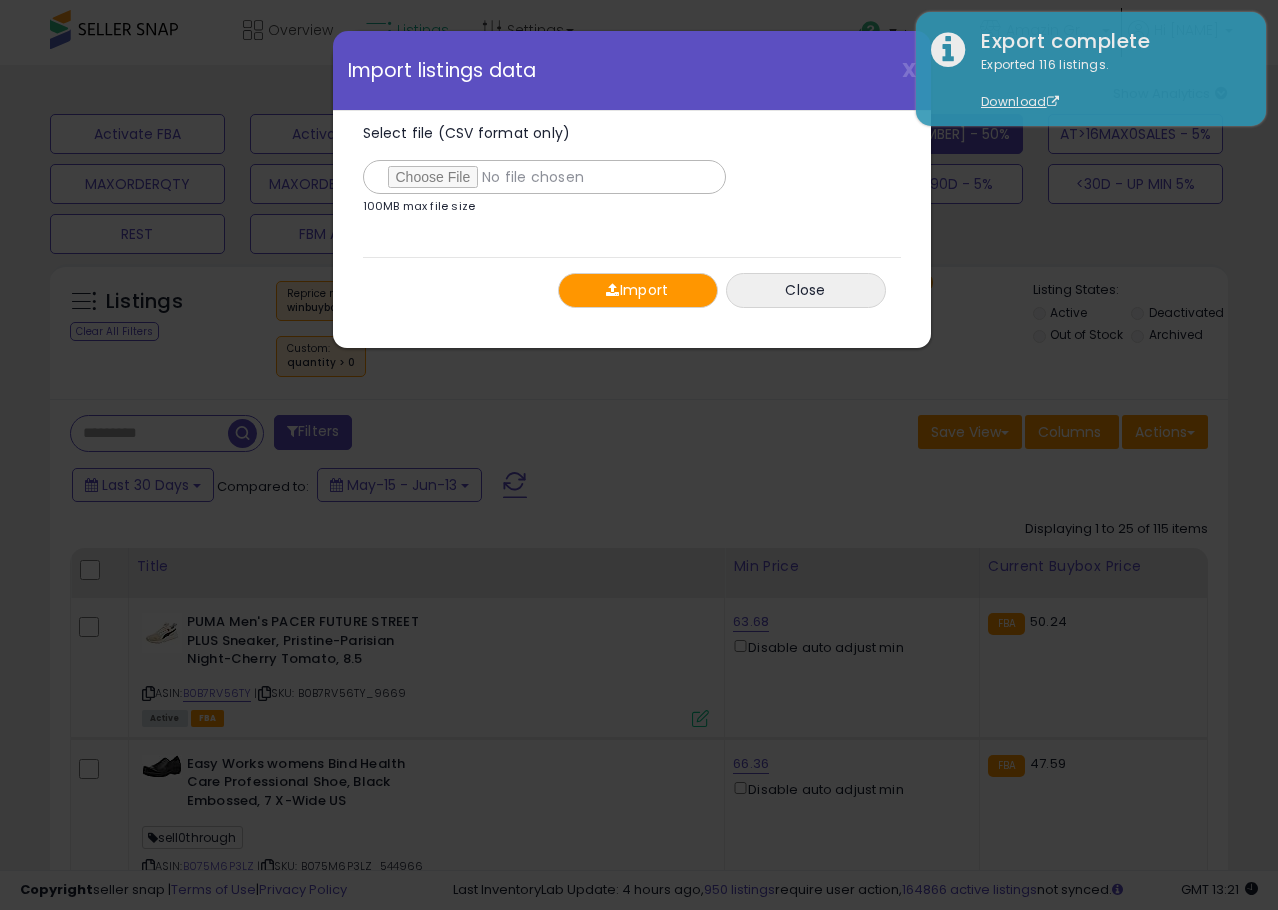click at bounding box center [612, 290] 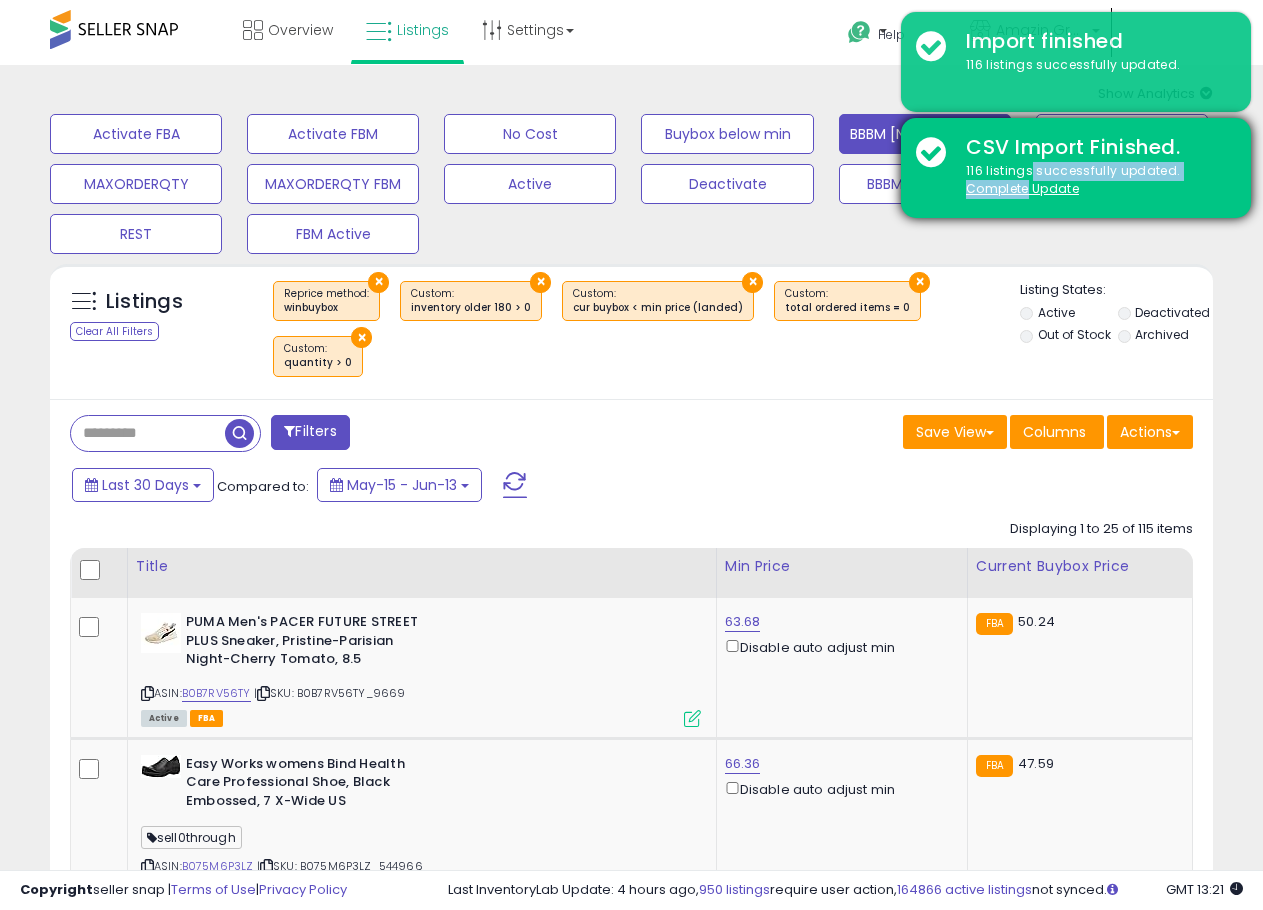 click on "116 listings successfully updated.  Complete Update" at bounding box center [1093, 180] 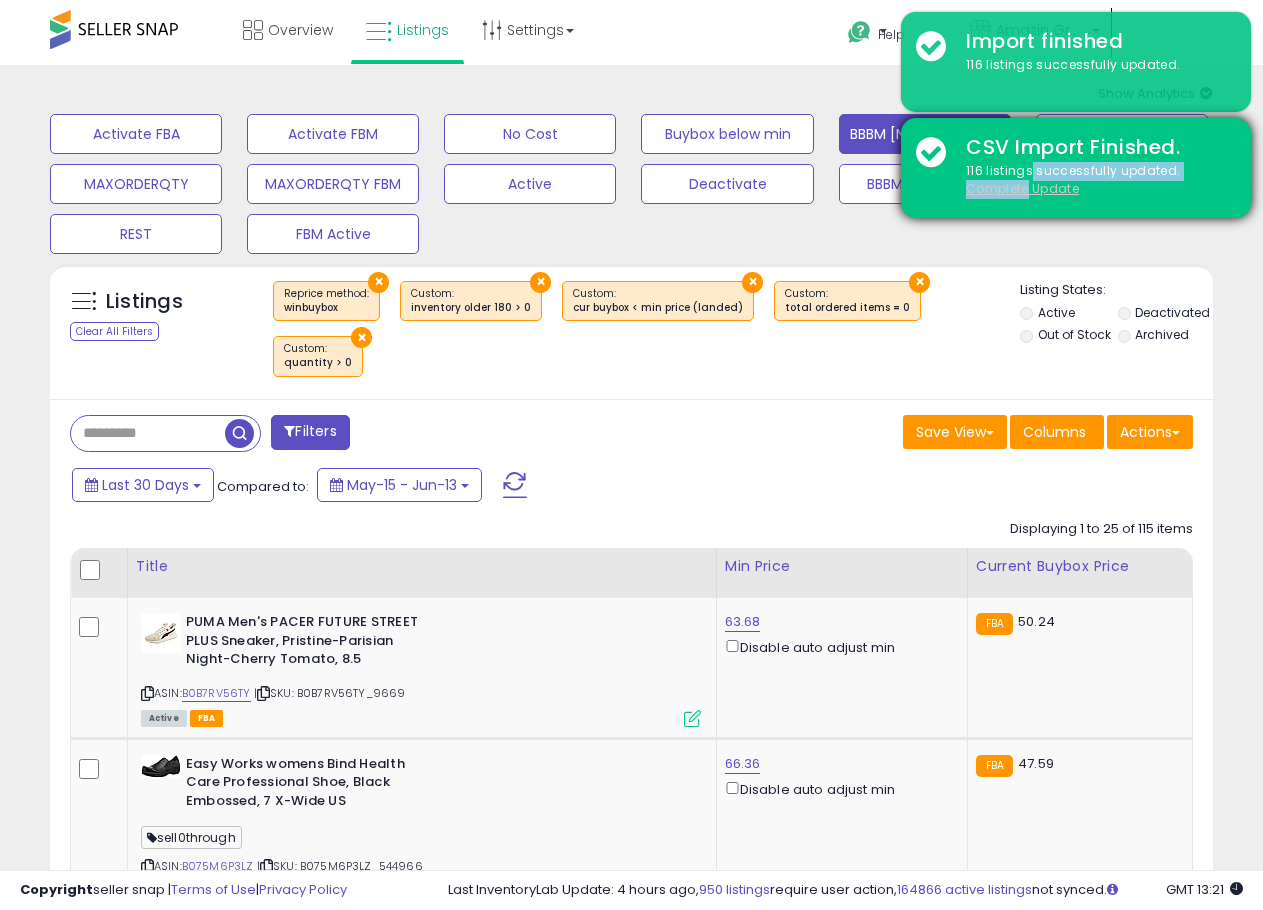 click on "116 listings successfully updated.  Complete Update" at bounding box center (1093, 180) 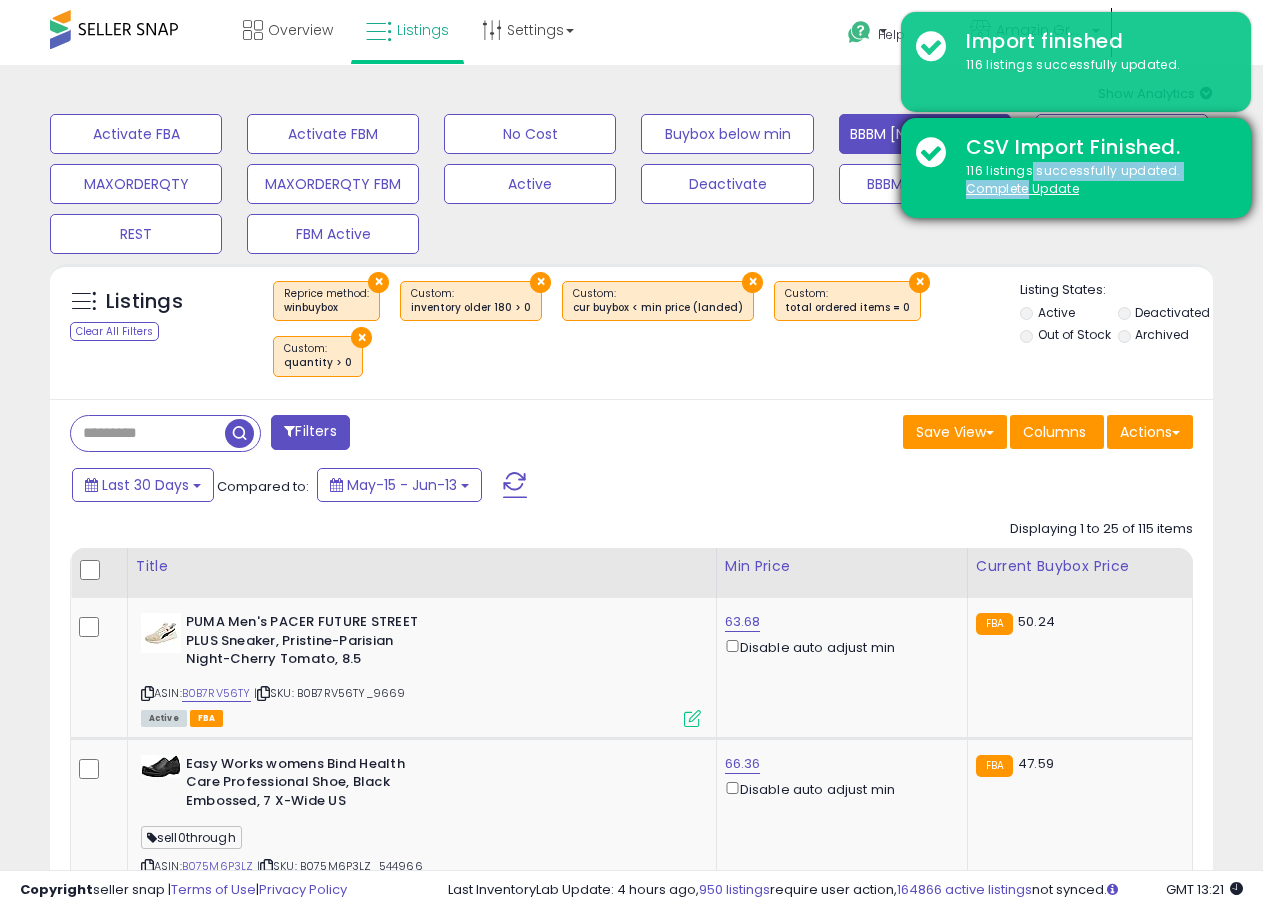 click on "116 listings successfully updated.  Complete Update" at bounding box center (1093, 180) 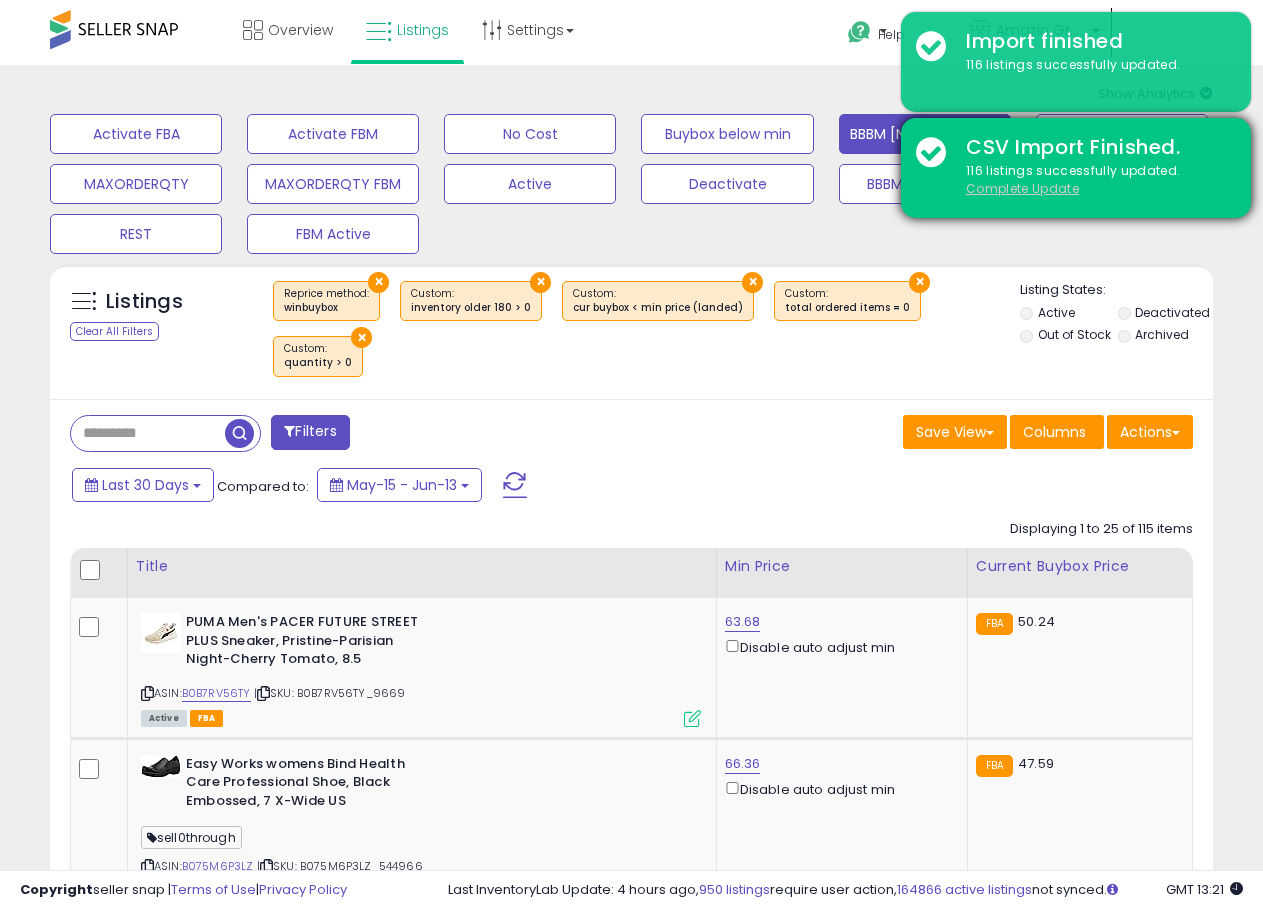 click on "Complete Update" at bounding box center [1022, 188] 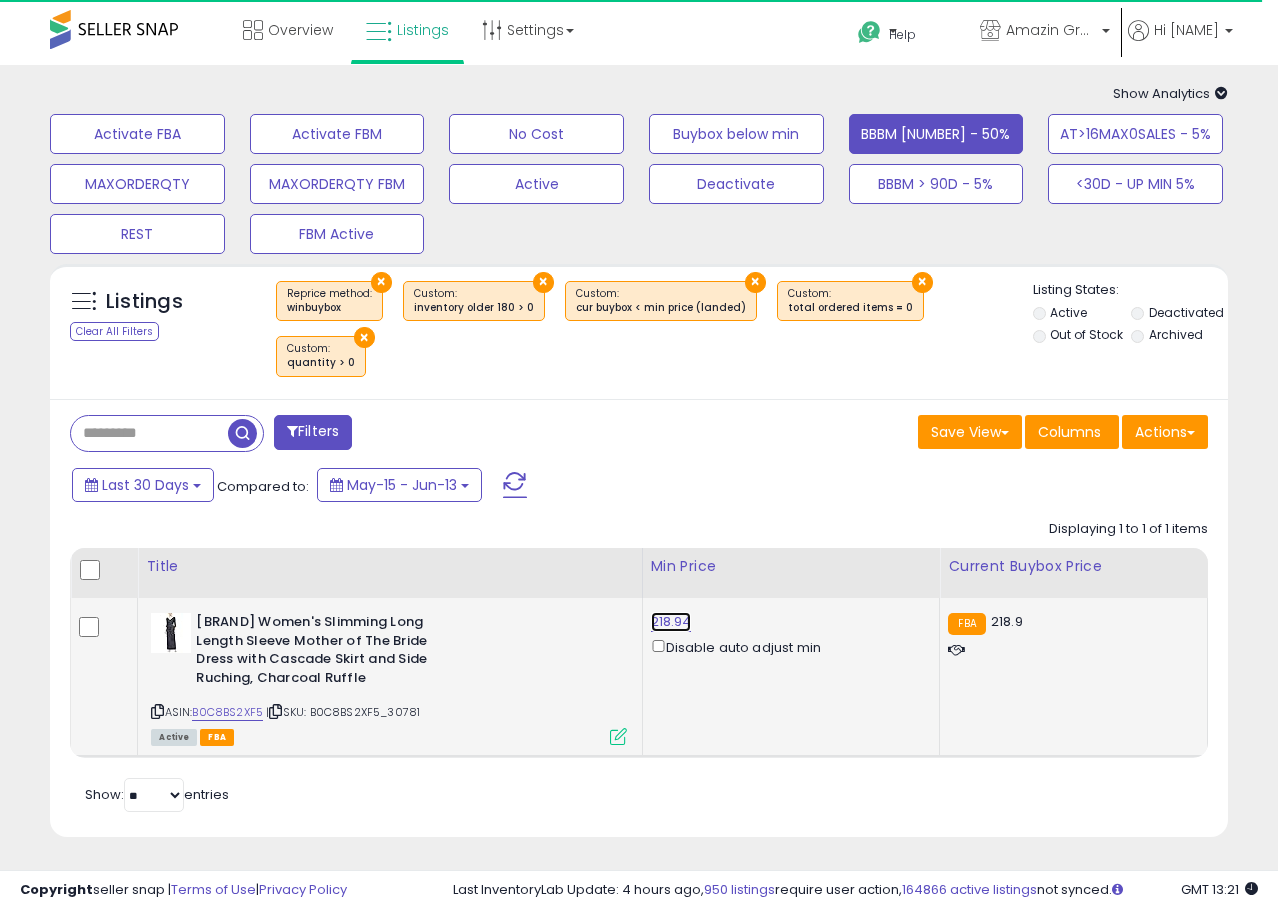 click on "218.94" at bounding box center [671, 622] 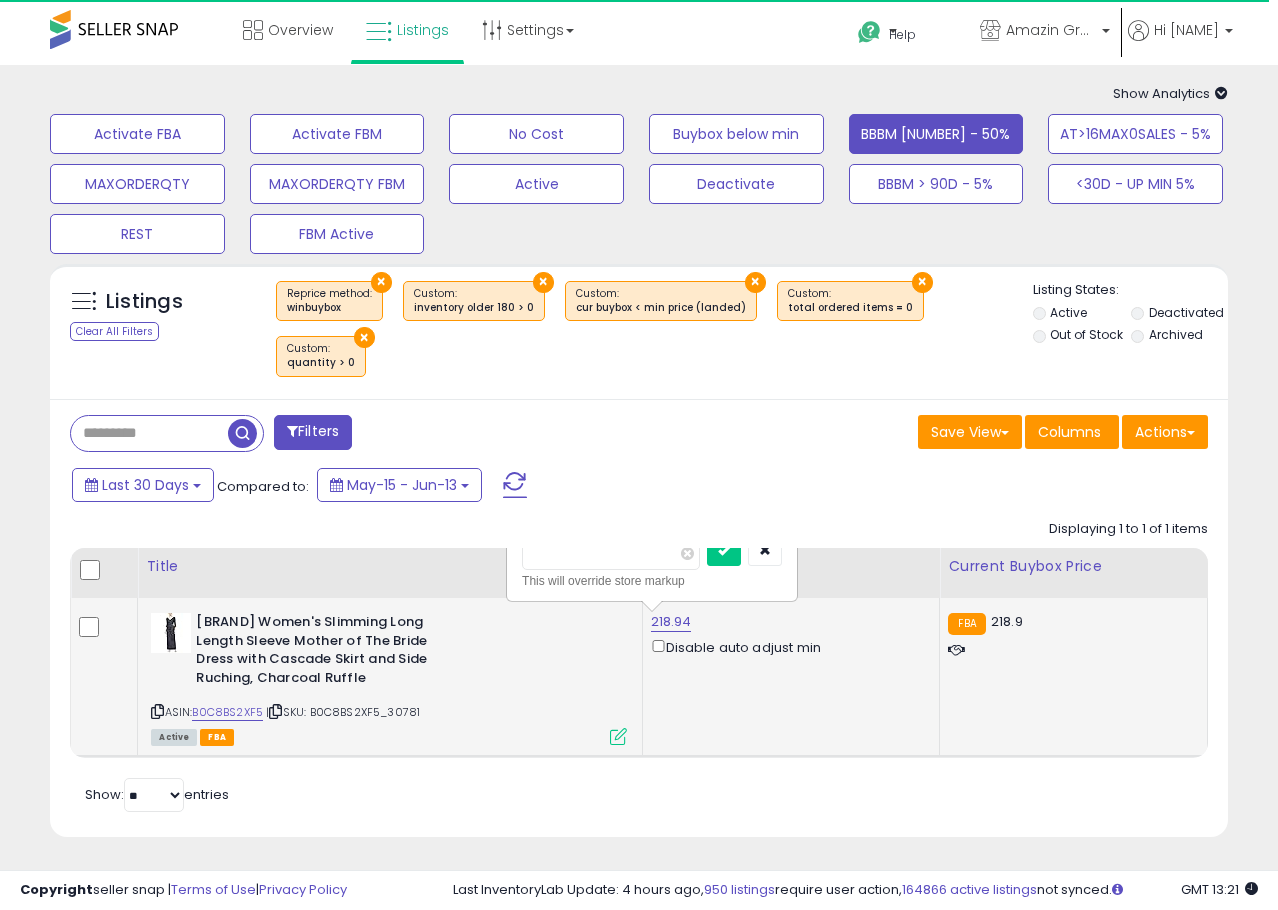 type on "***" 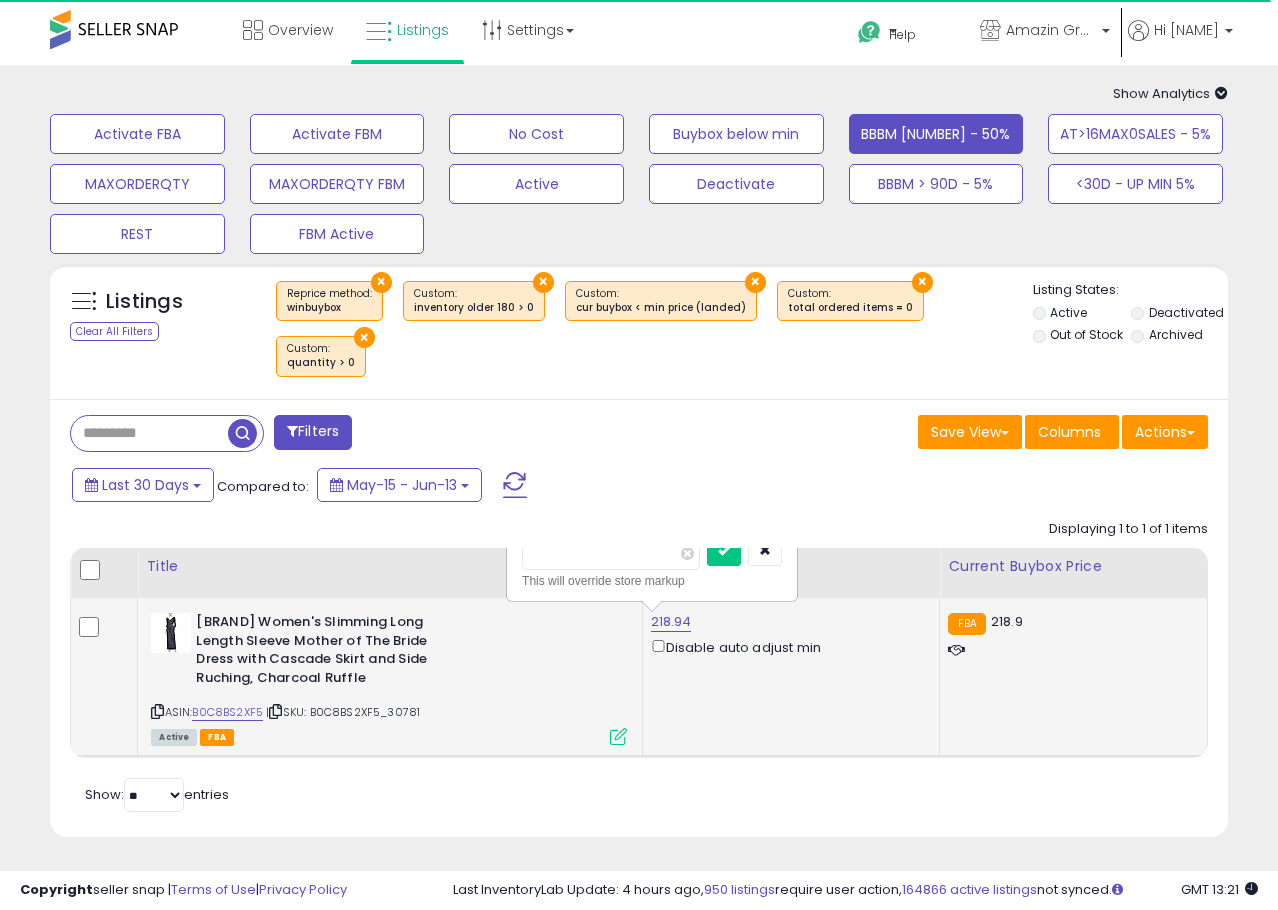 click at bounding box center [724, 551] 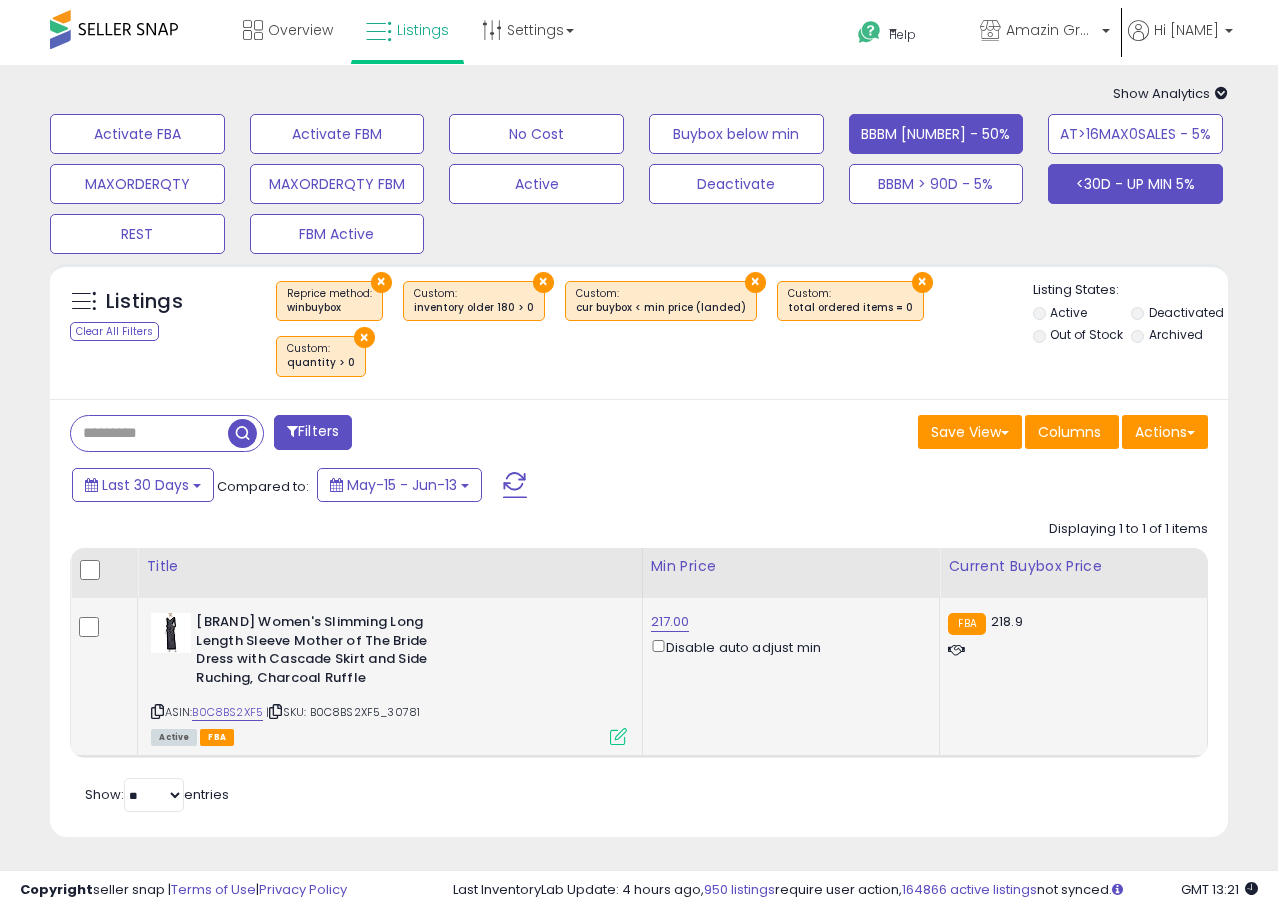 click on "<30D - UP MIN 5%" at bounding box center [137, 134] 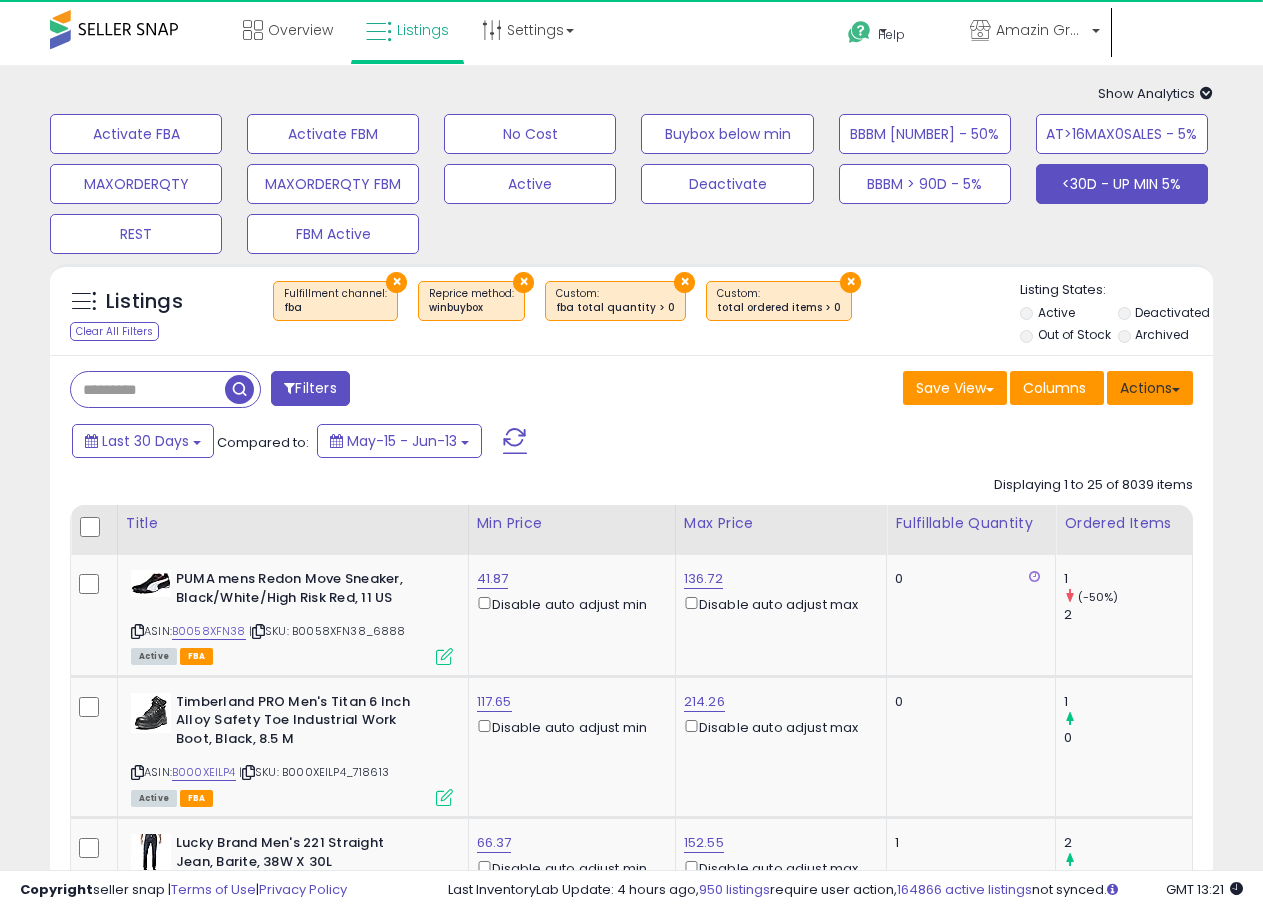 click on "Actions" at bounding box center [1150, 388] 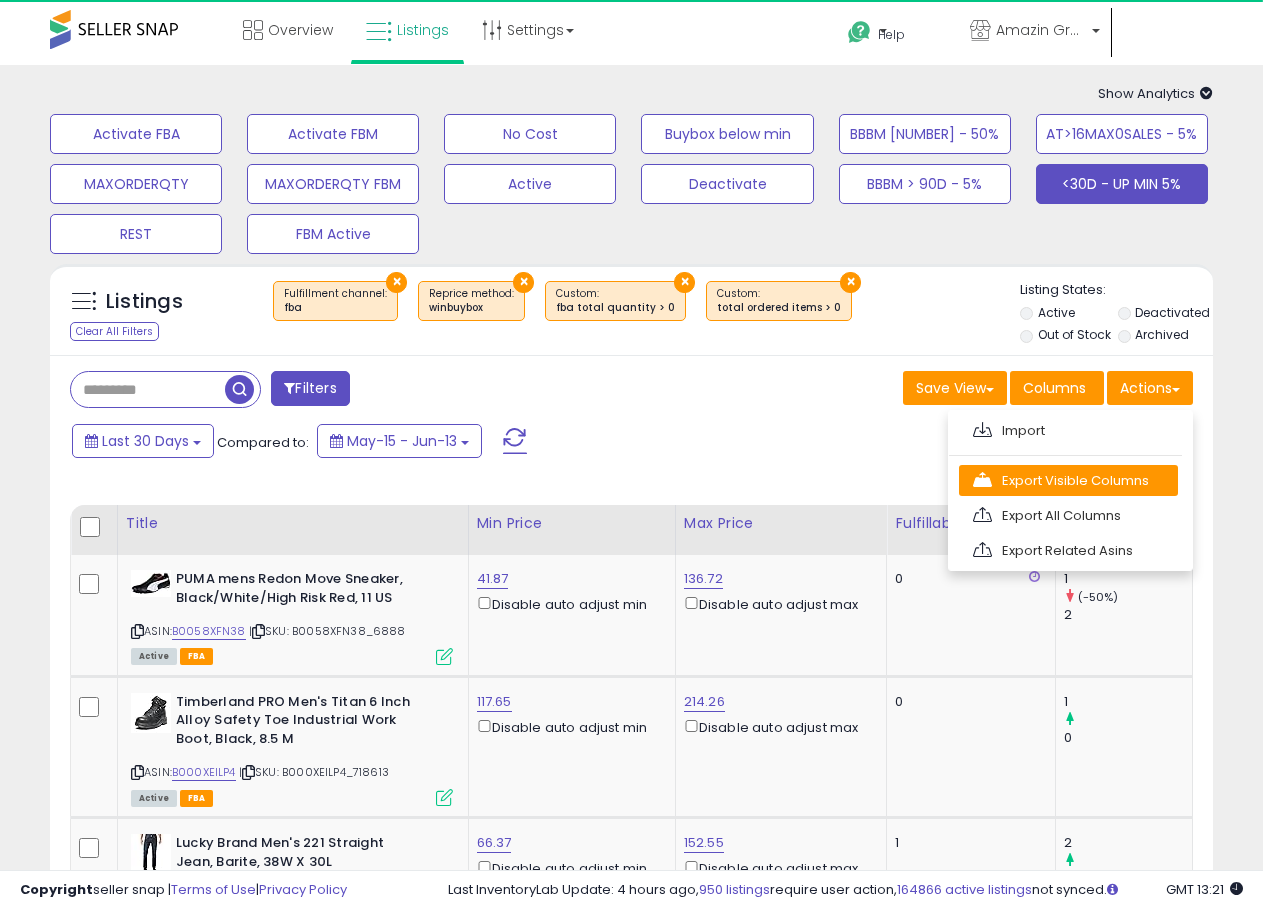 click on "Export Visible Columns" at bounding box center [1068, 480] 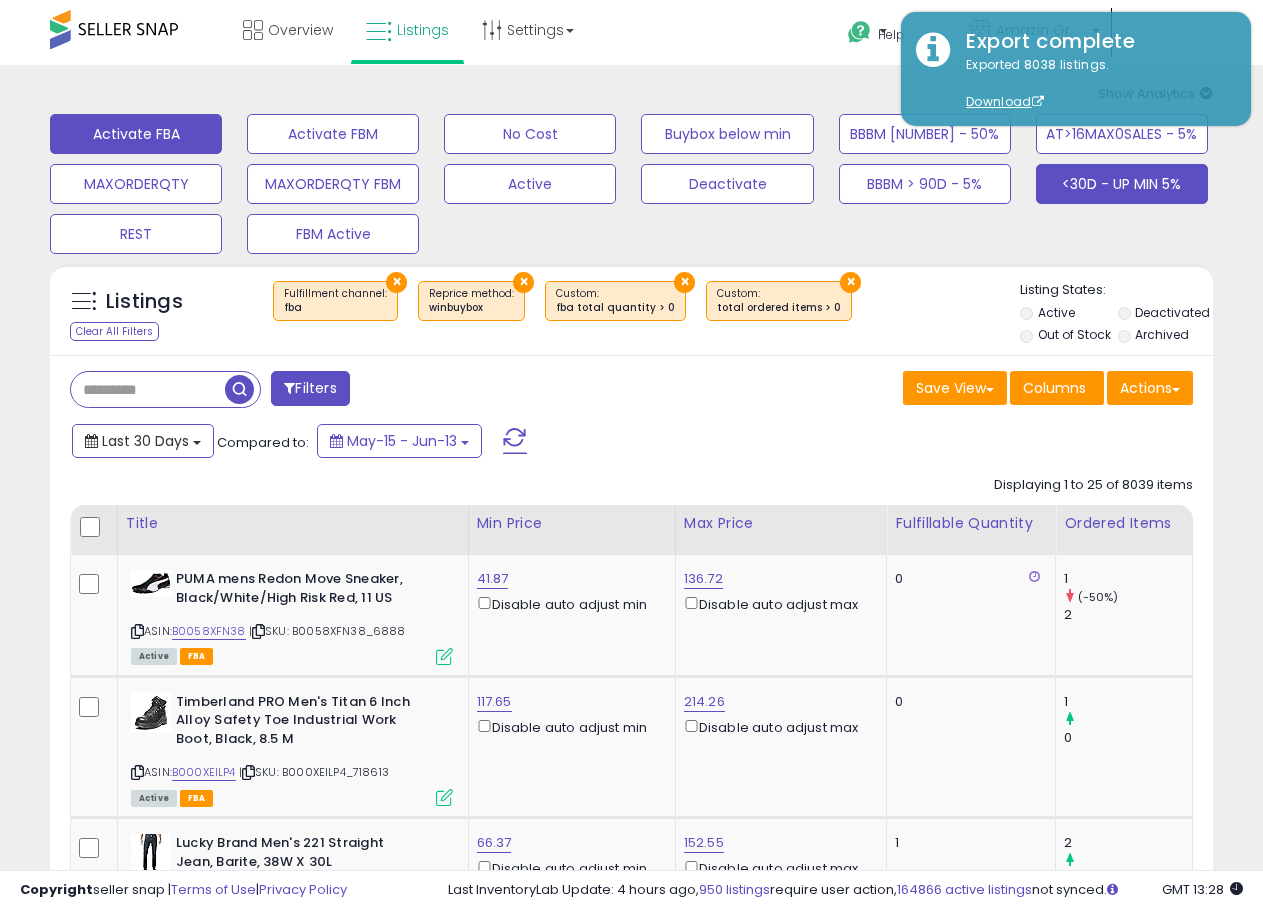 type 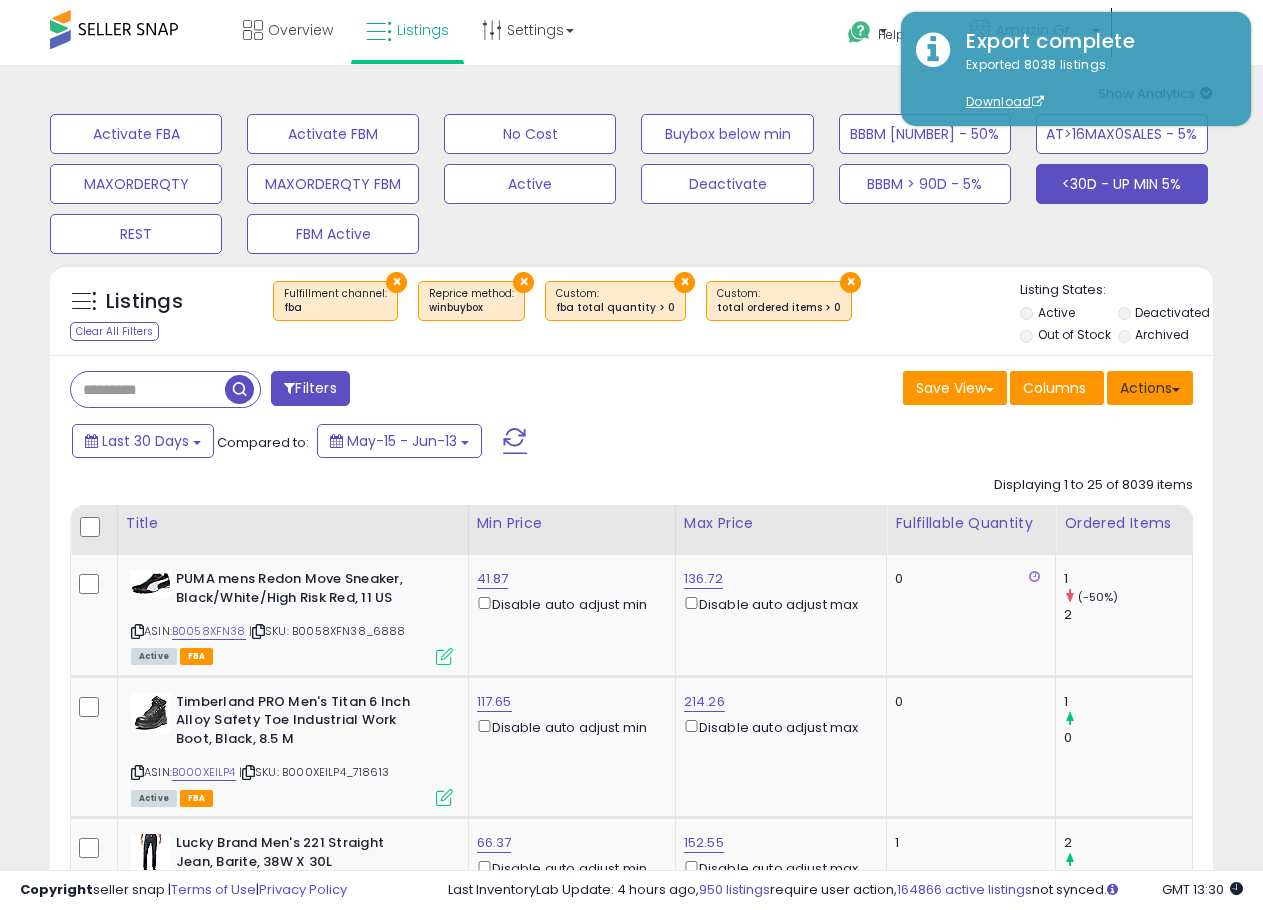 click on "Actions" at bounding box center [1150, 388] 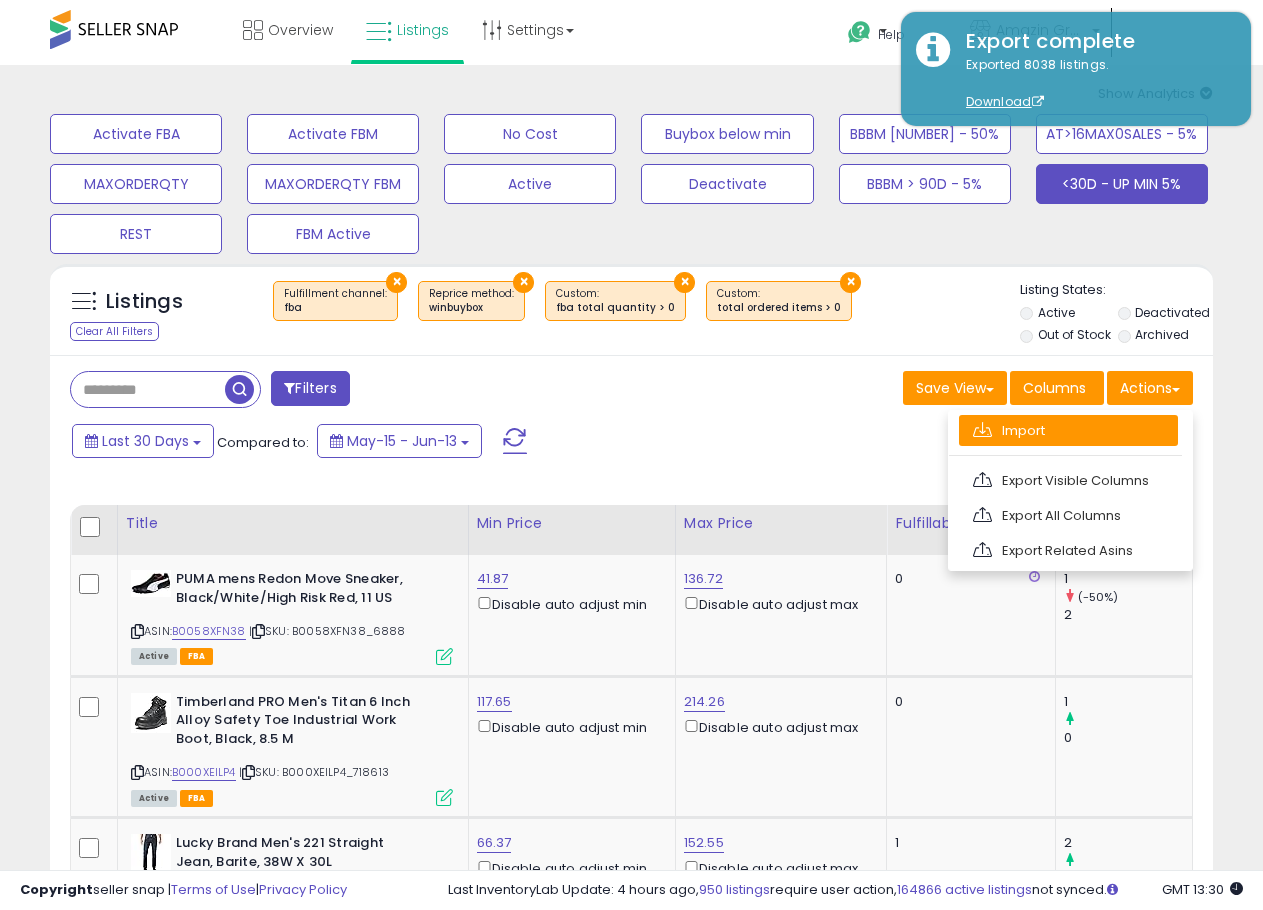 click on "Import" at bounding box center (1068, 430) 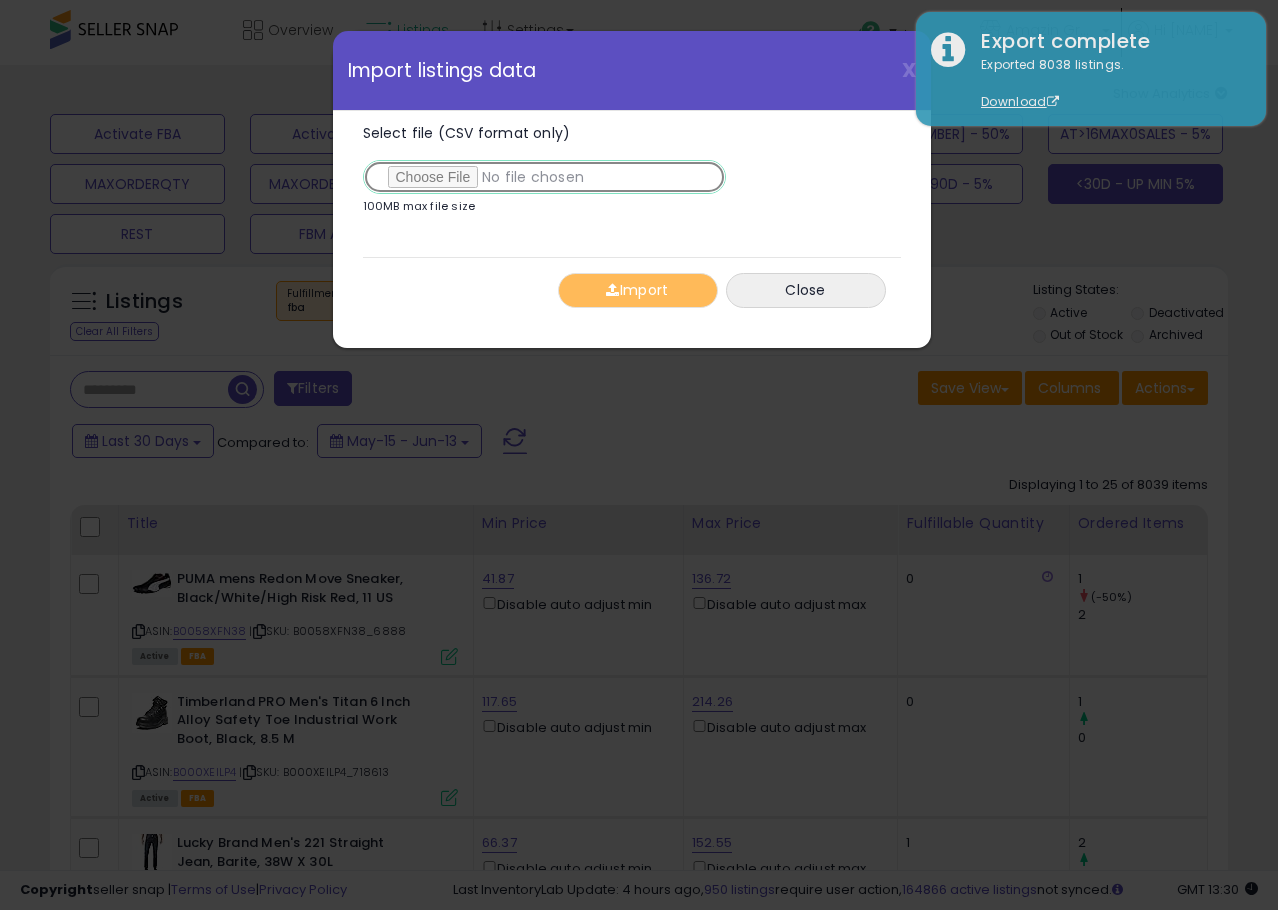 click on "Select file (CSV format only)" at bounding box center (544, 177) 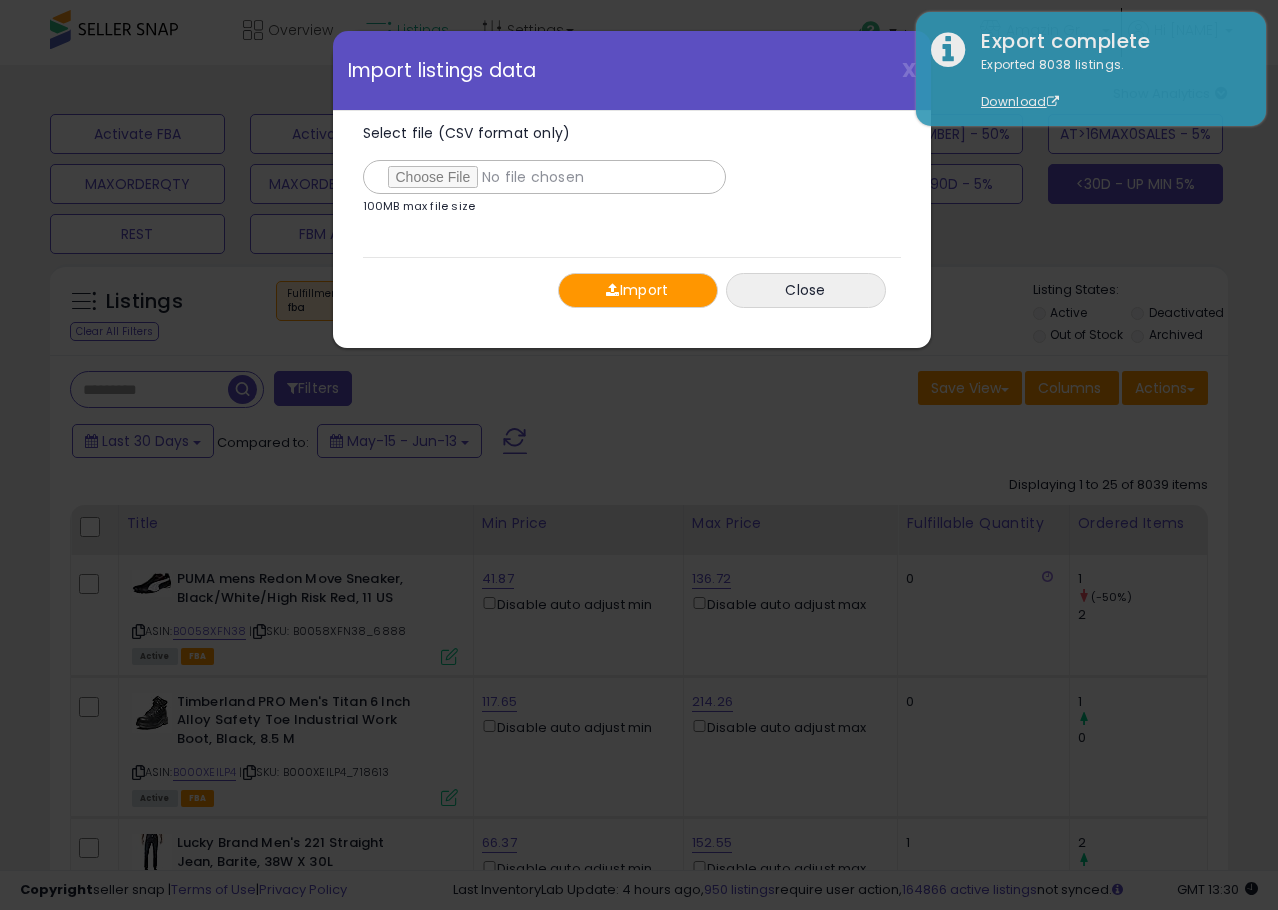 click on "Import" at bounding box center [638, 290] 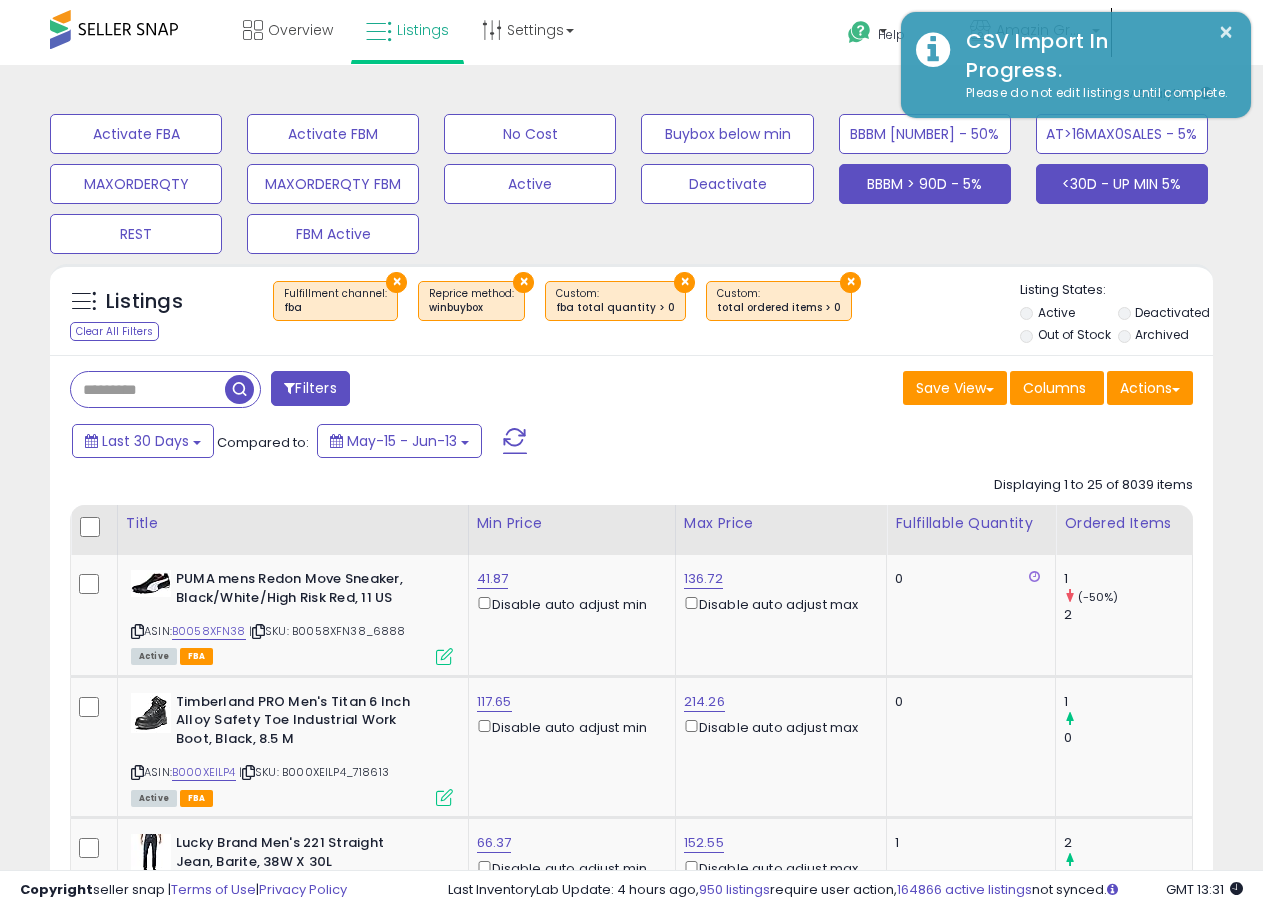 click on "BBBM > 90D - 5%" at bounding box center [136, 134] 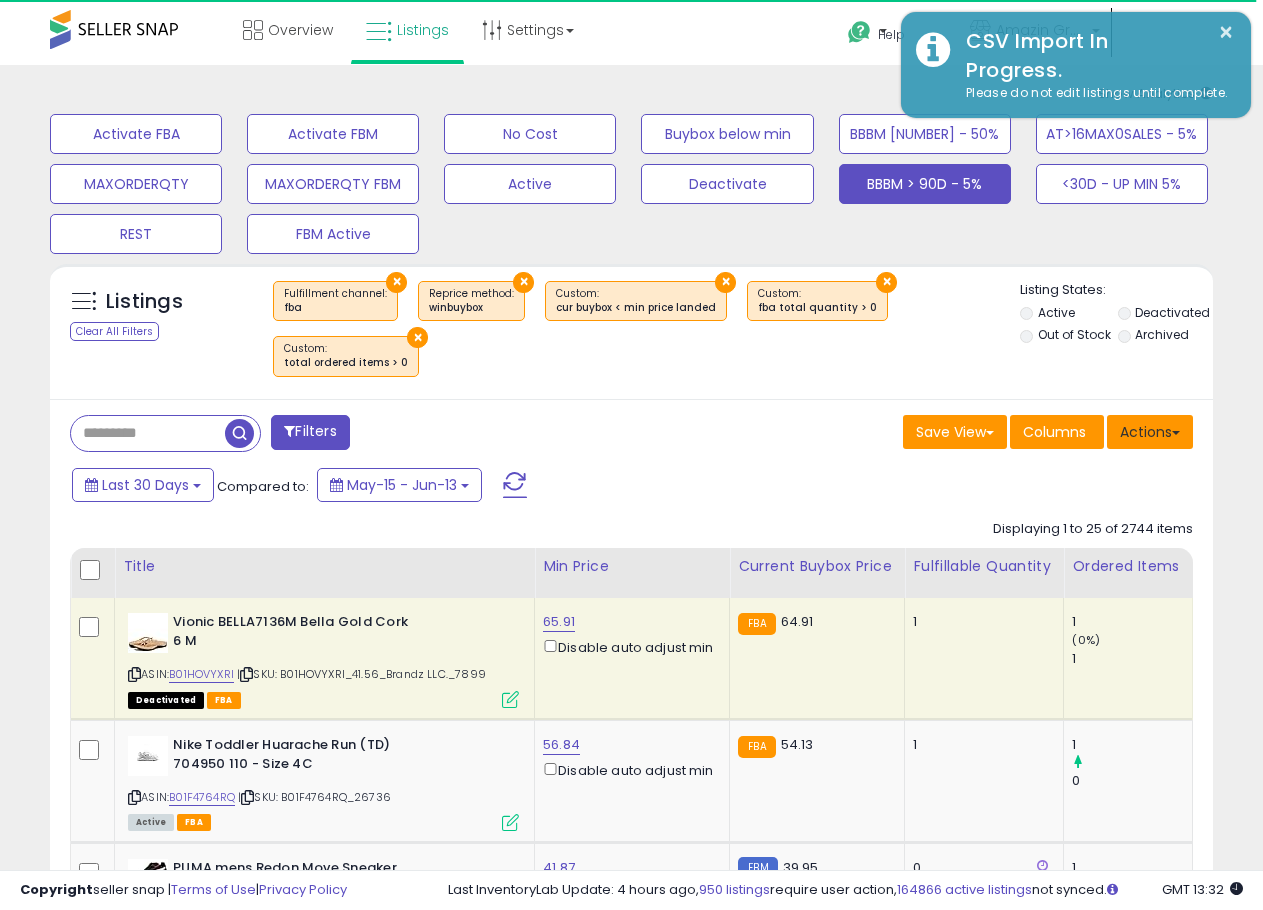 click on "Actions" at bounding box center [1150, 432] 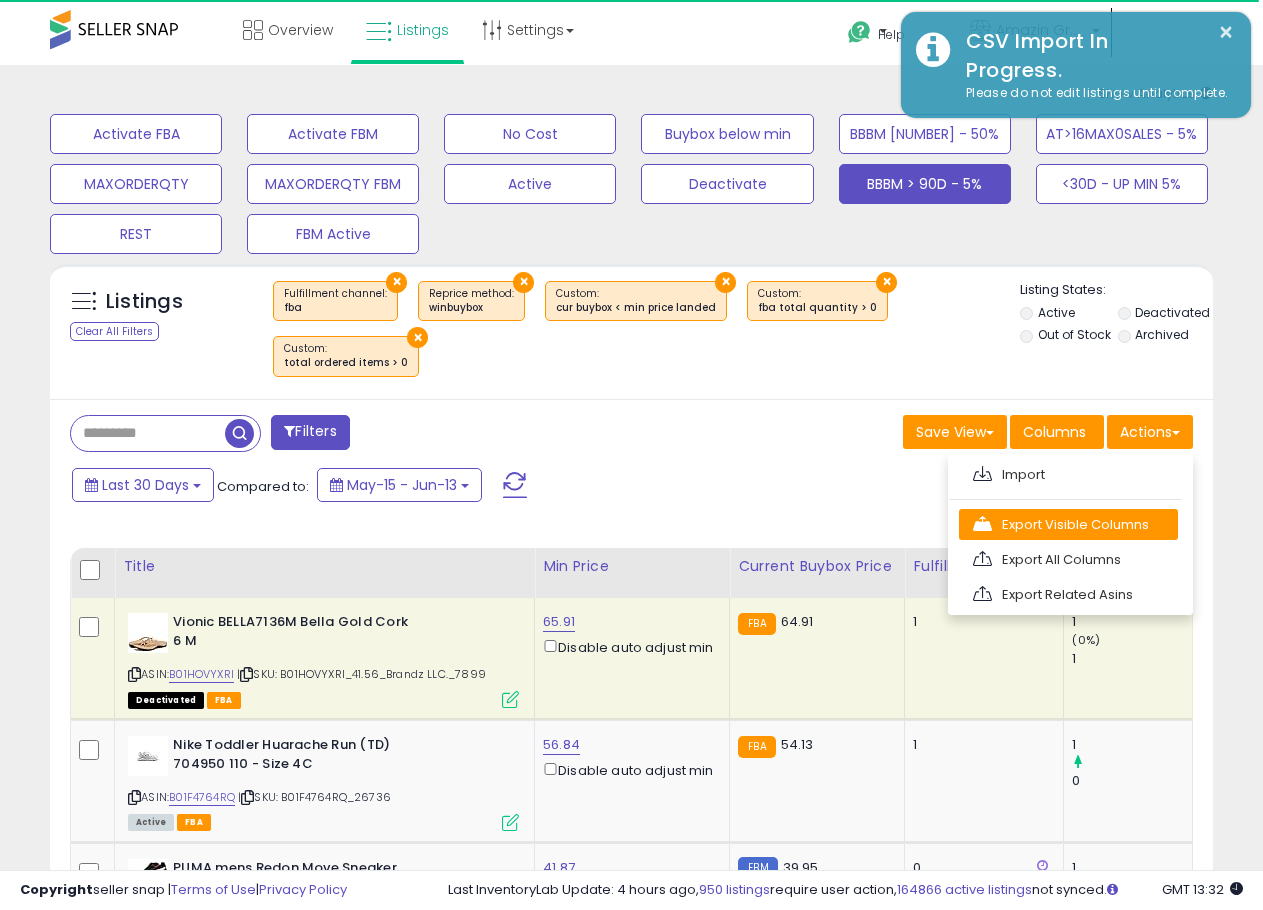 click on "Export Visible Columns" at bounding box center [1068, 524] 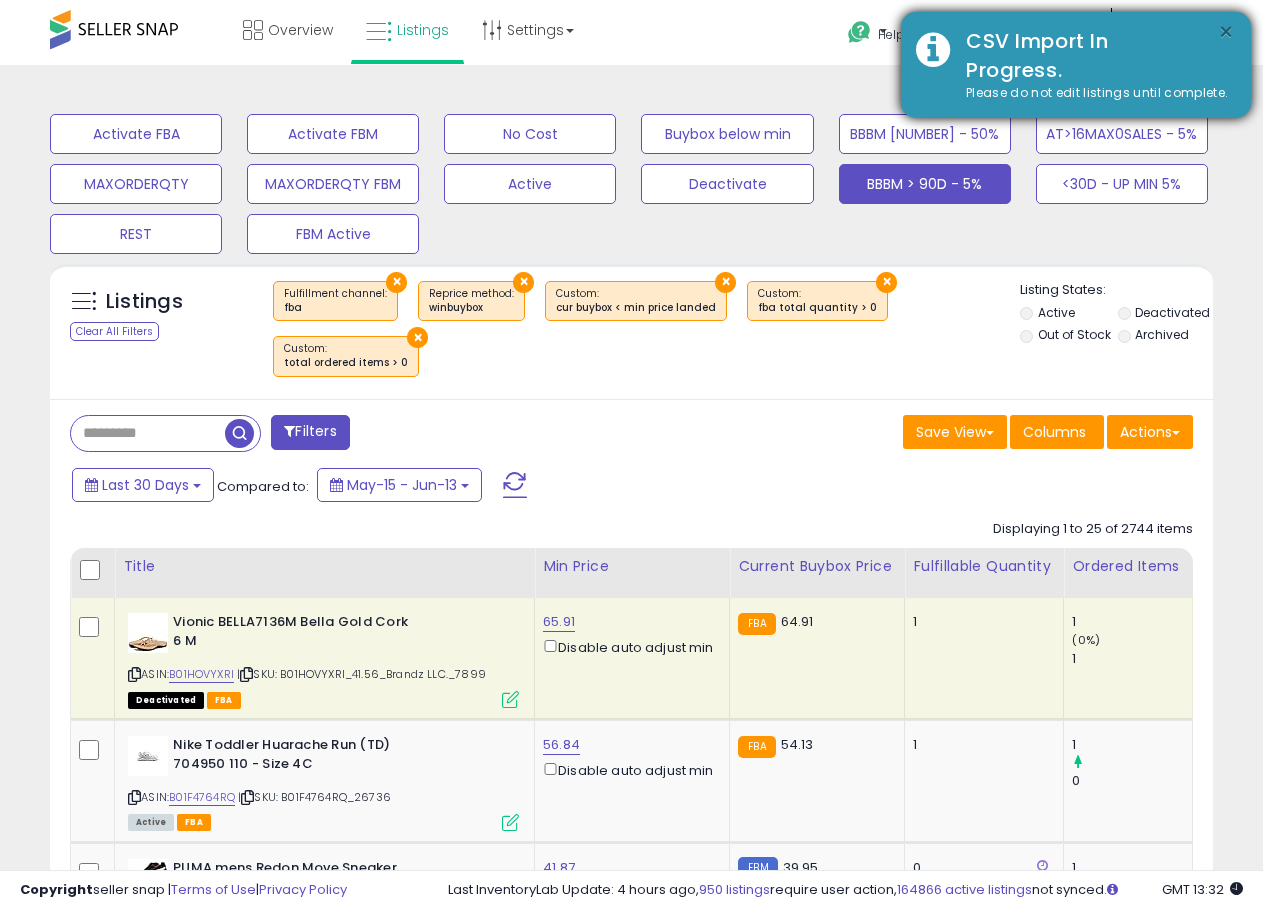 click on "×" at bounding box center (1226, 32) 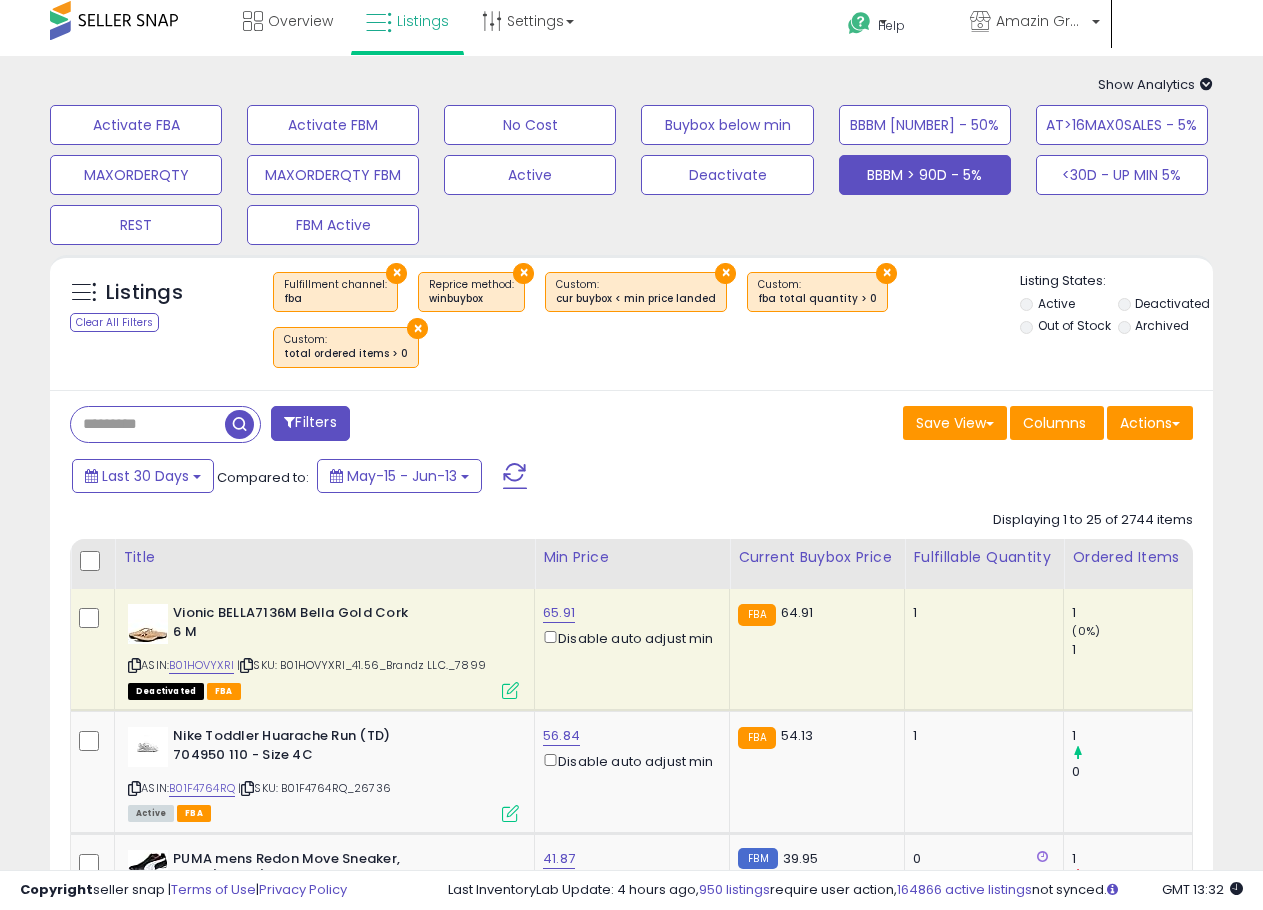 scroll, scrollTop: 0, scrollLeft: 0, axis: both 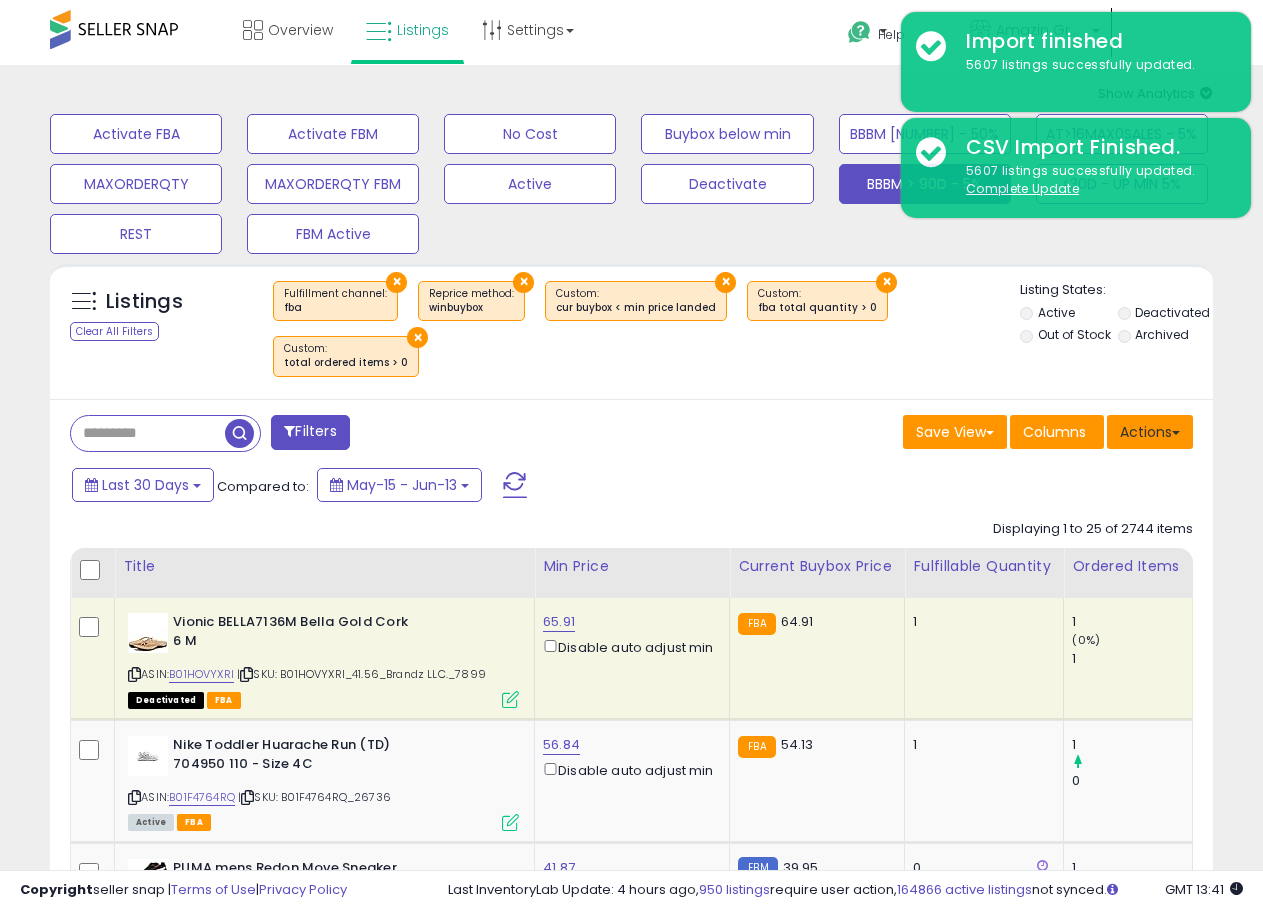 click on "Actions" at bounding box center (1150, 432) 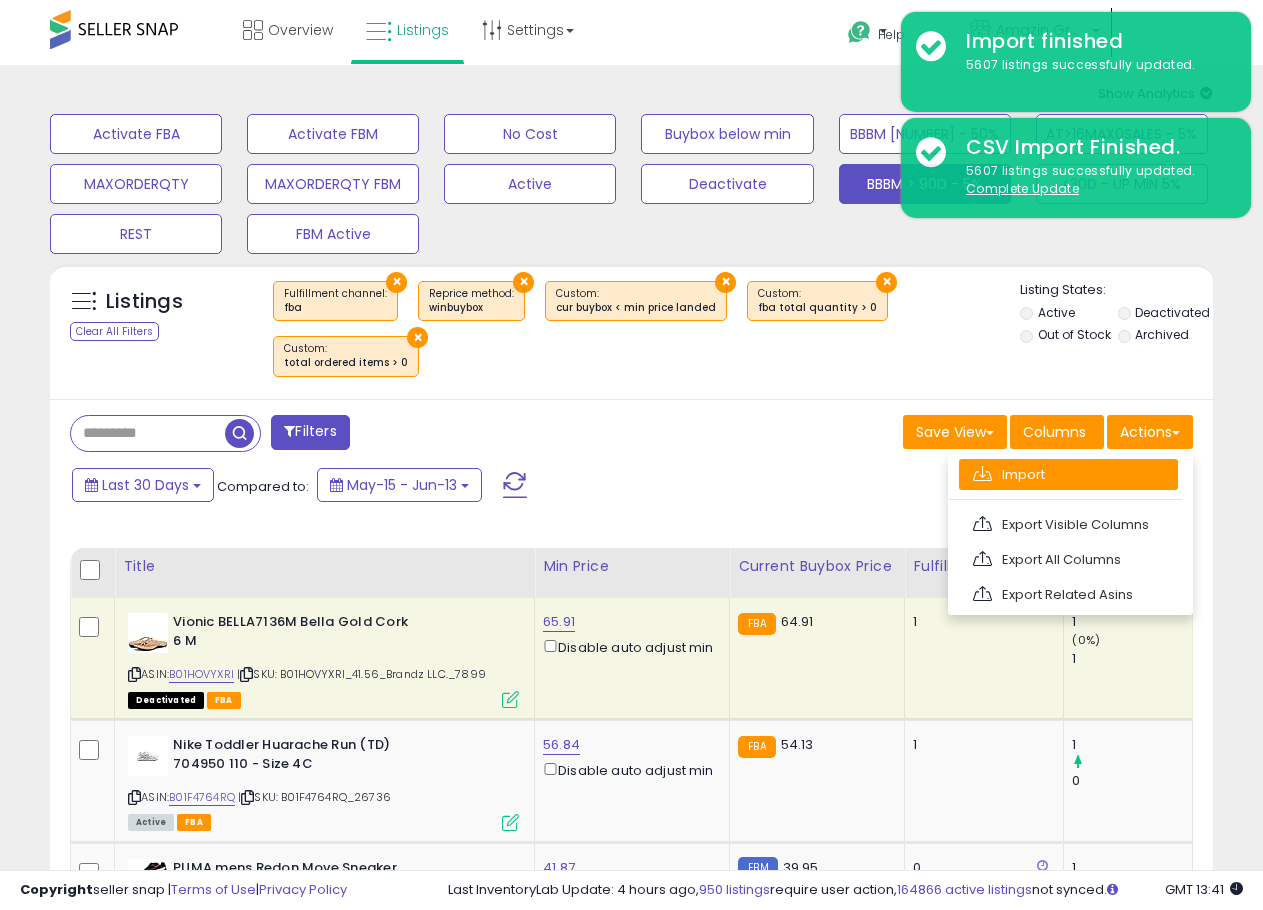 click on "Import" at bounding box center [1068, 474] 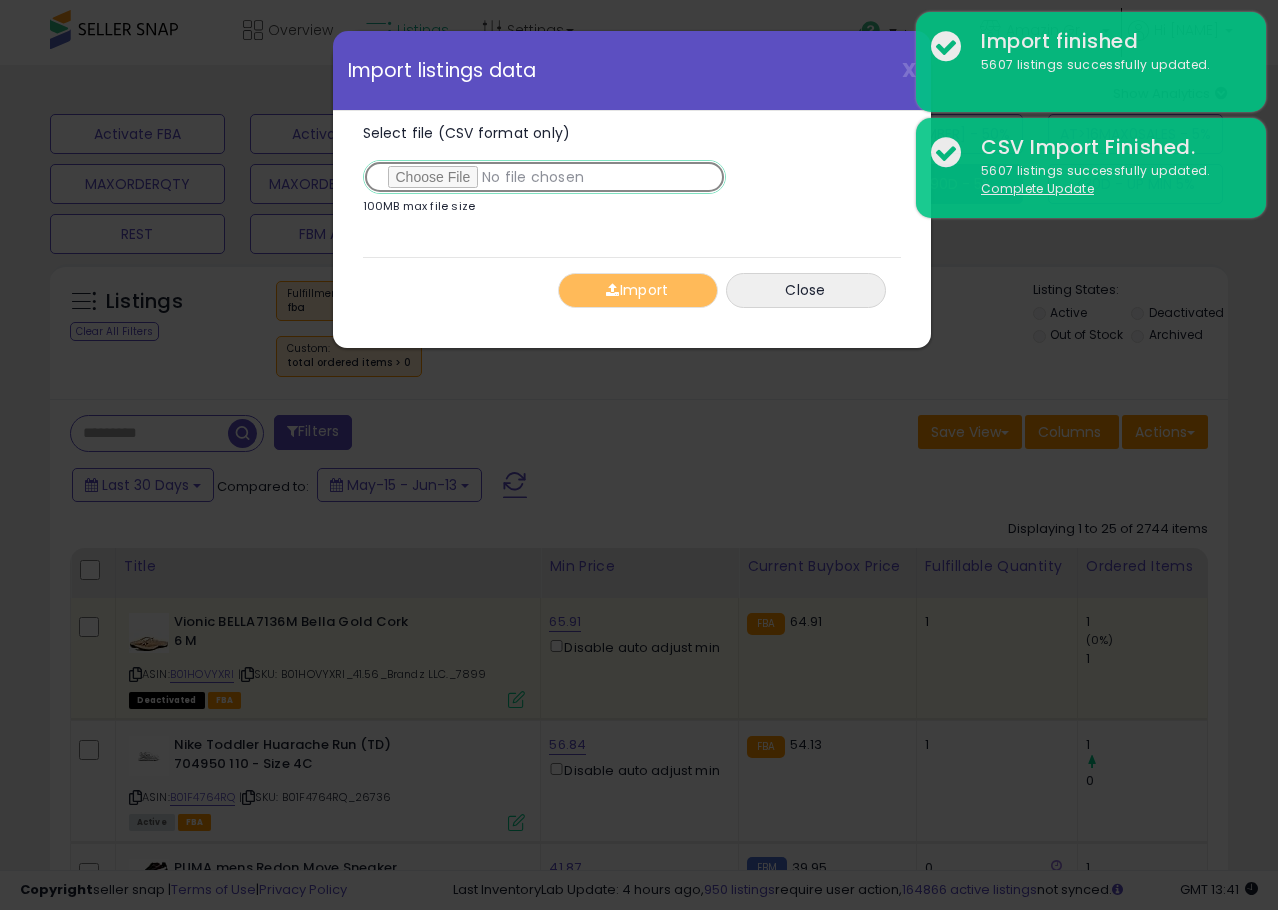 click on "Select file (CSV format only)" at bounding box center (544, 177) 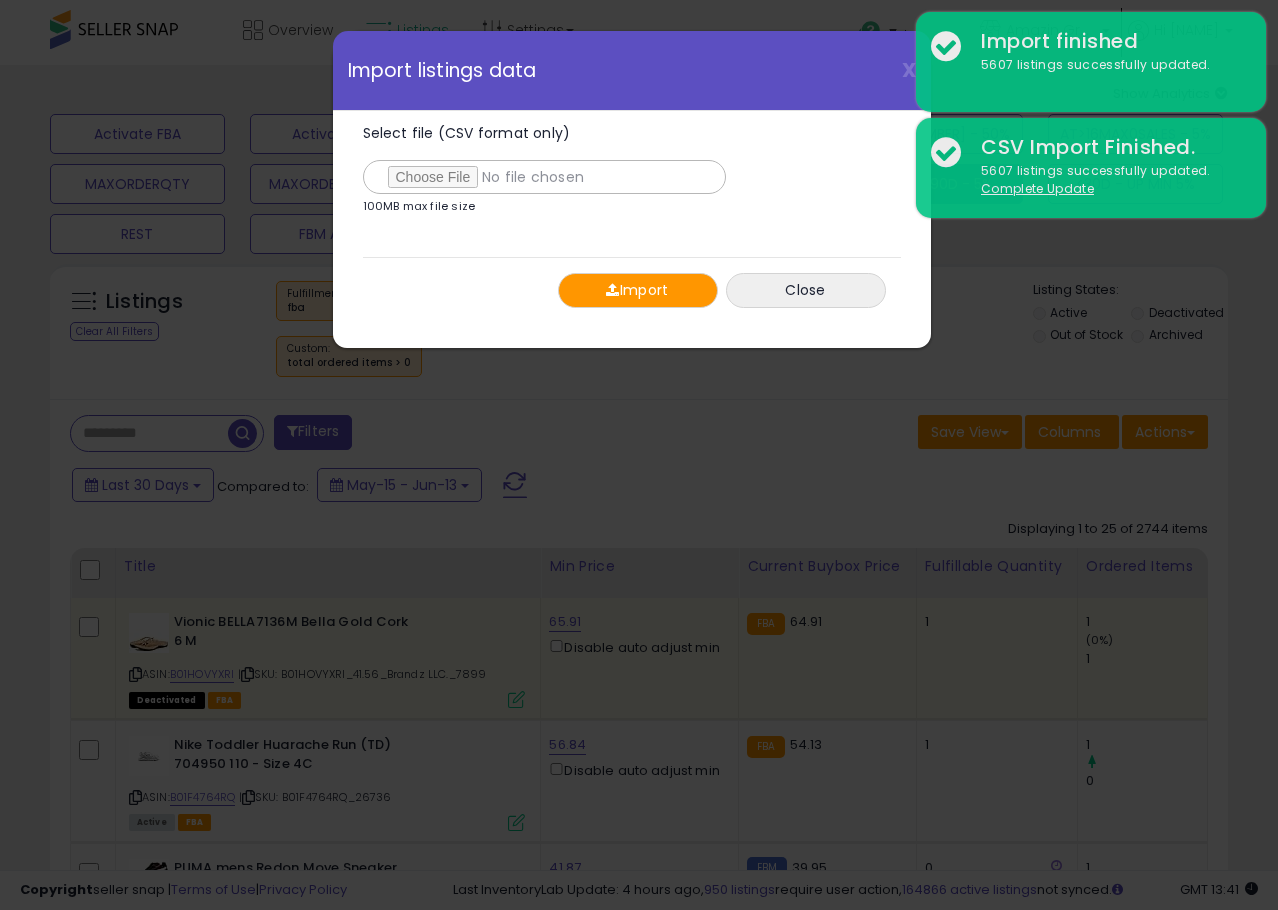 click on "Import" at bounding box center (638, 290) 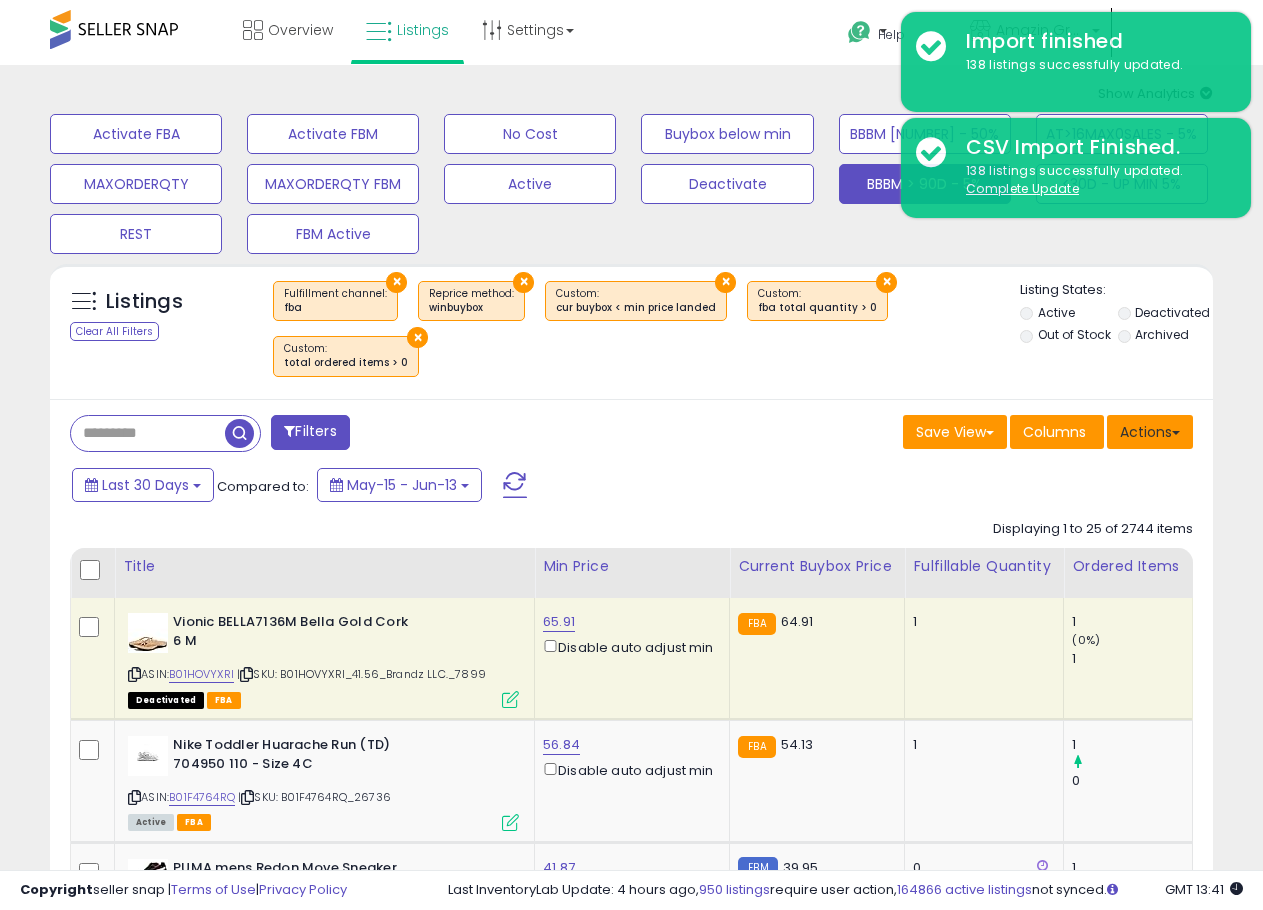 click on "Actions" at bounding box center (1150, 432) 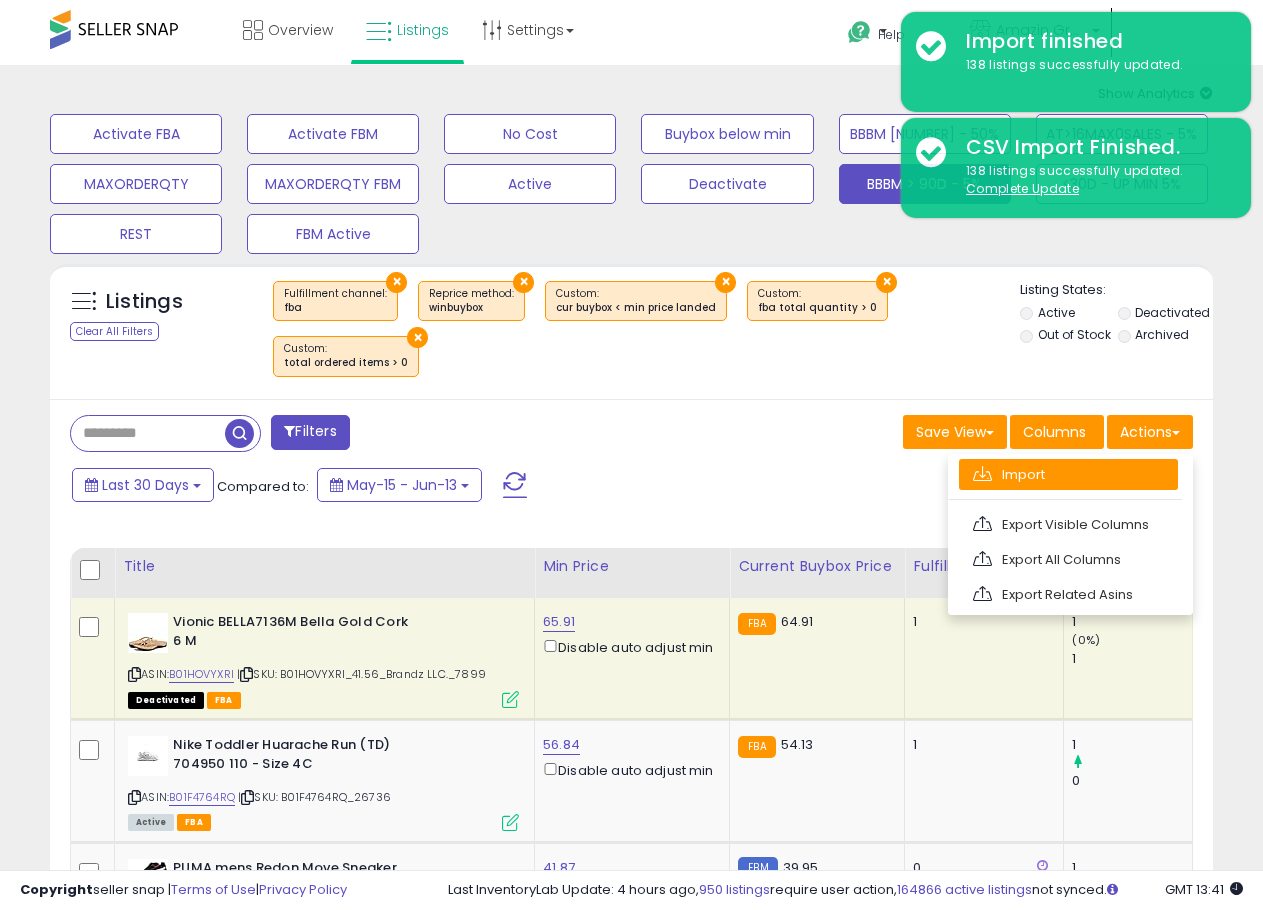click on "Import" at bounding box center (1068, 474) 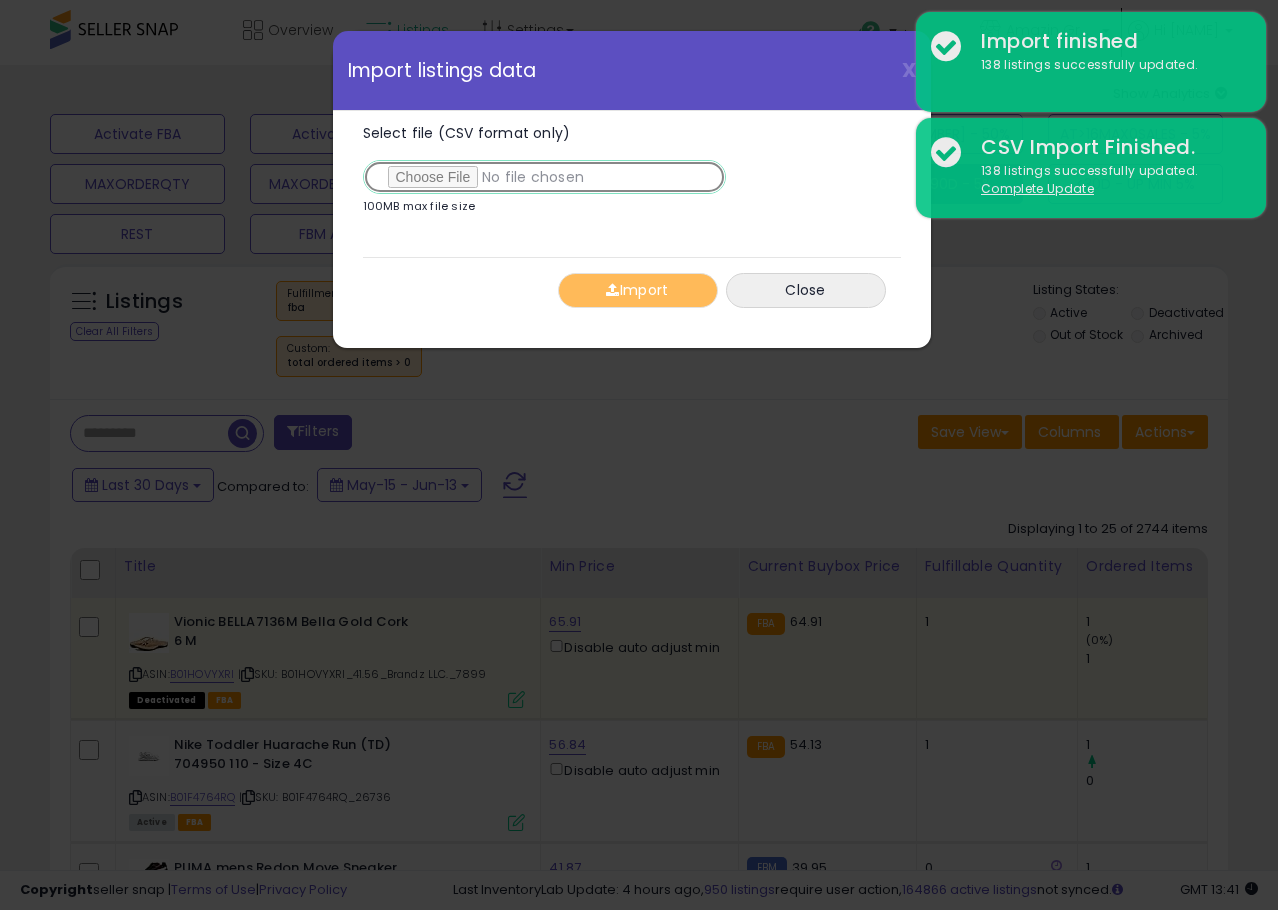 click on "Select file (CSV format only)" at bounding box center (544, 177) 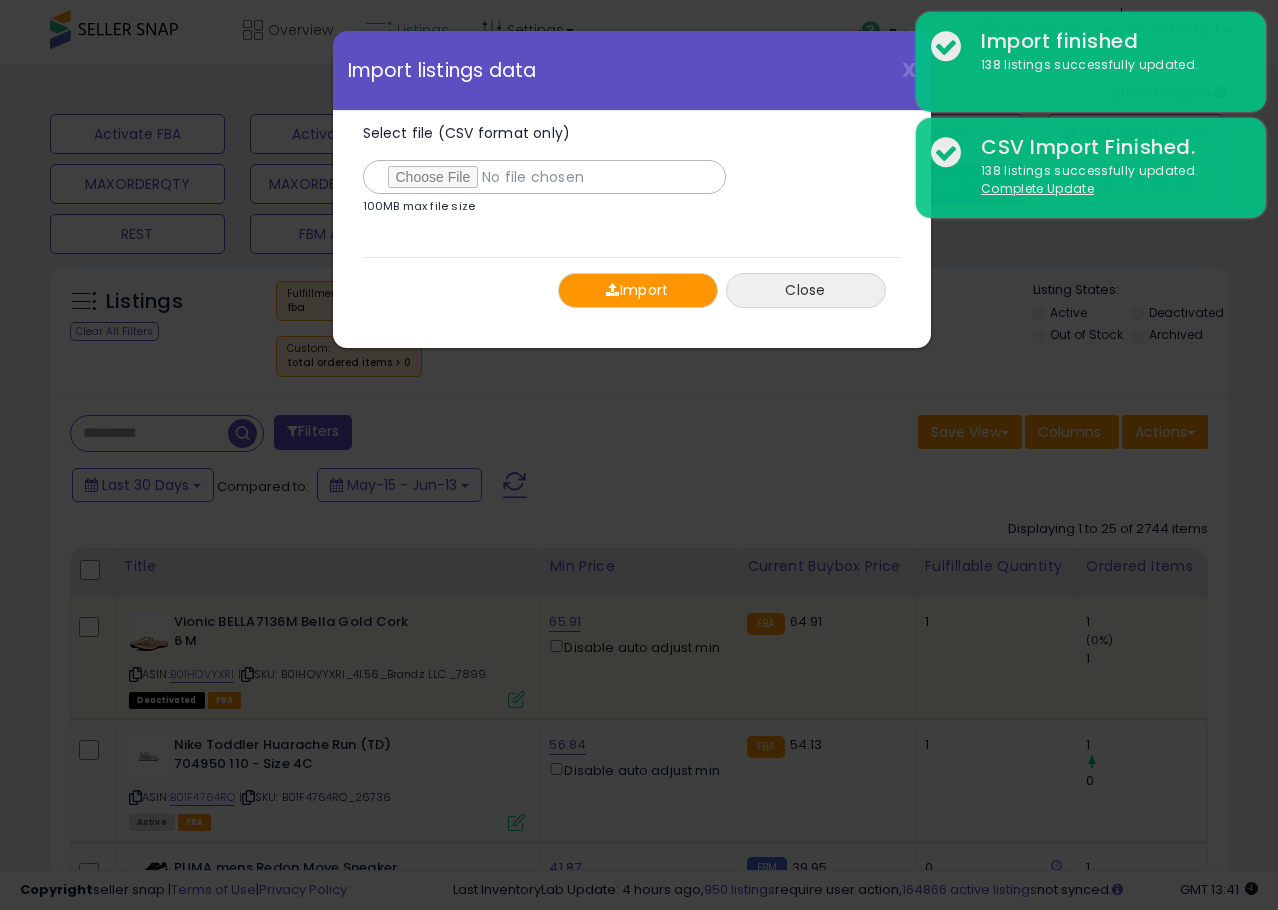 click on "Close" at bounding box center (806, 290) 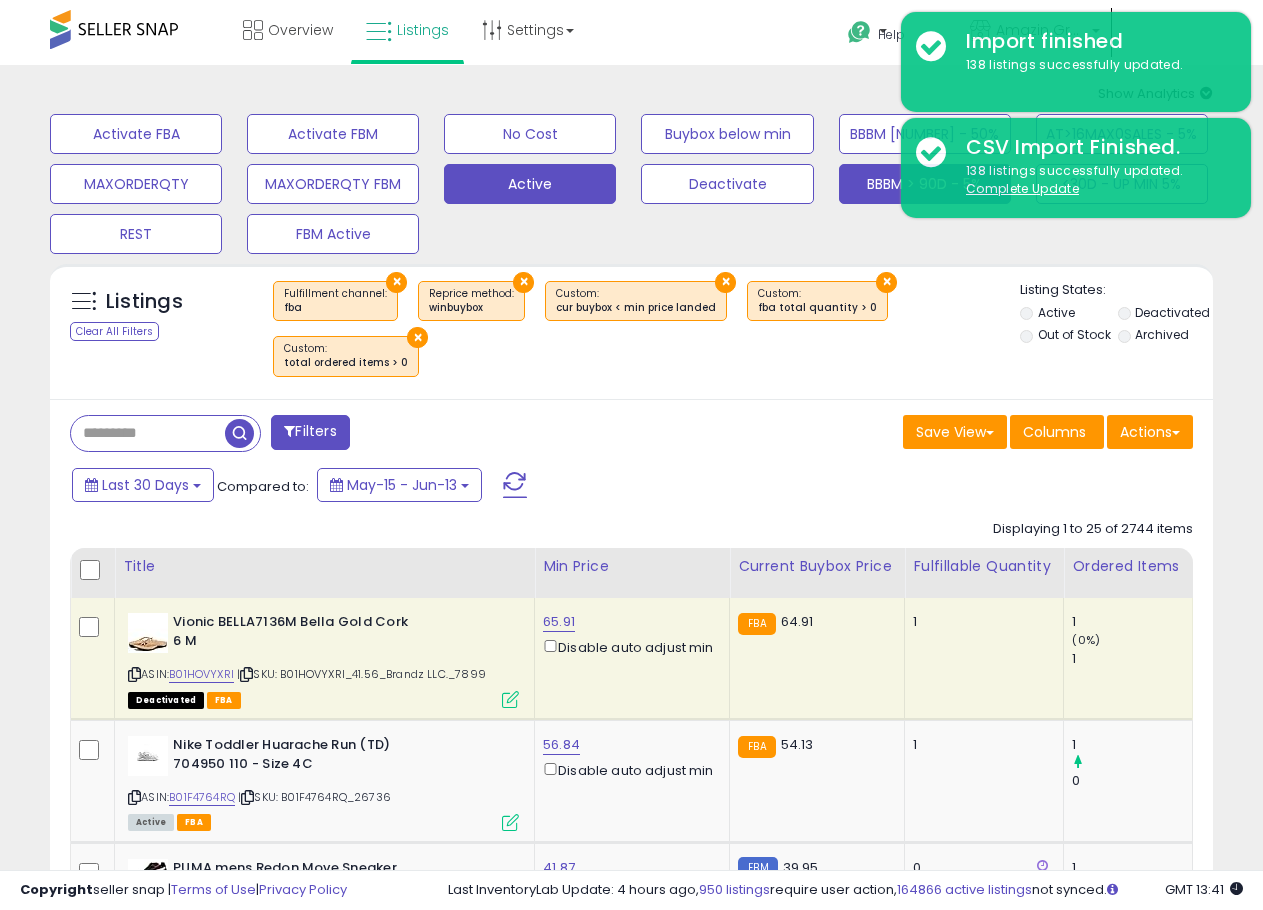 click on "Active" at bounding box center [136, 134] 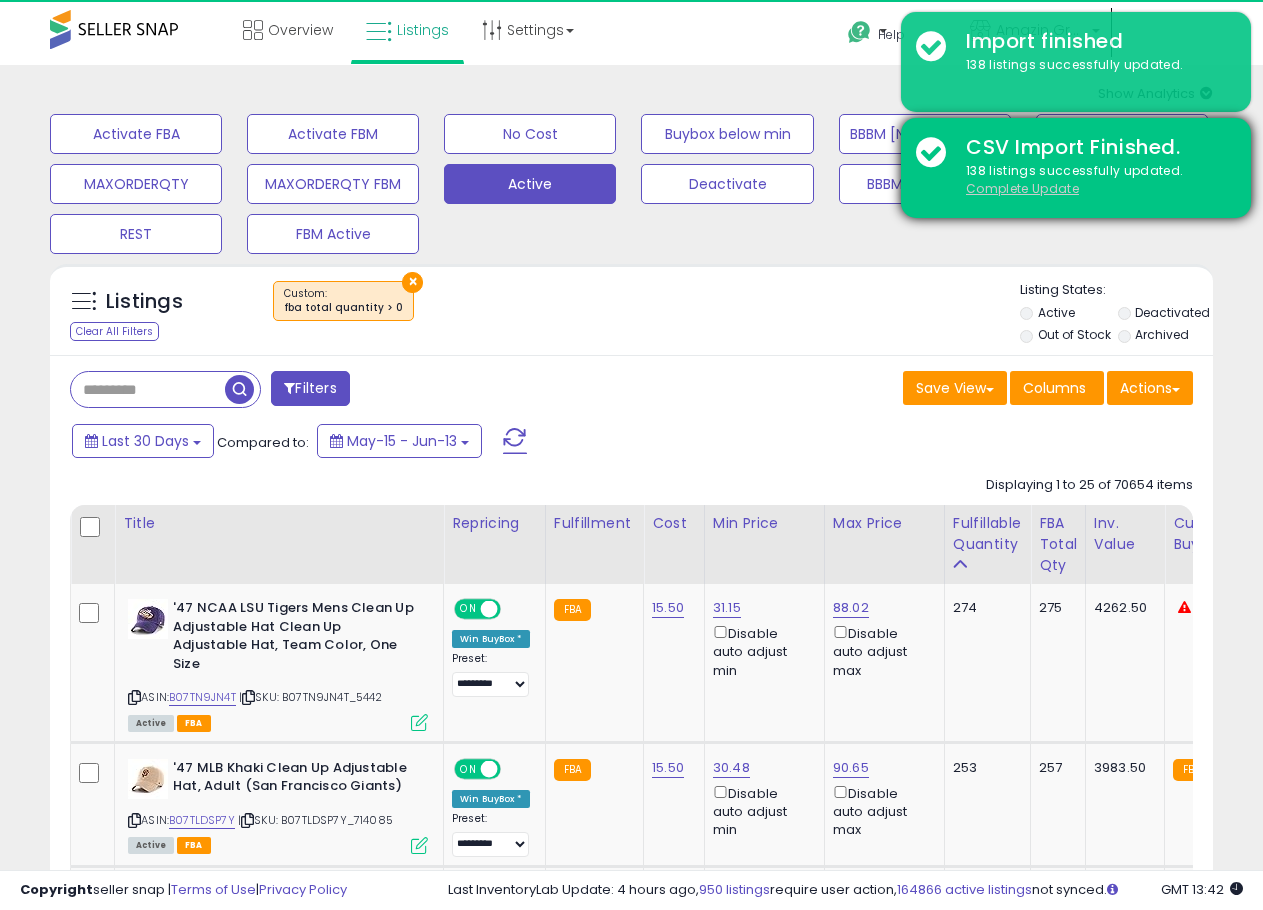 click on "Complete Update" at bounding box center (1022, 188) 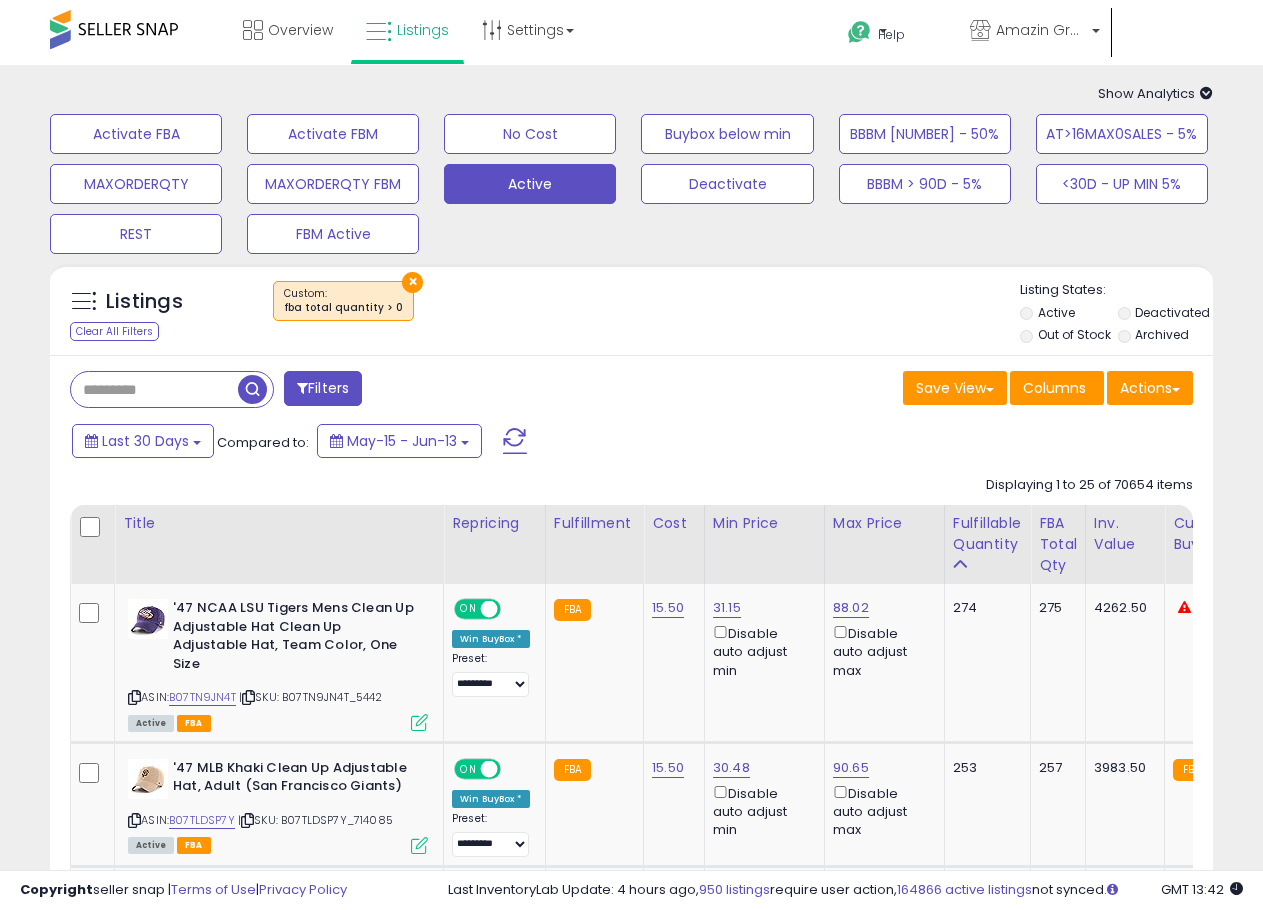 click at bounding box center (154, 389) 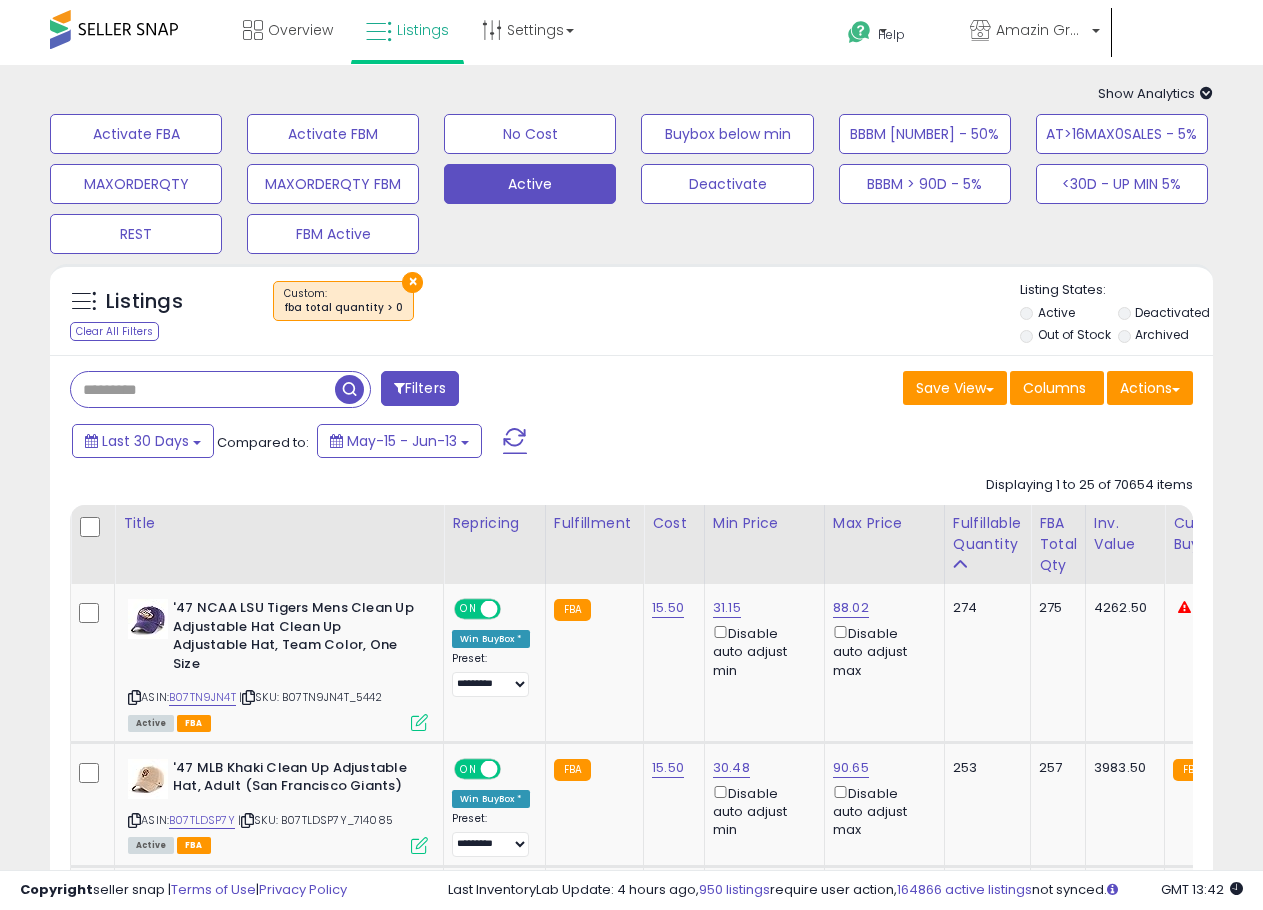 paste on "**********" 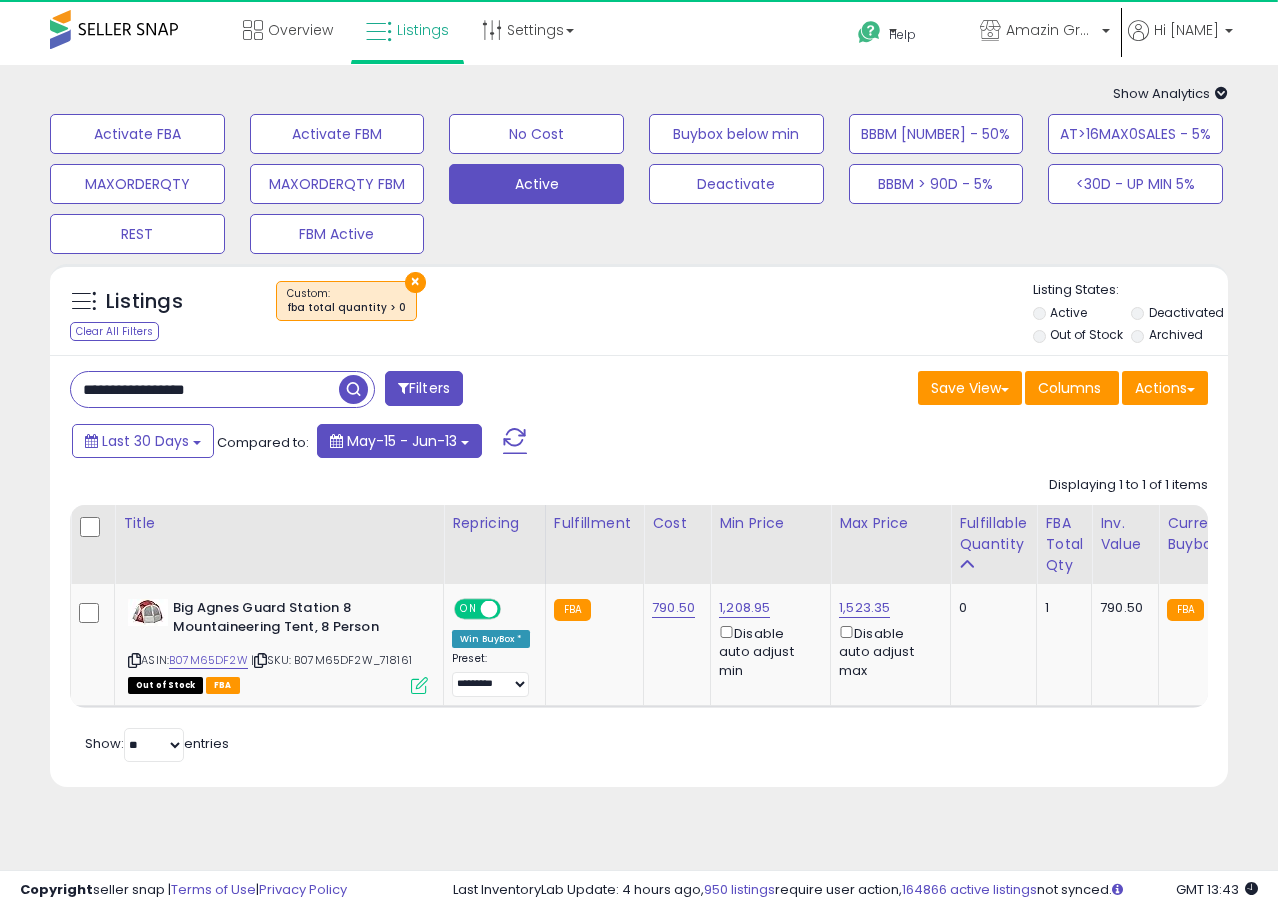 paste 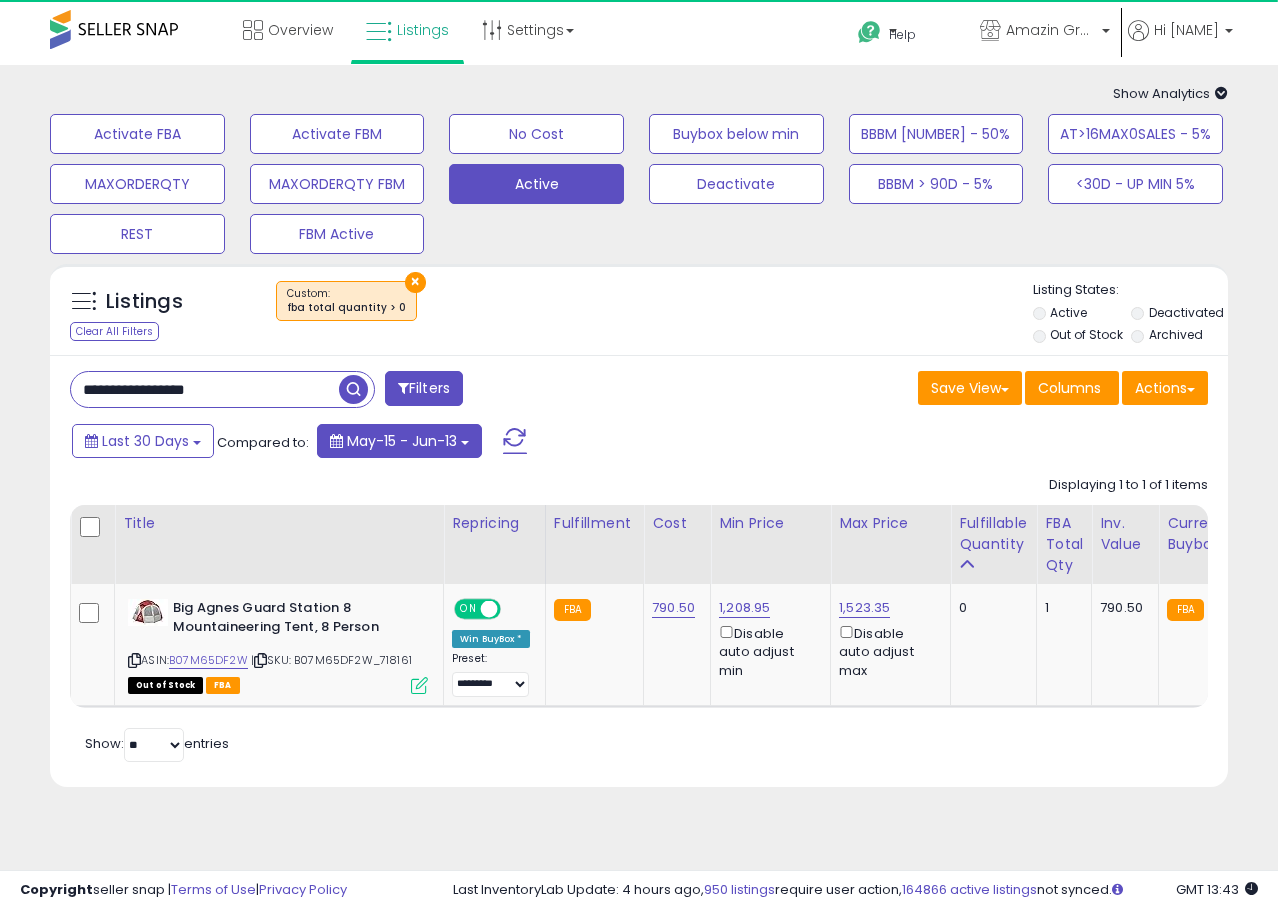 type on "**********" 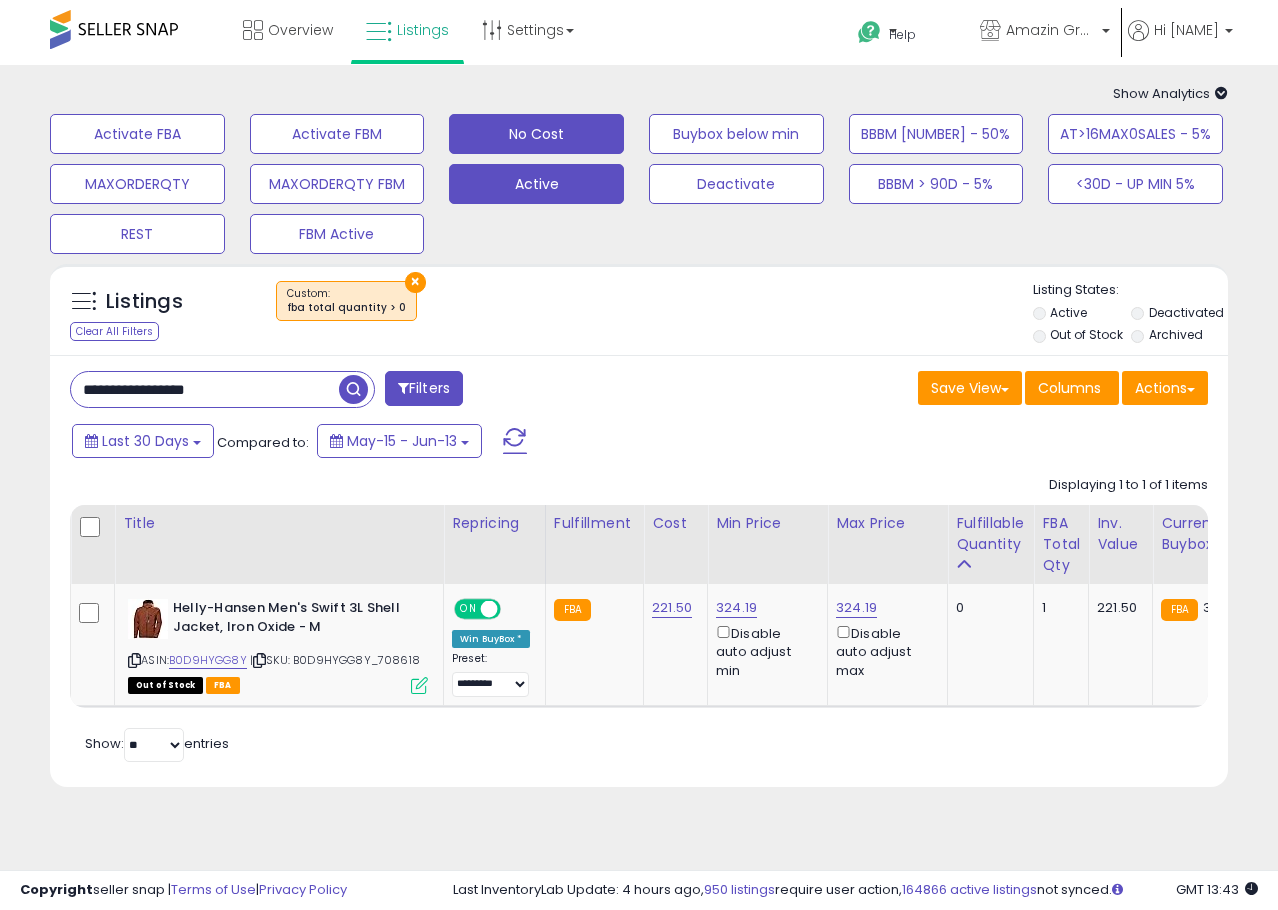 click on "No Cost" at bounding box center (137, 134) 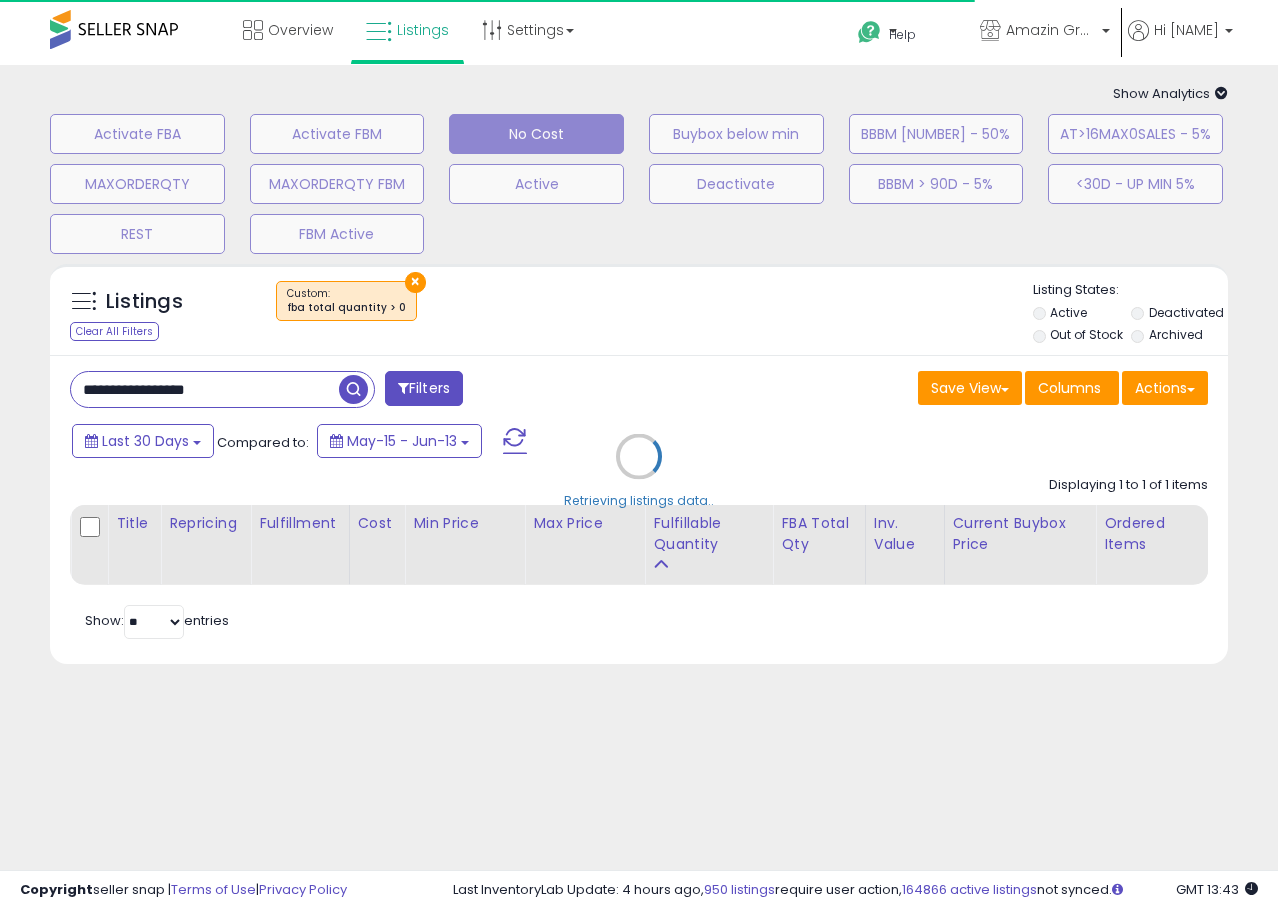 type 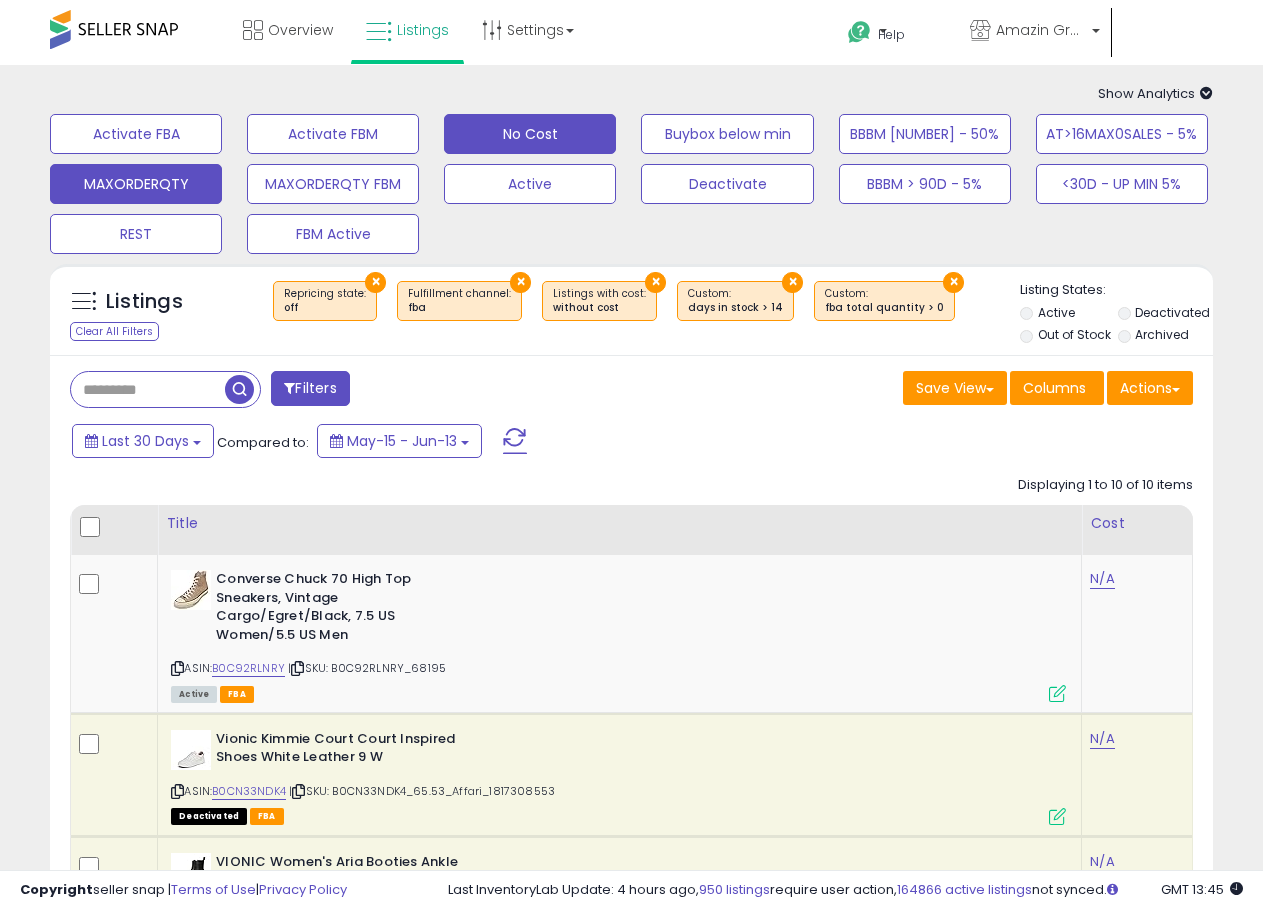 click on "MAXORDERQTY" at bounding box center (136, 134) 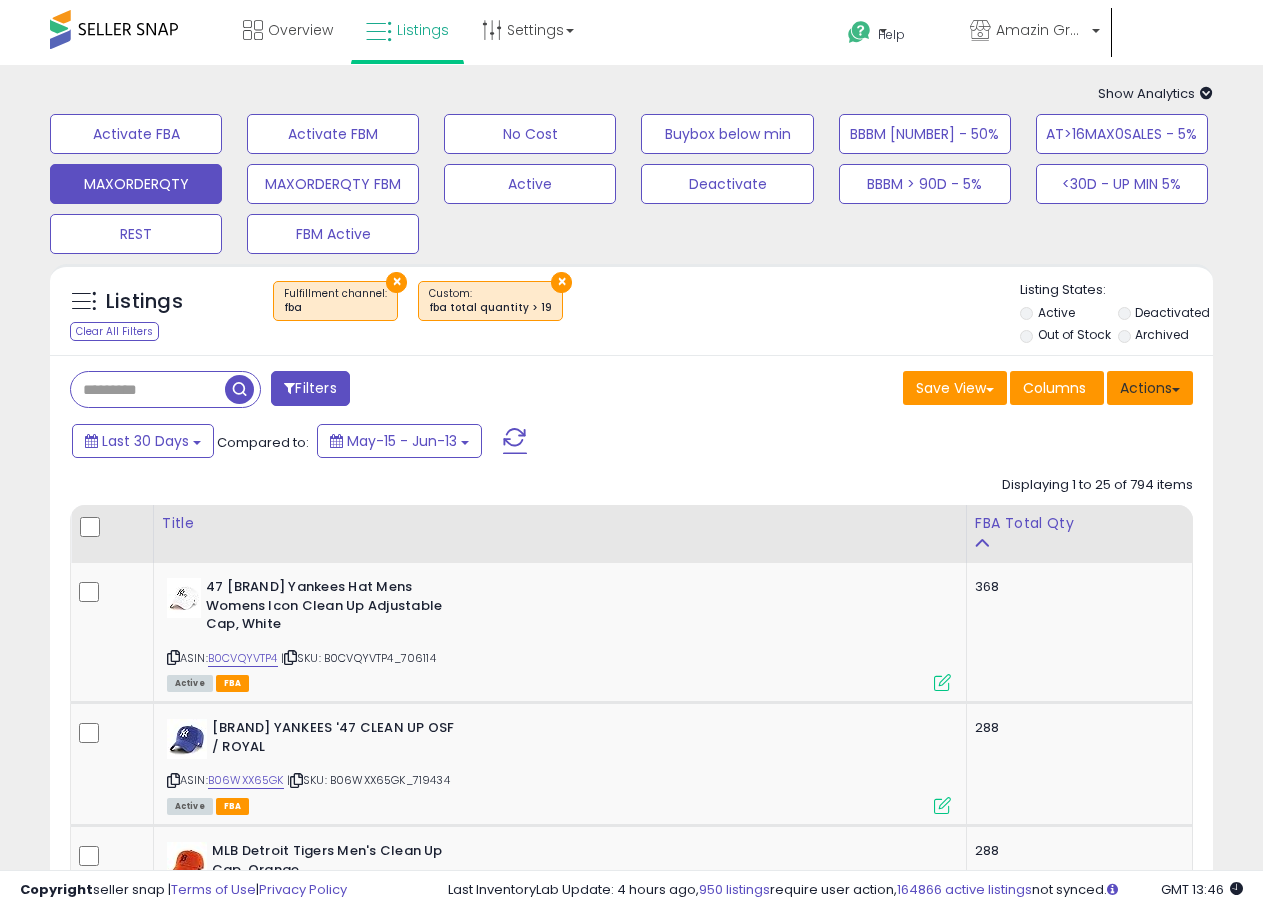 click on "Actions" at bounding box center [1150, 388] 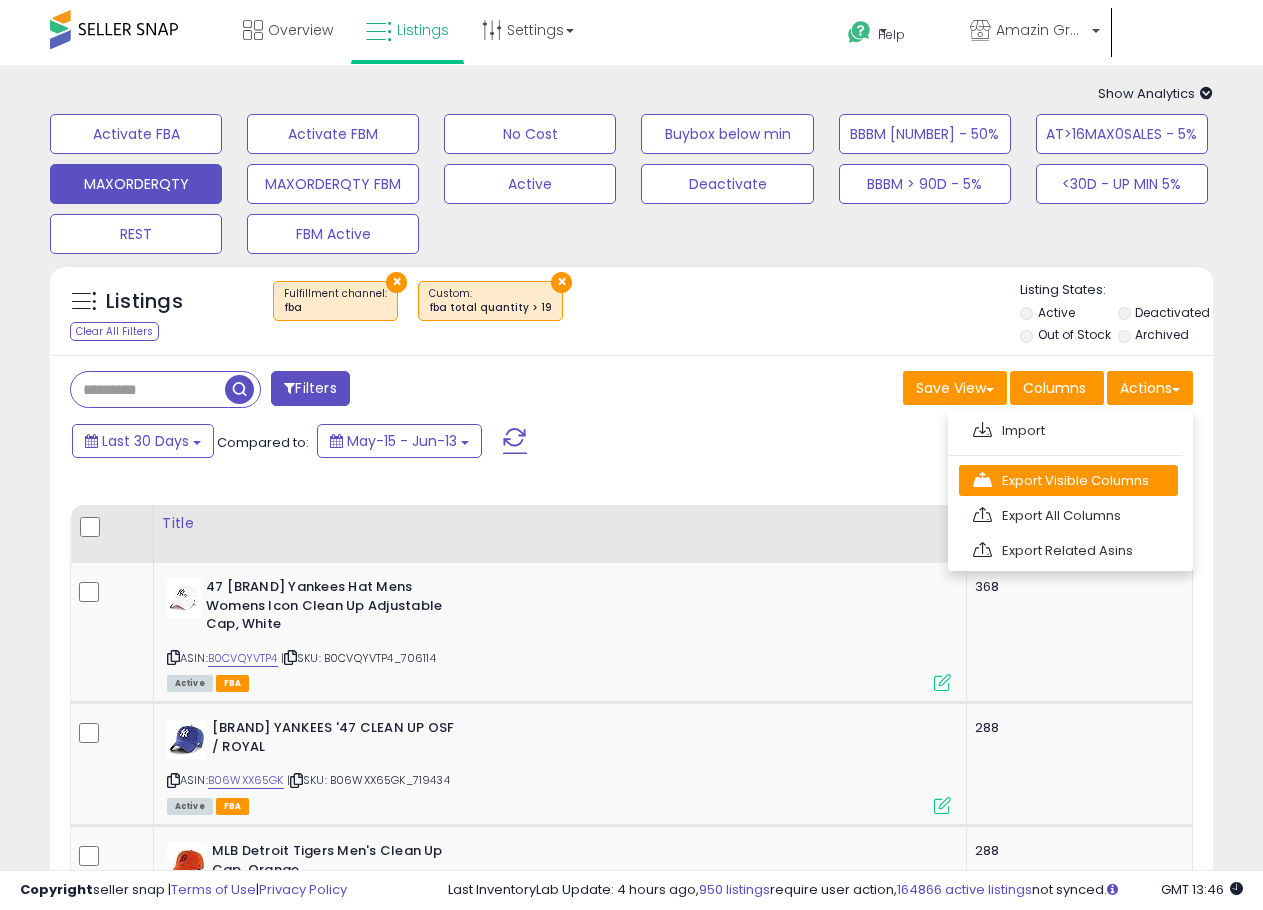 click on "Export Visible Columns" at bounding box center (1068, 480) 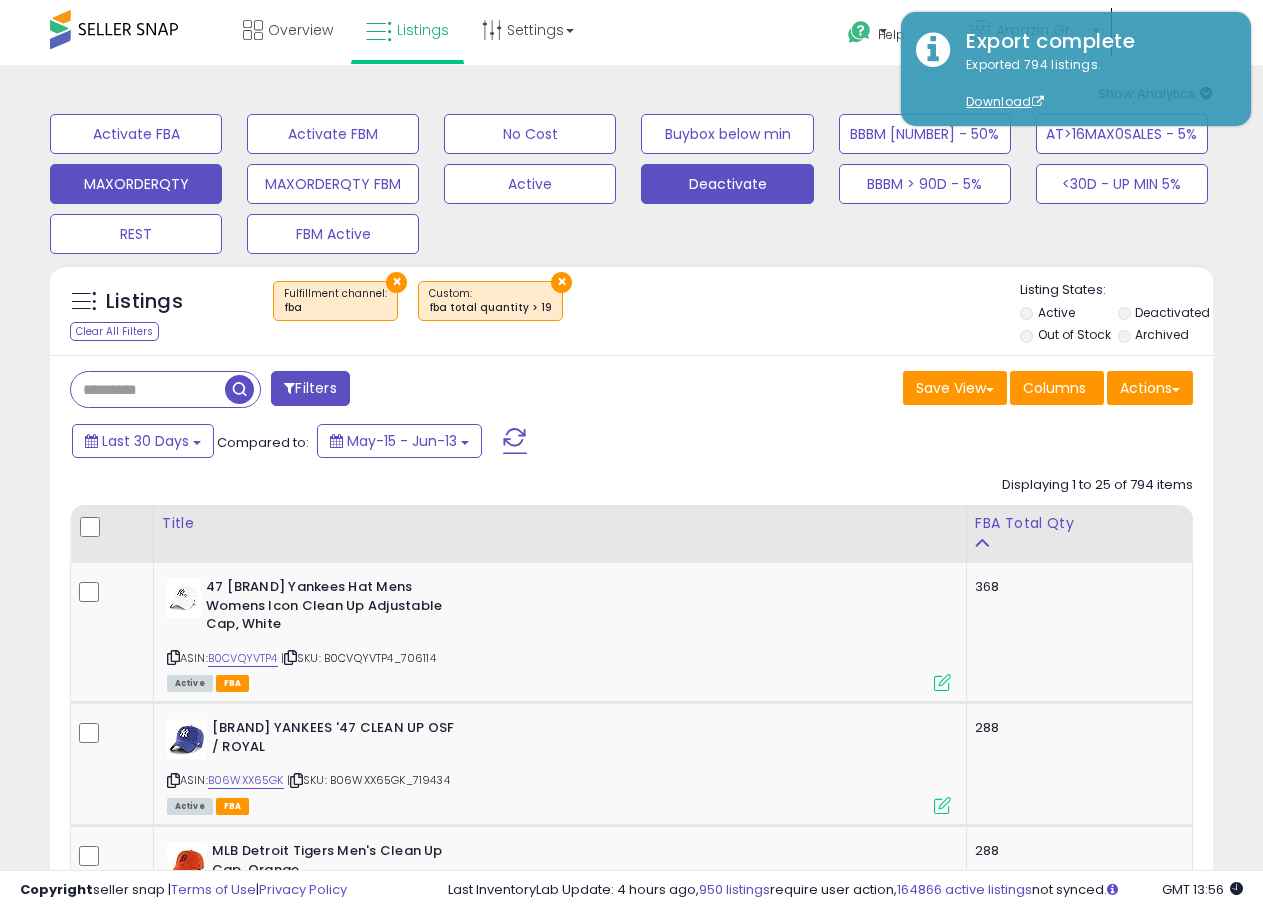 click on "Deactivate" at bounding box center (136, 134) 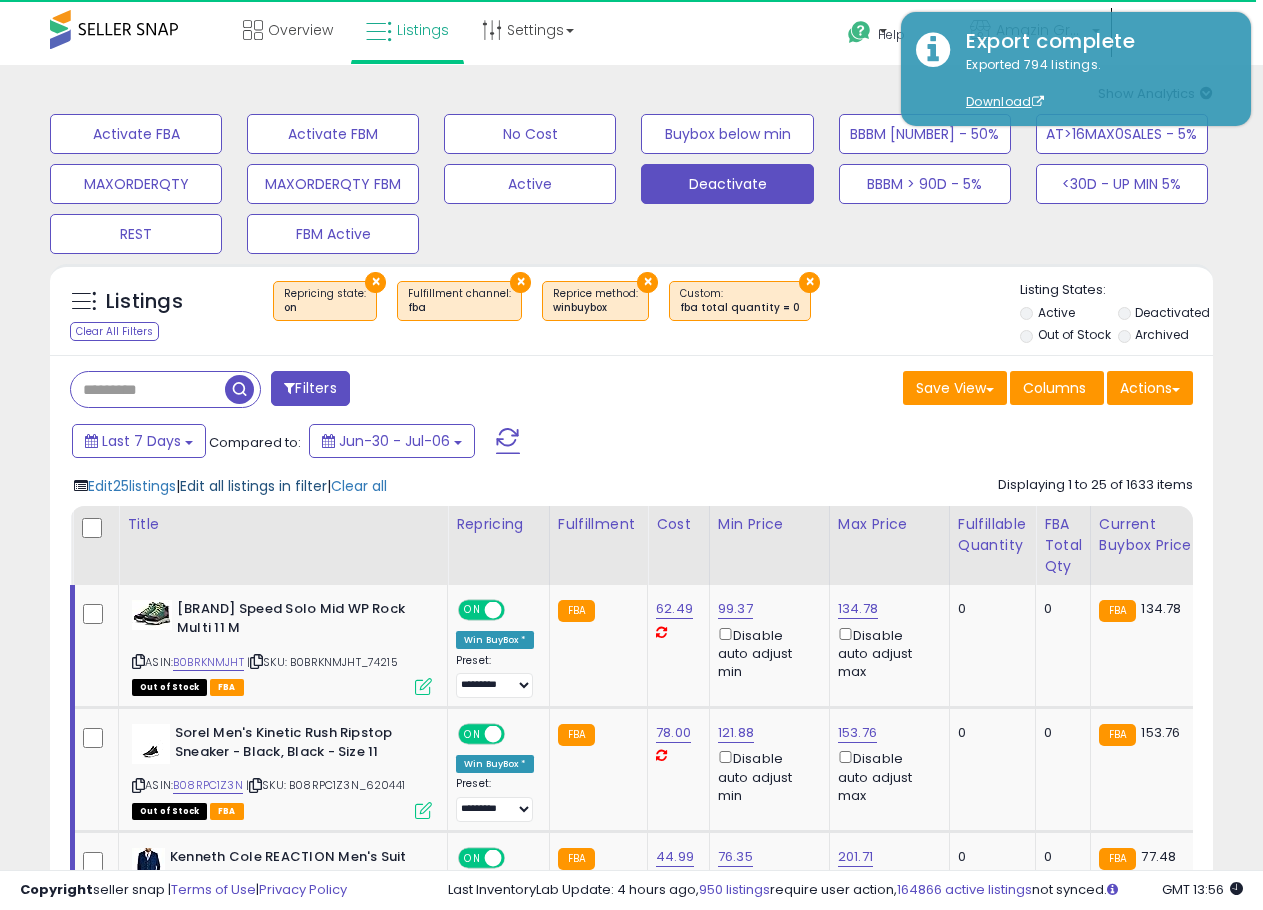 click on "Edit all listings in filter" at bounding box center (253, 486) 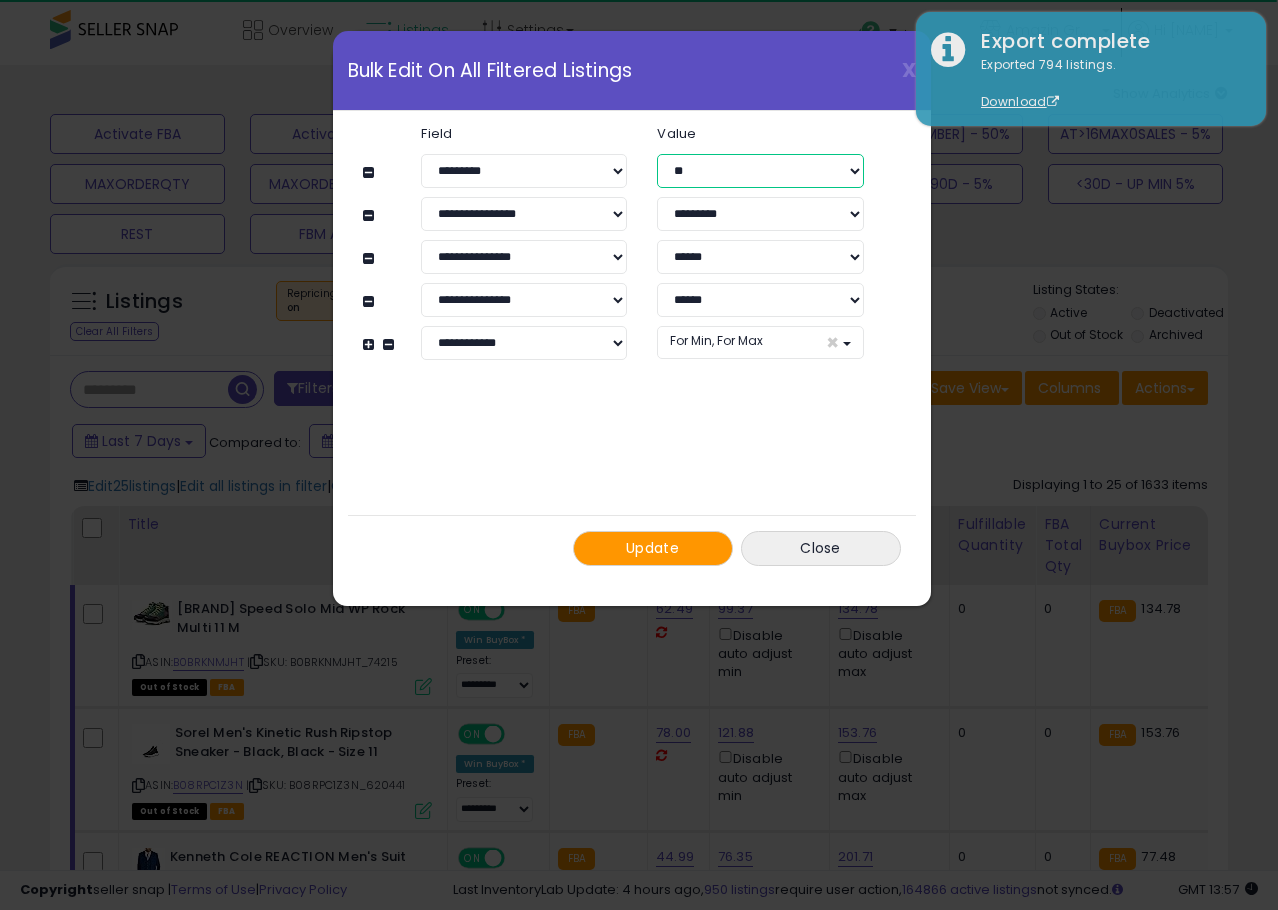 click on "**
***" at bounding box center (760, 171) 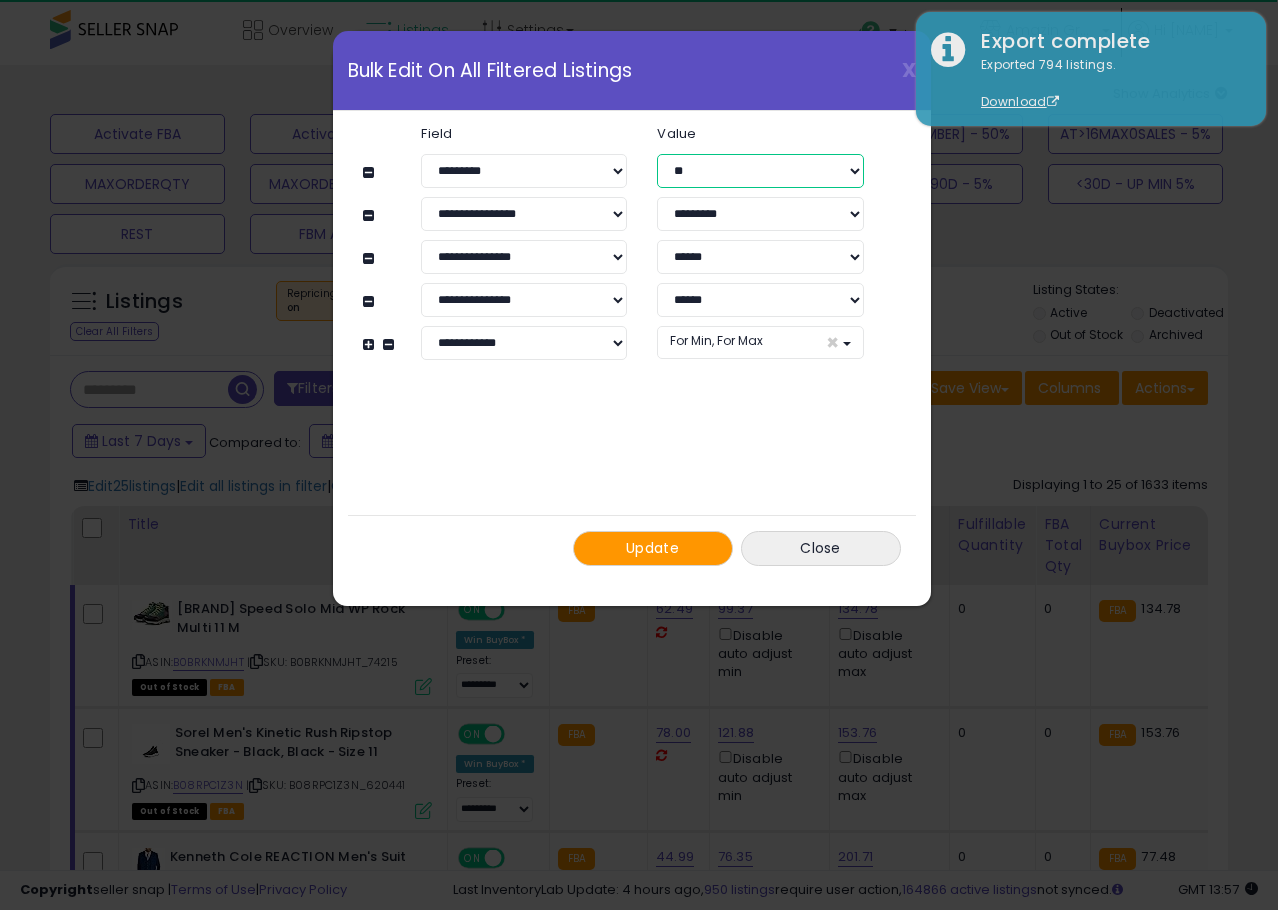select on "***" 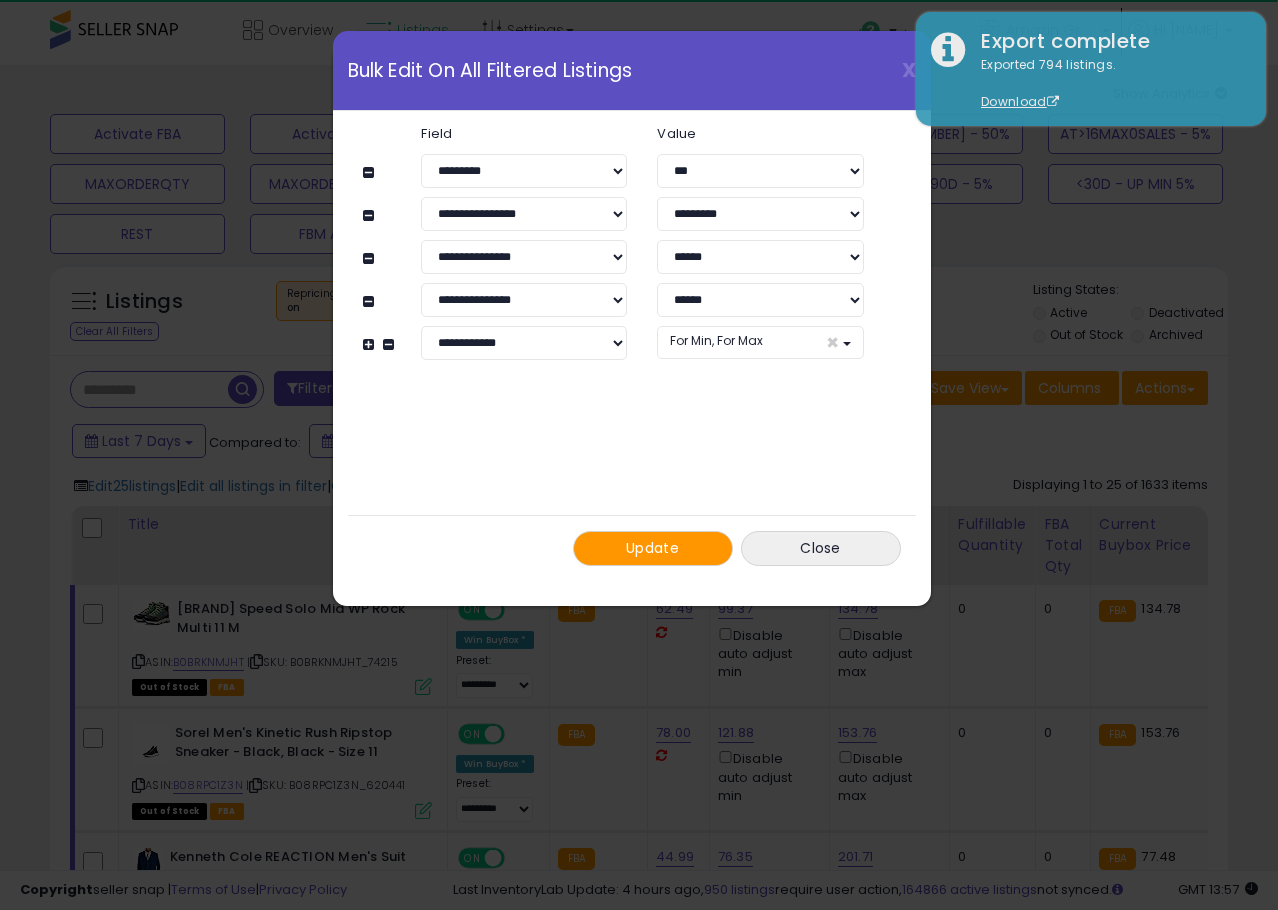 click on "**********" at bounding box center (632, 346) 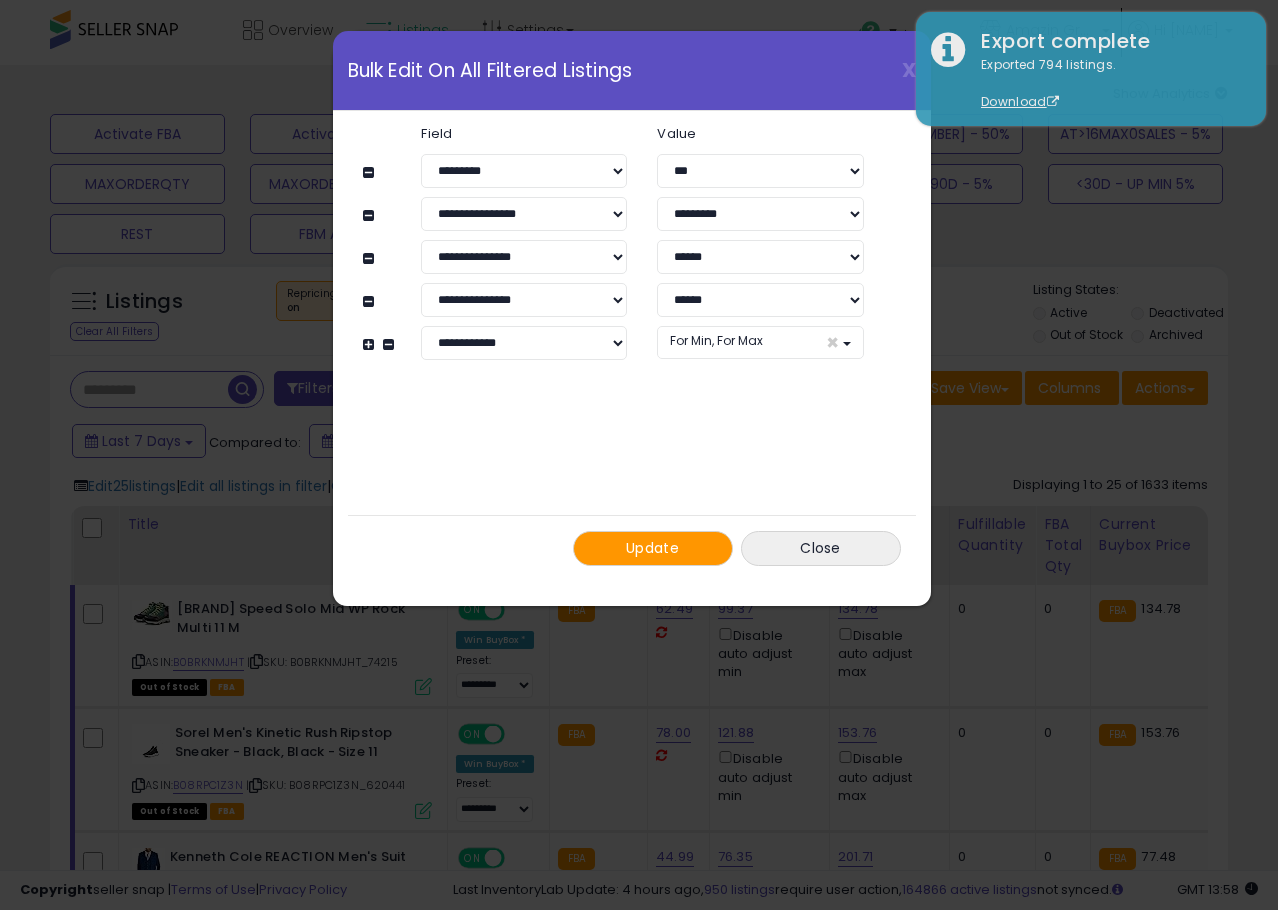 click on "Update" at bounding box center (652, 548) 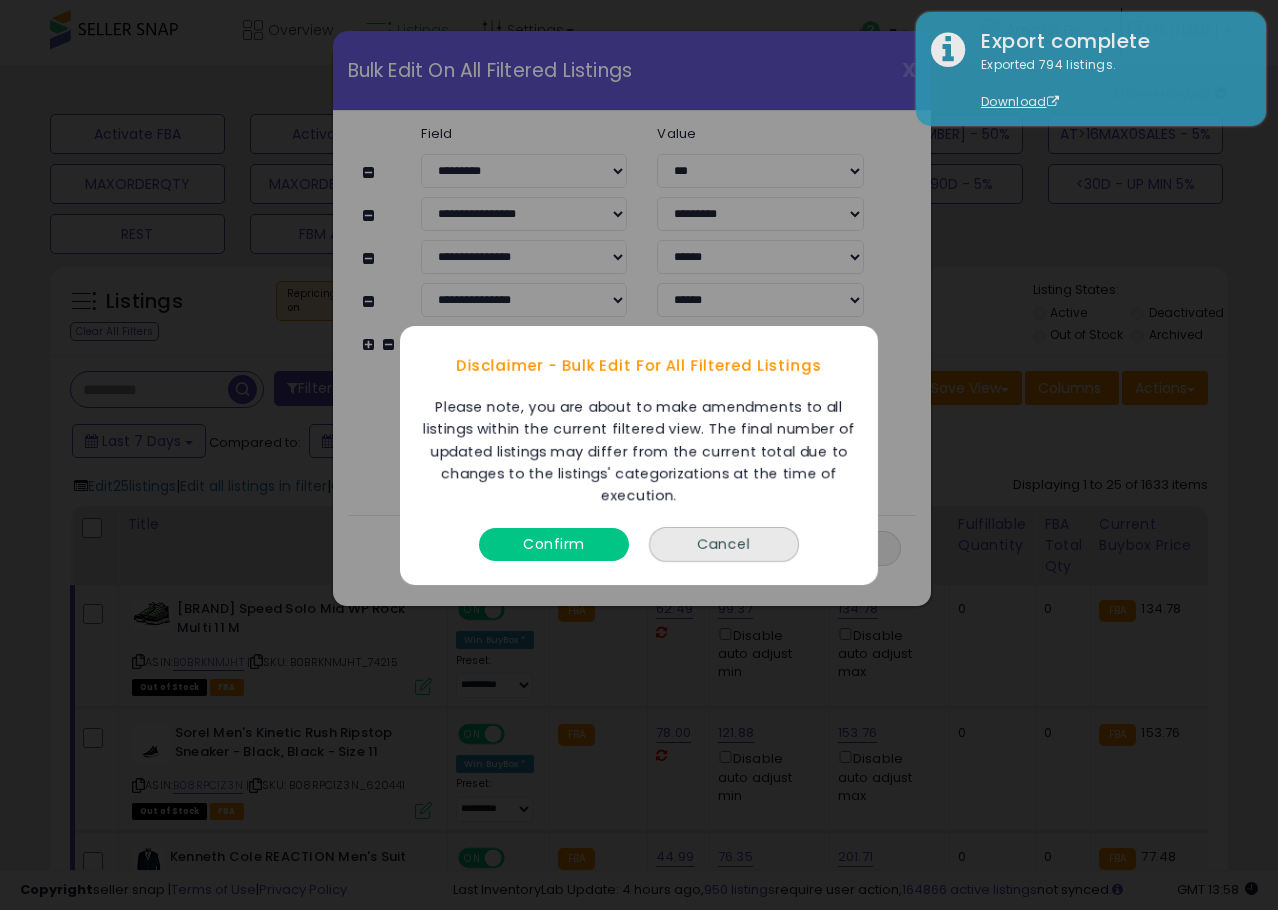 drag, startPoint x: 603, startPoint y: 535, endPoint x: 616, endPoint y: 495, distance: 42.059483 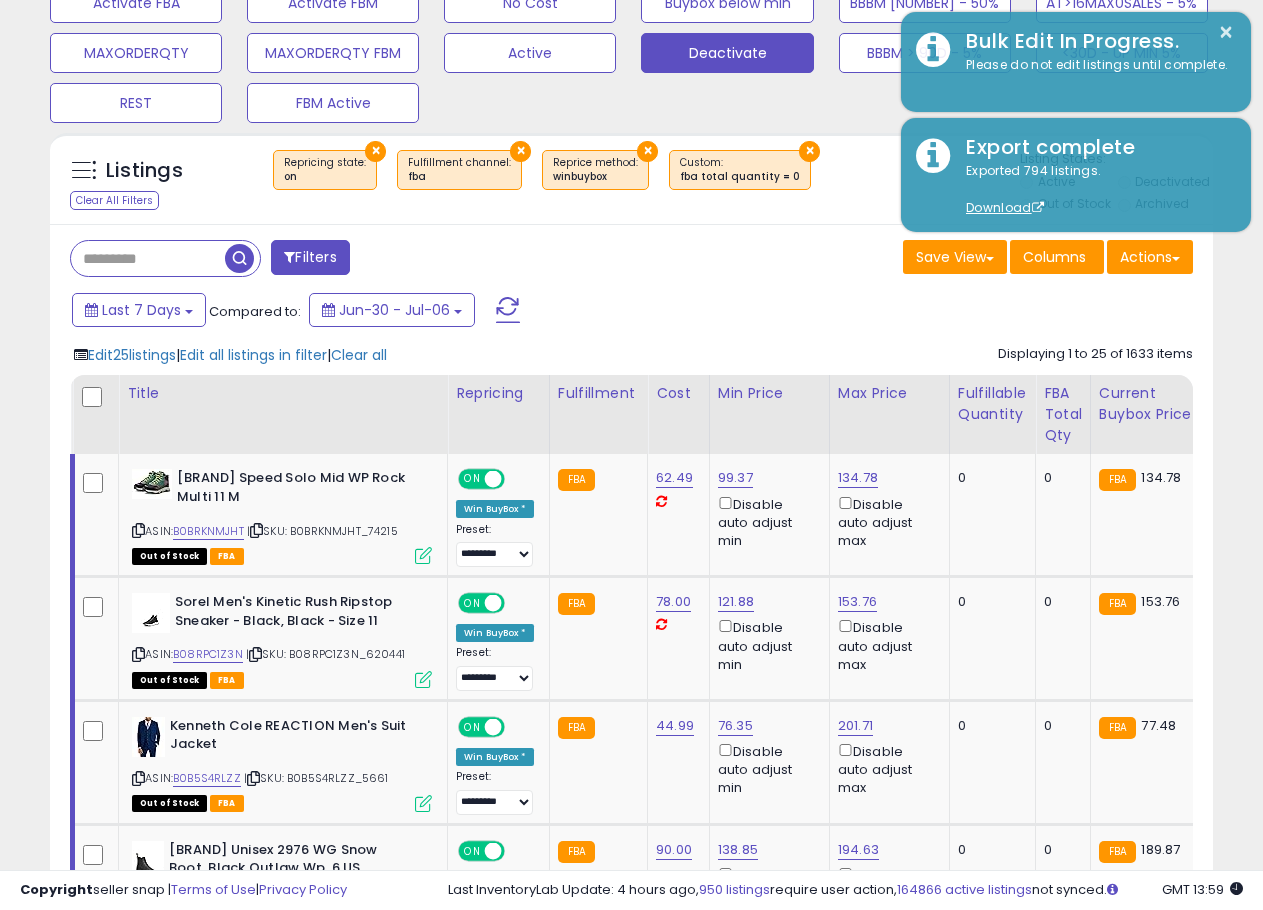 scroll, scrollTop: 100, scrollLeft: 0, axis: vertical 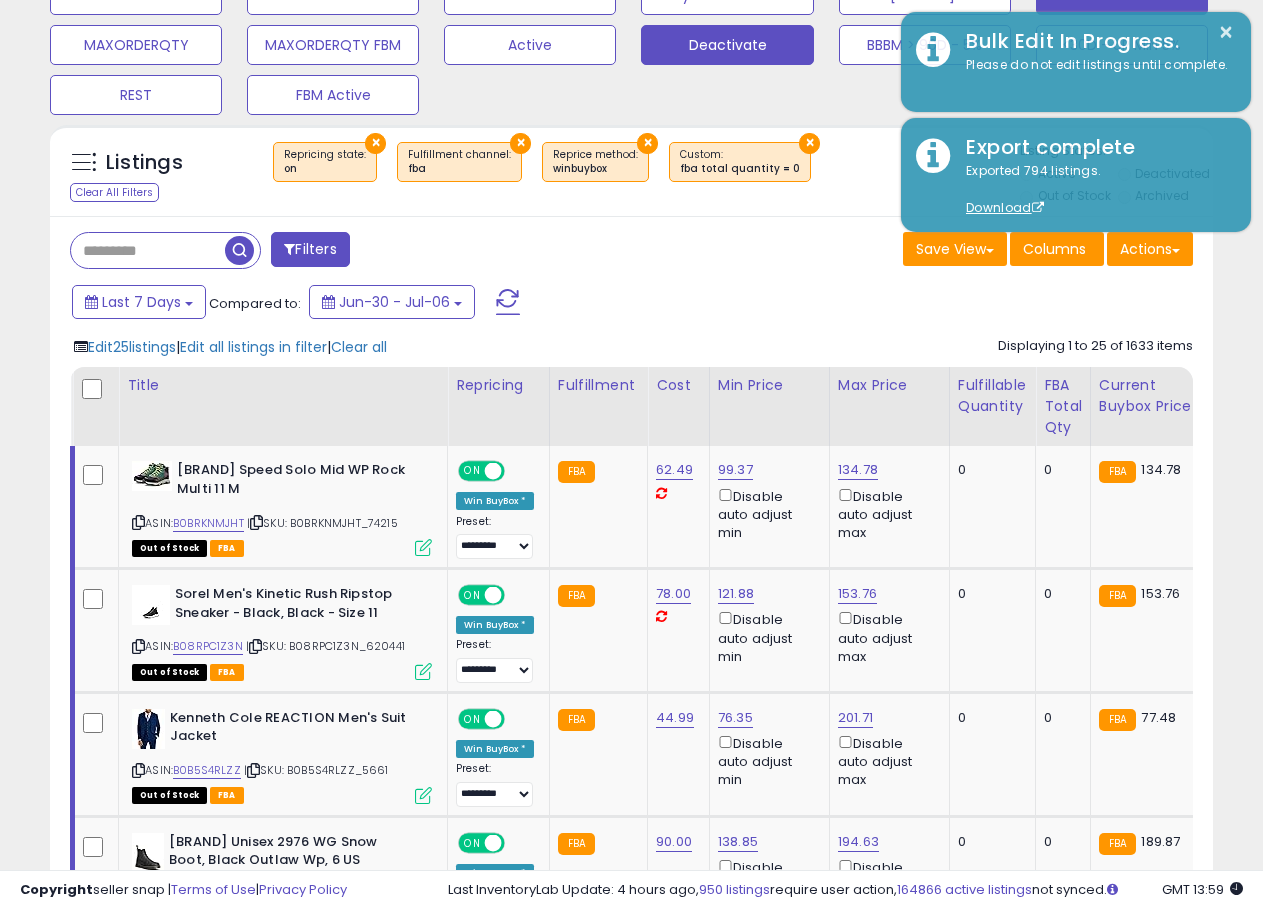 click on "AT>16MAX0SALES - 5%" at bounding box center (136, -5) 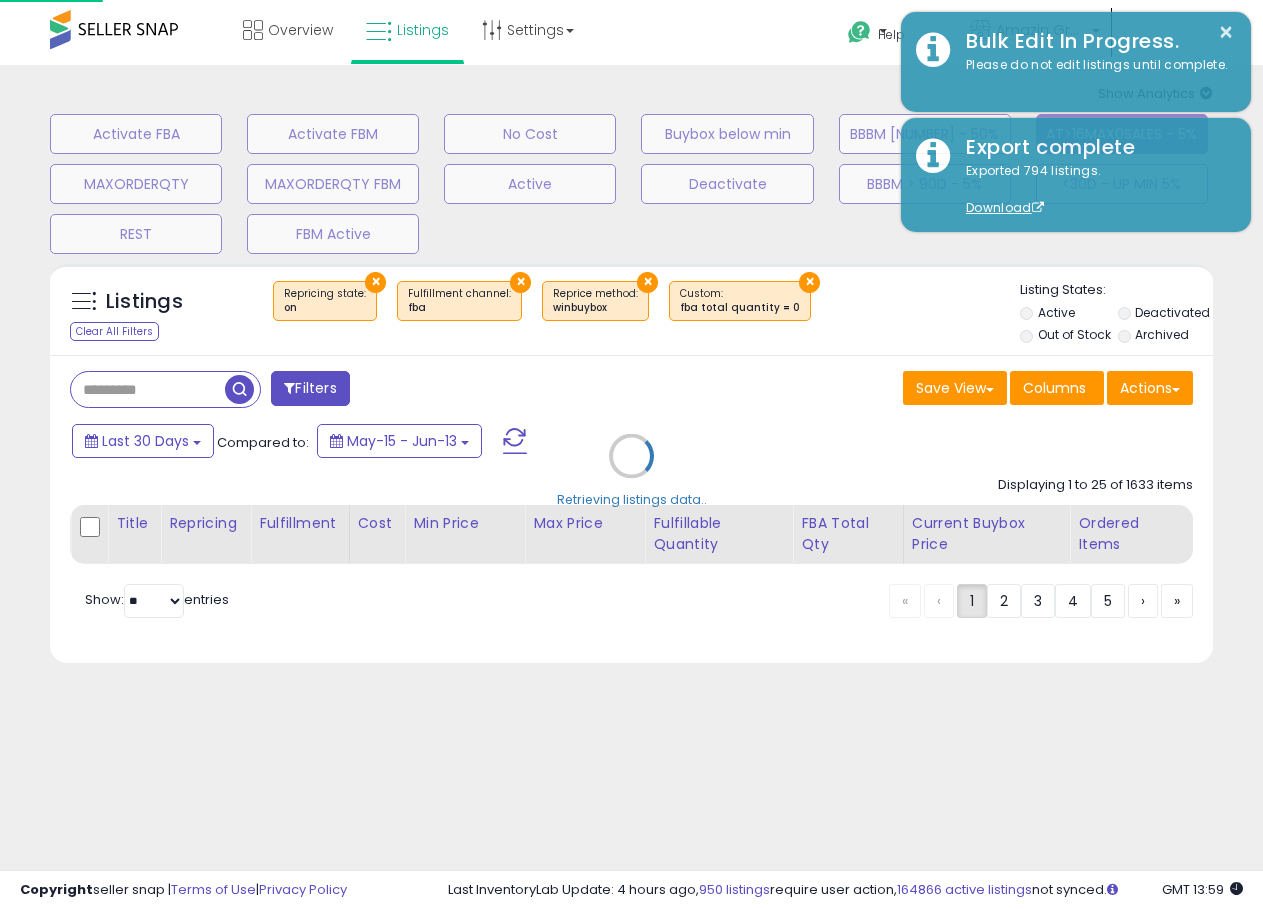 scroll, scrollTop: 0, scrollLeft: 0, axis: both 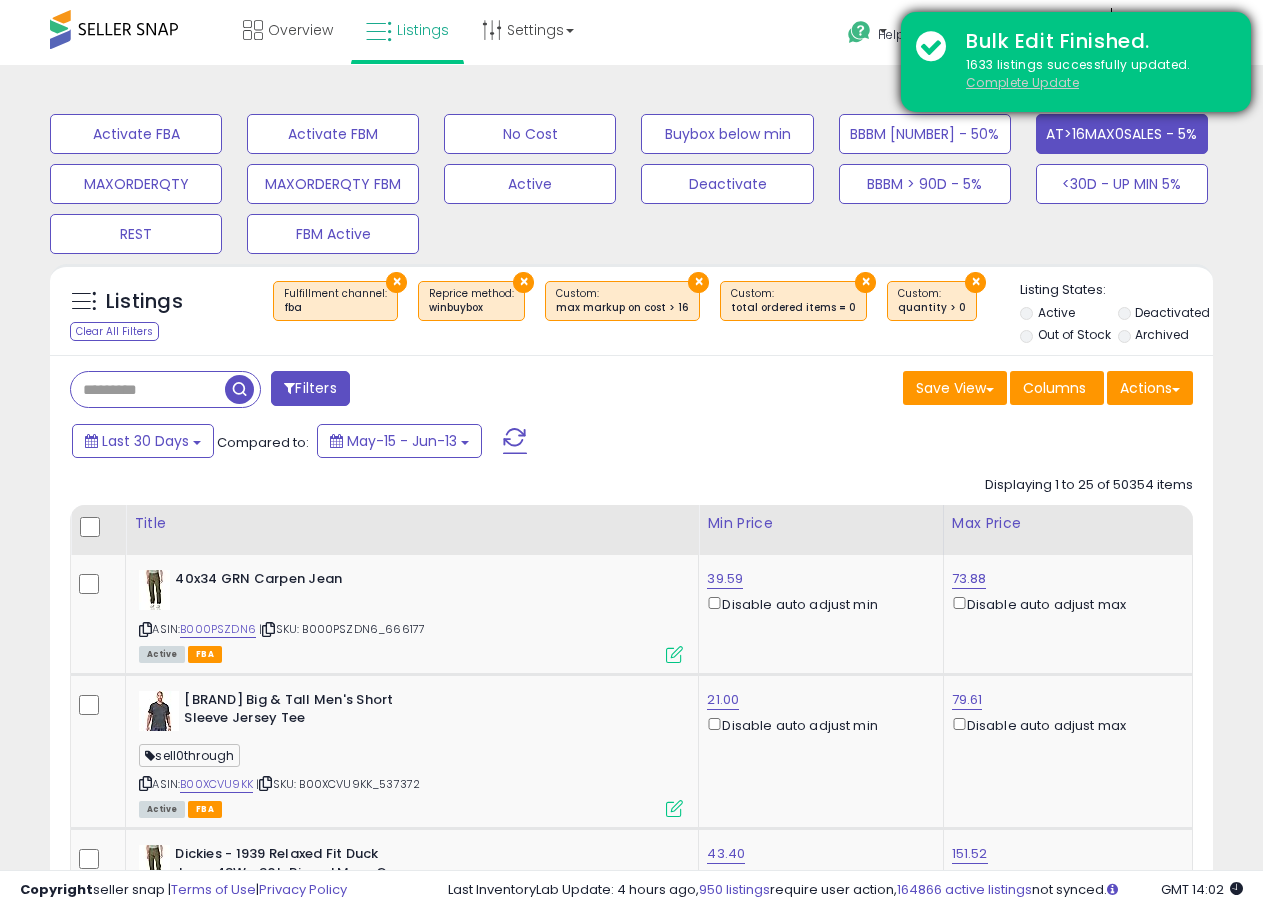 click on "Complete Update" at bounding box center [1022, 82] 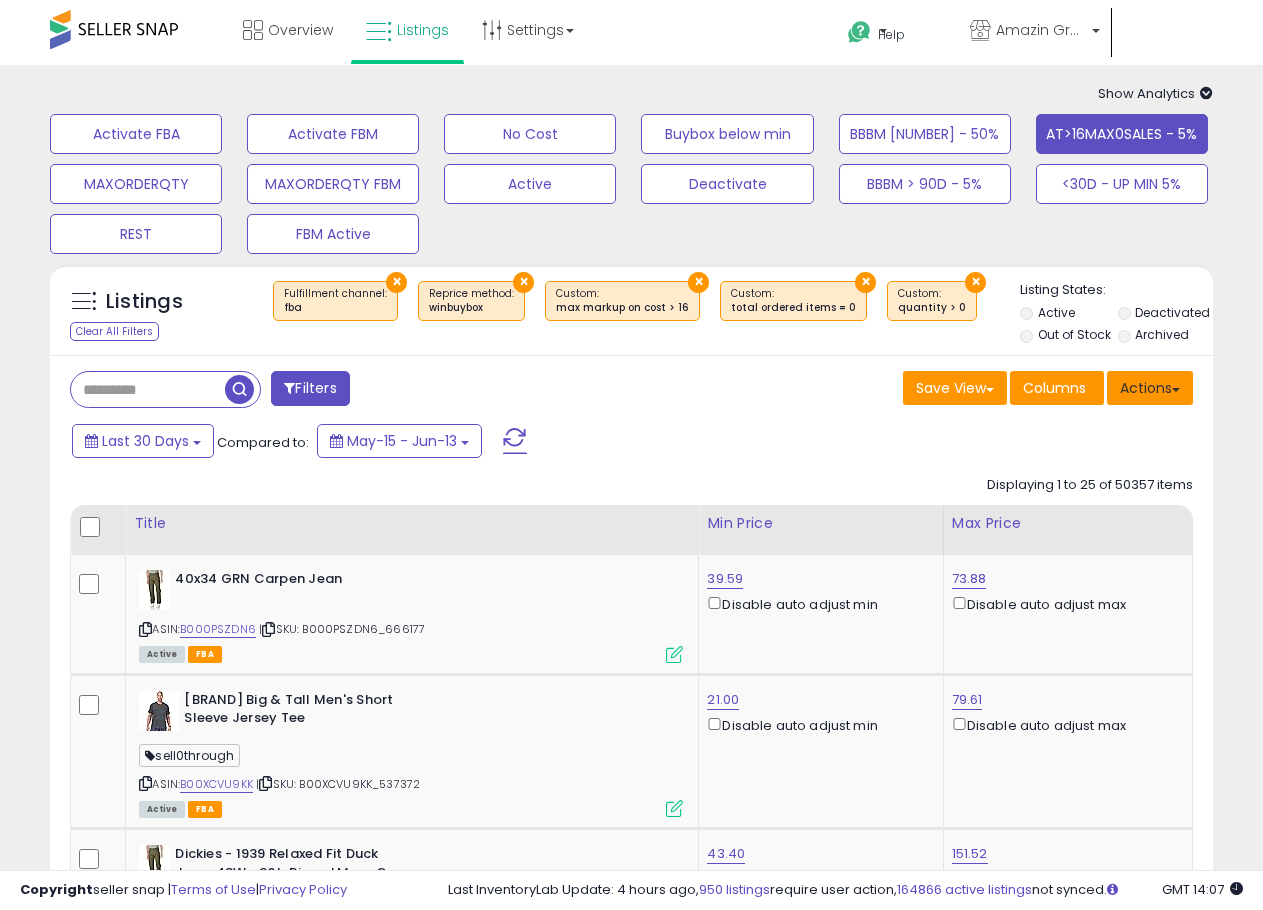 click on "Actions" at bounding box center (1150, 388) 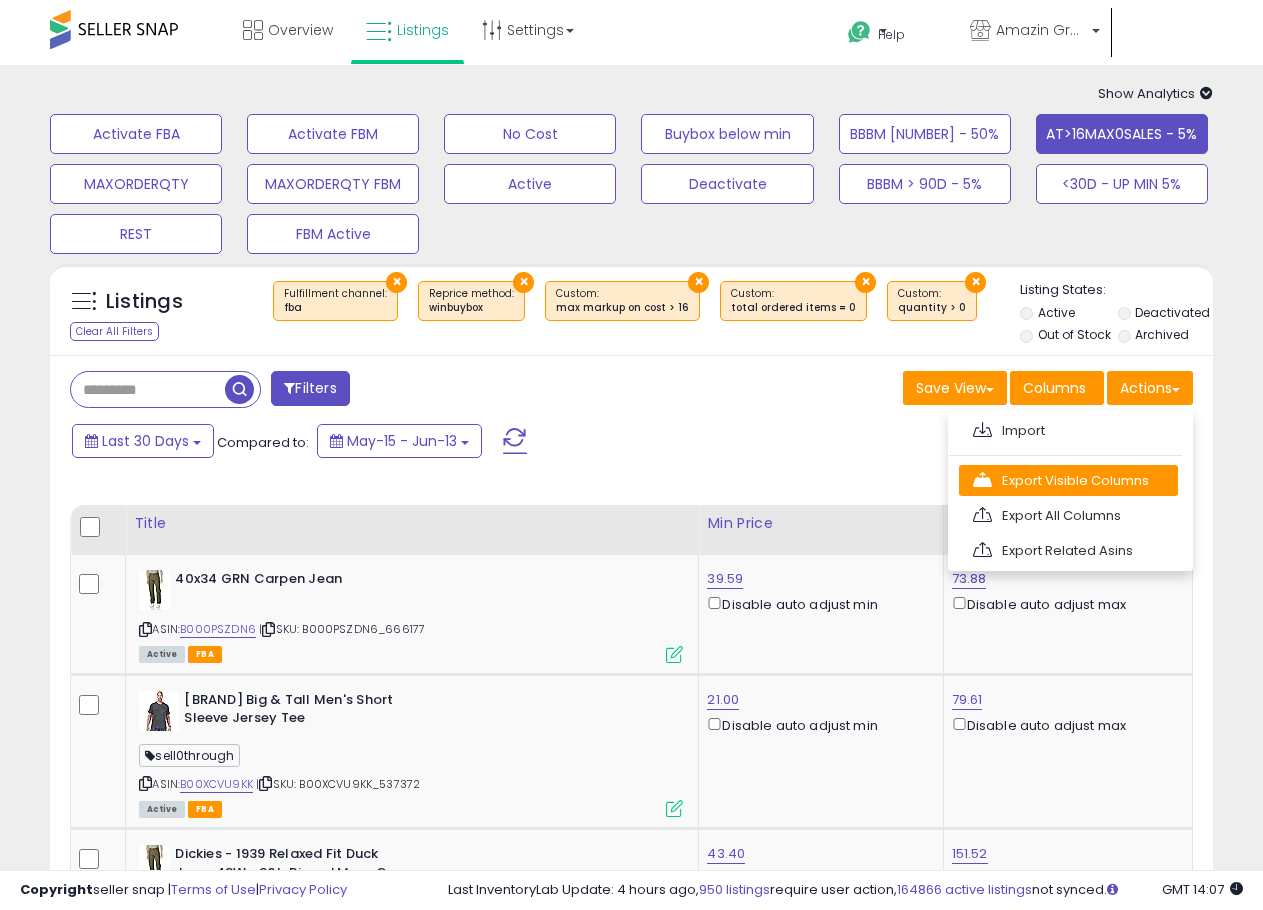 click on "Export Visible Columns" at bounding box center [1068, 480] 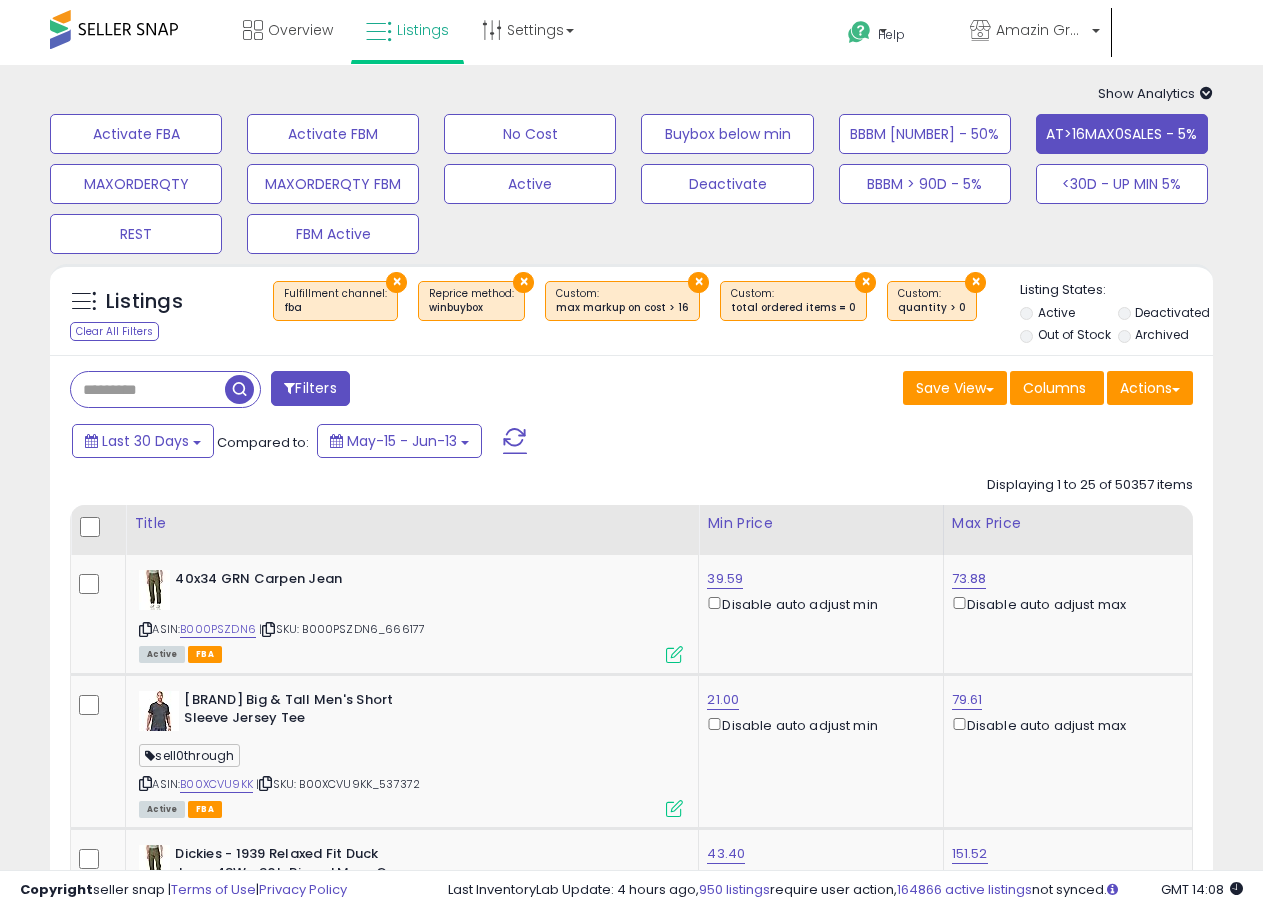 click on "Last 30 Days
Compared to:
May-15 - Jun-13" at bounding box center (628, 443) 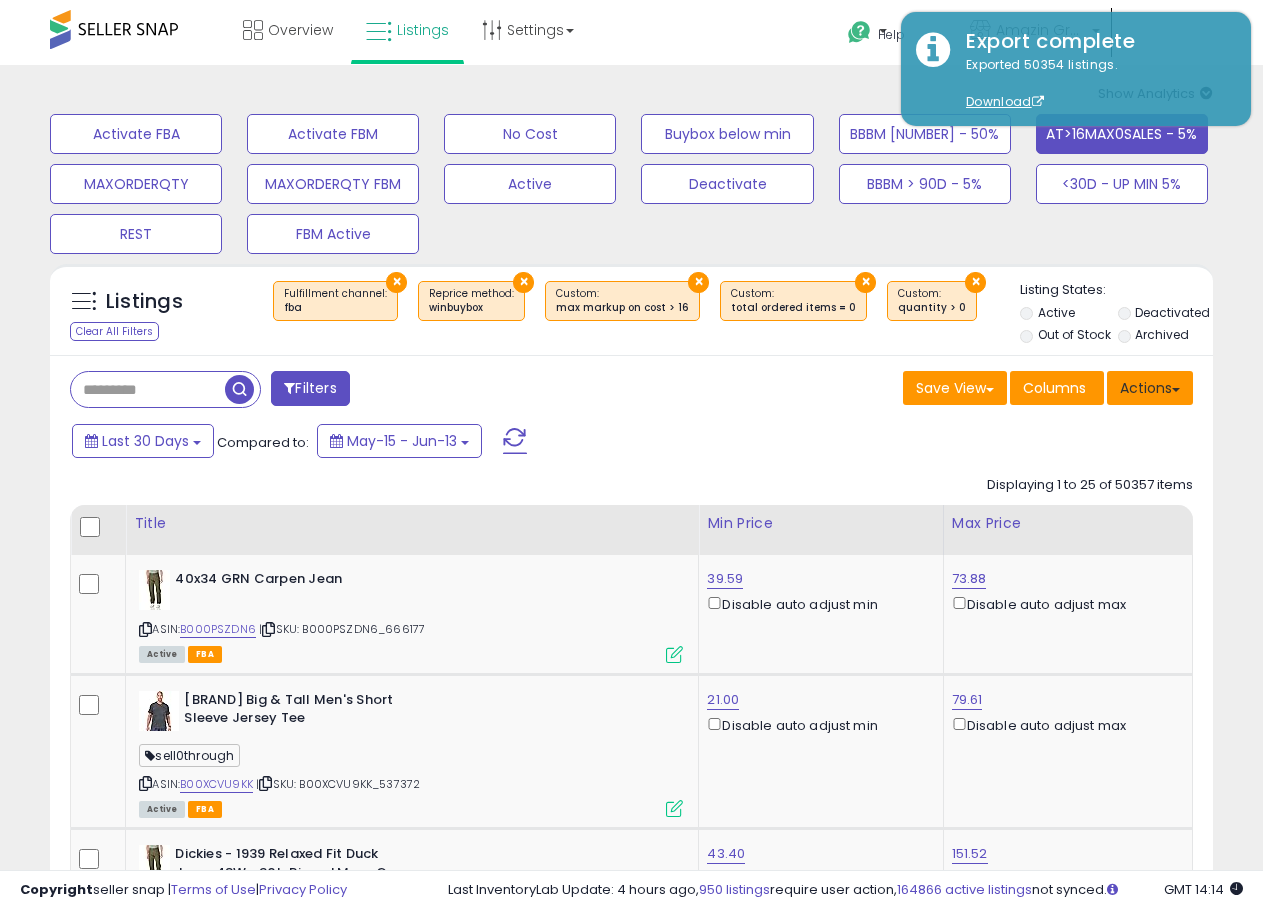 click on "Actions" at bounding box center [1150, 388] 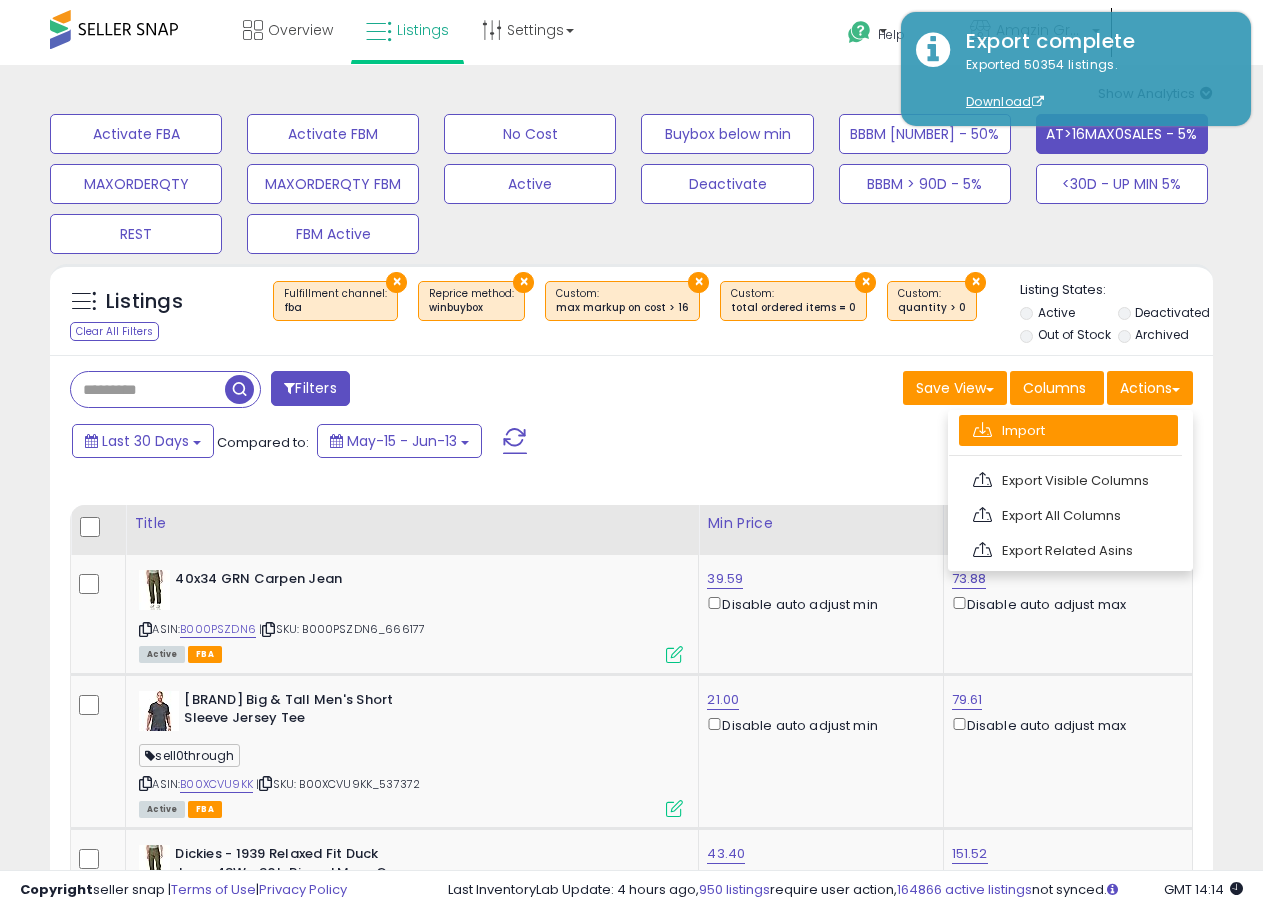 click on "Import" at bounding box center (1068, 430) 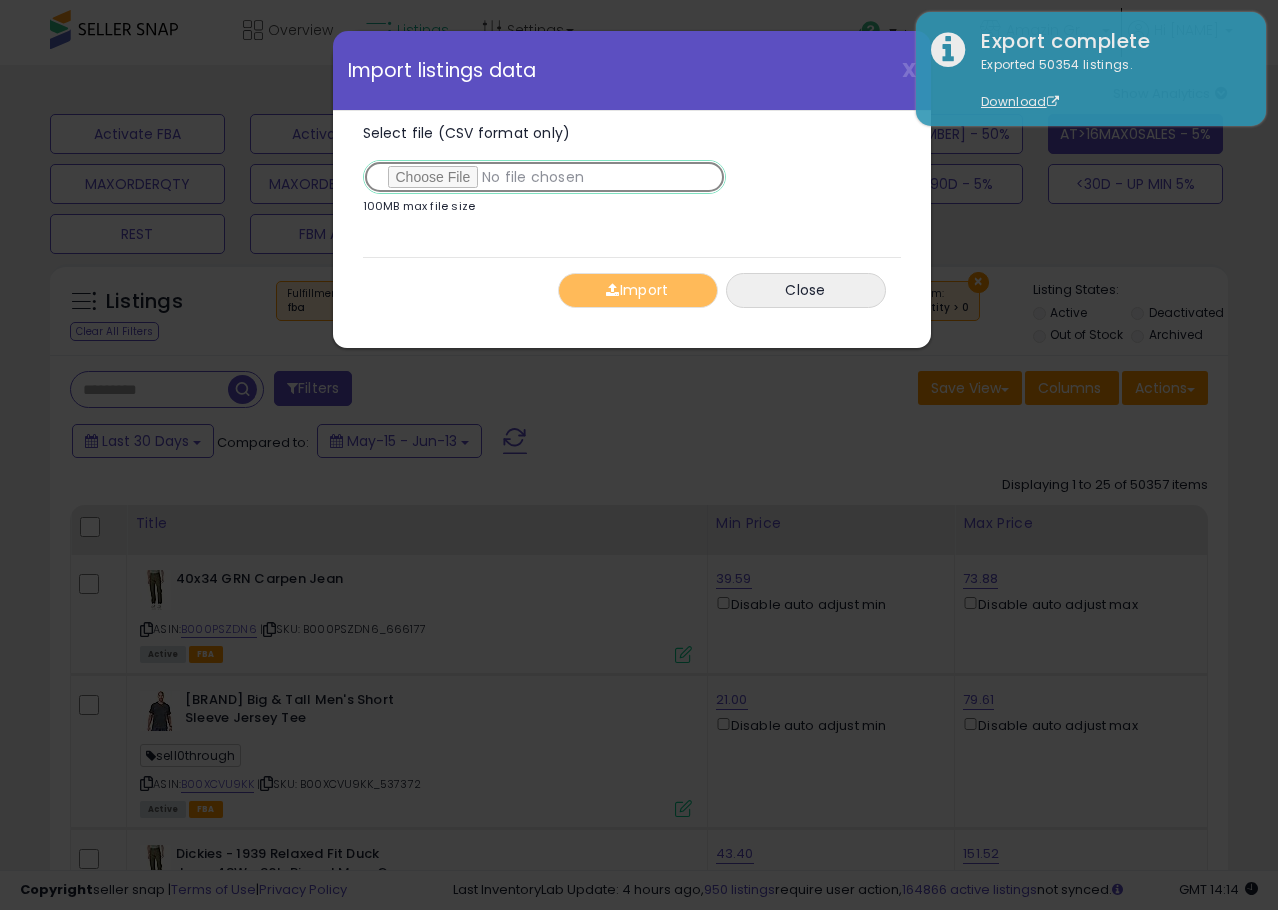 click on "Select file (CSV format only)" at bounding box center [544, 177] 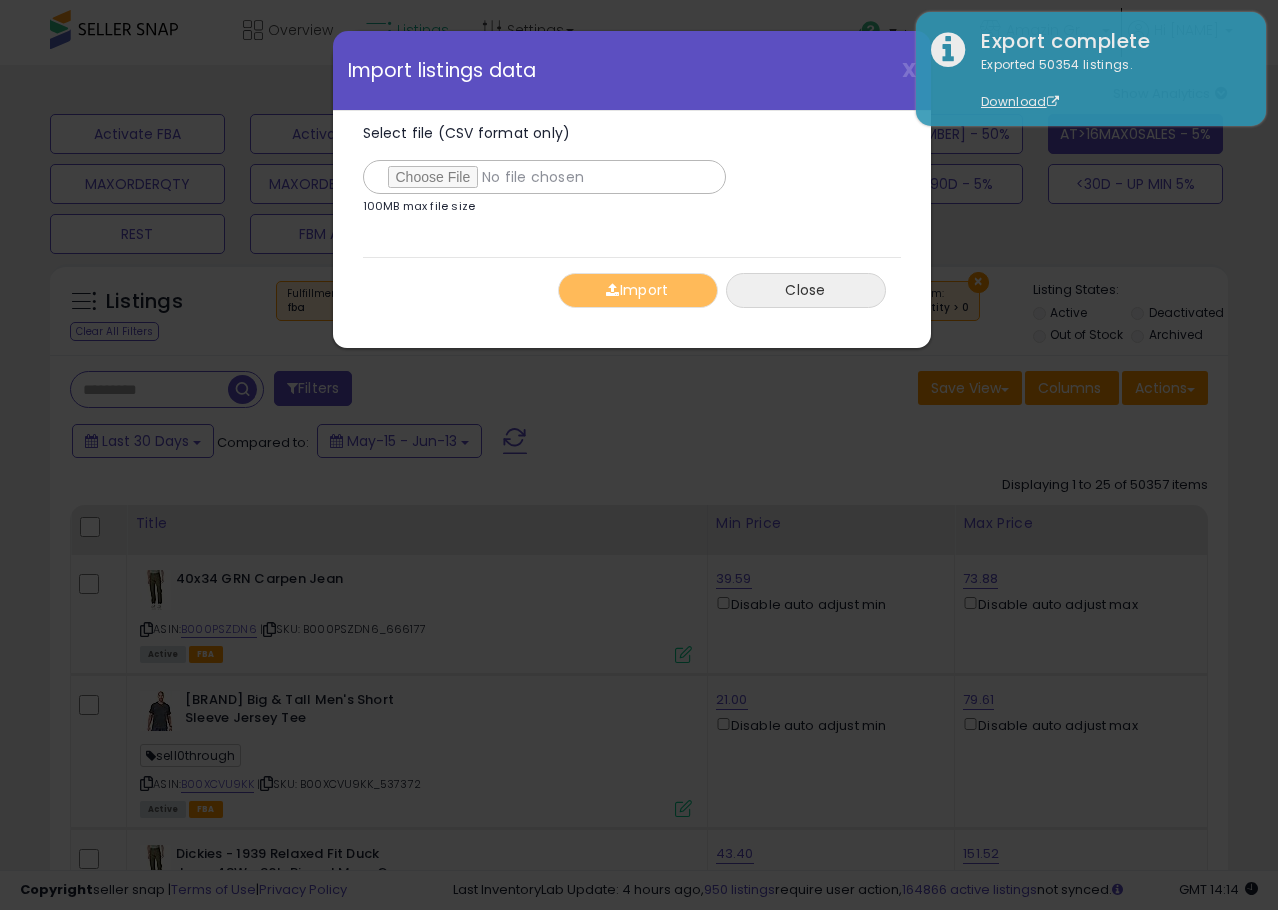 click on "Close" at bounding box center (806, 290) 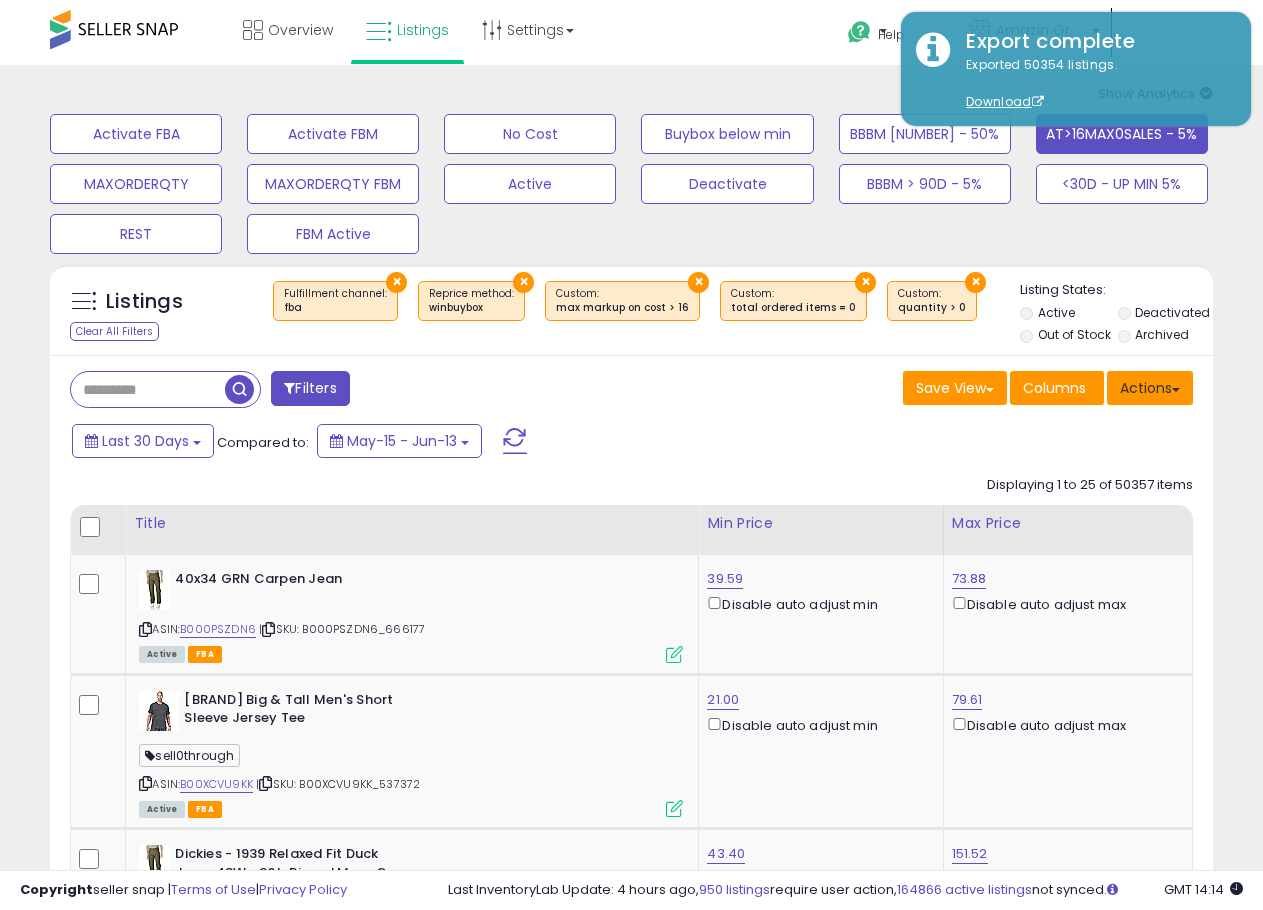 click on "Actions" at bounding box center (1150, 388) 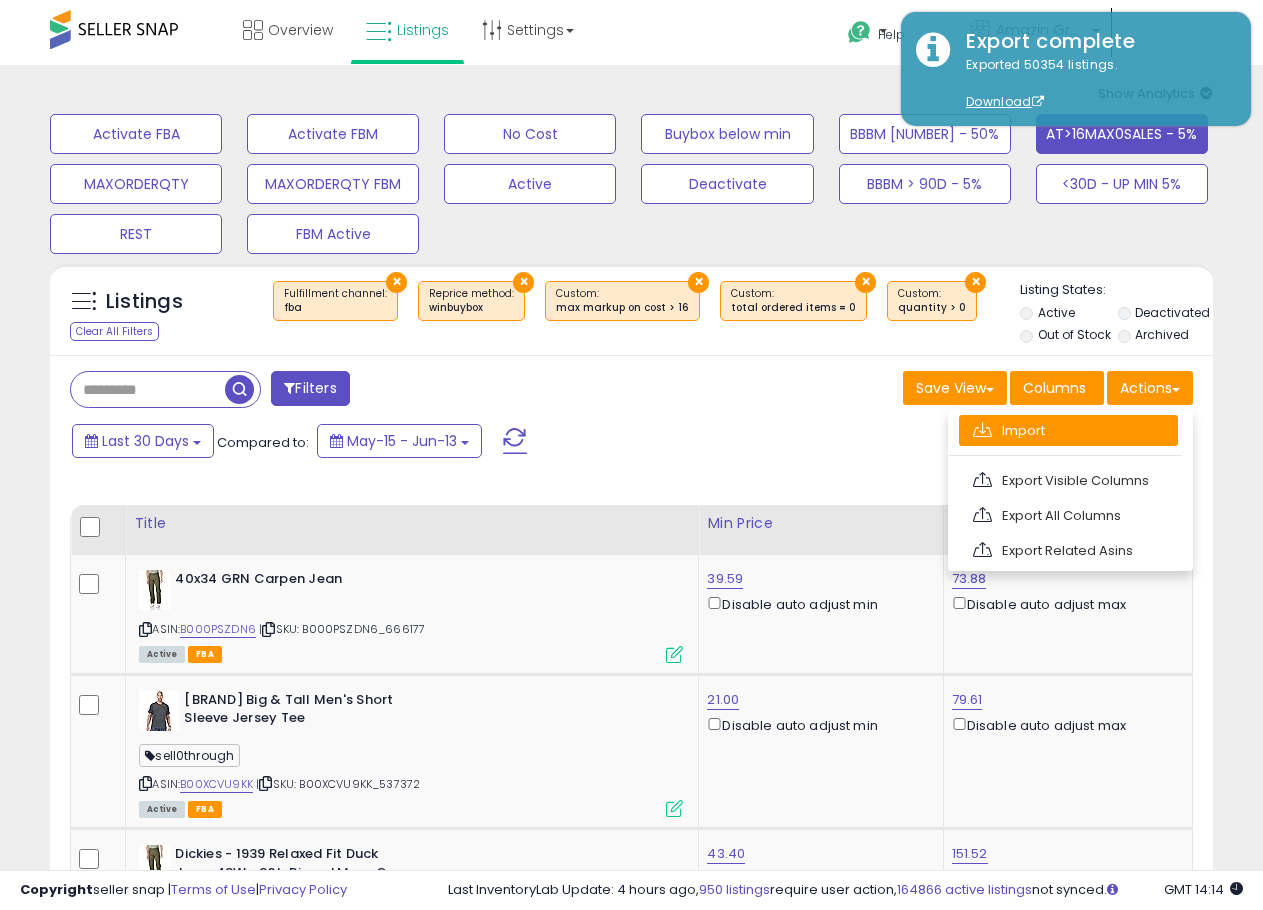 click on "Import" at bounding box center [1068, 430] 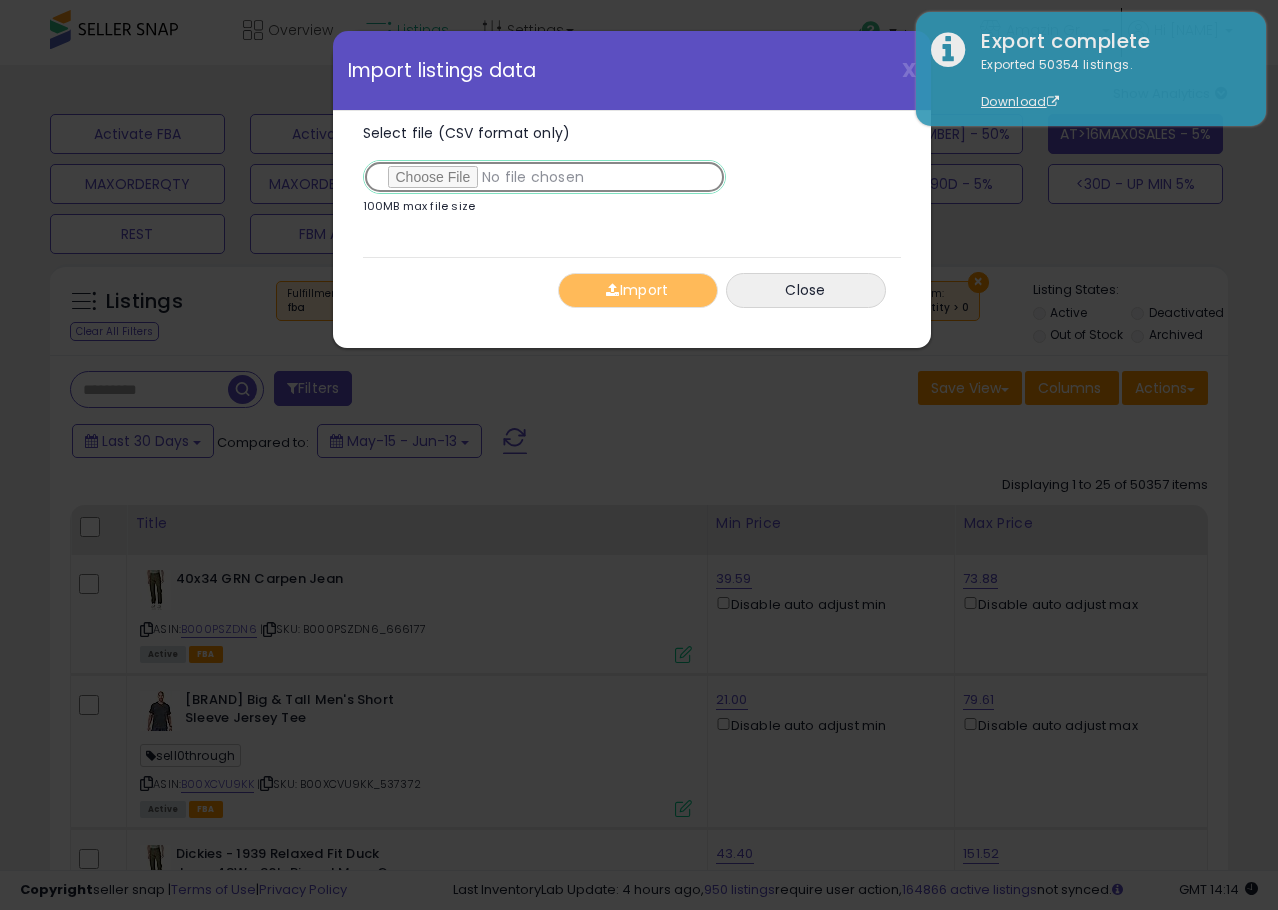 click on "Select file (CSV format only)" at bounding box center [544, 177] 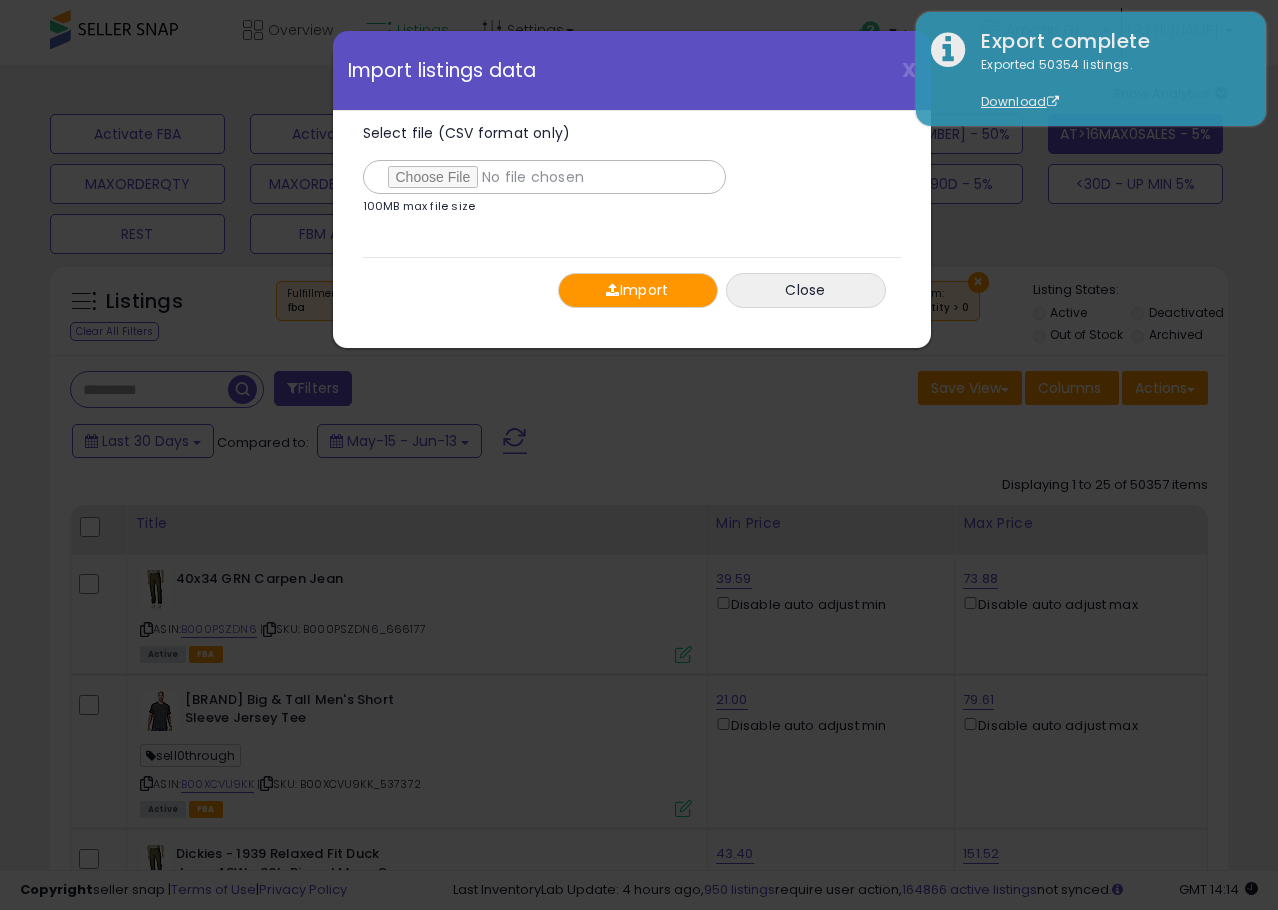 click on "Import" at bounding box center [638, 290] 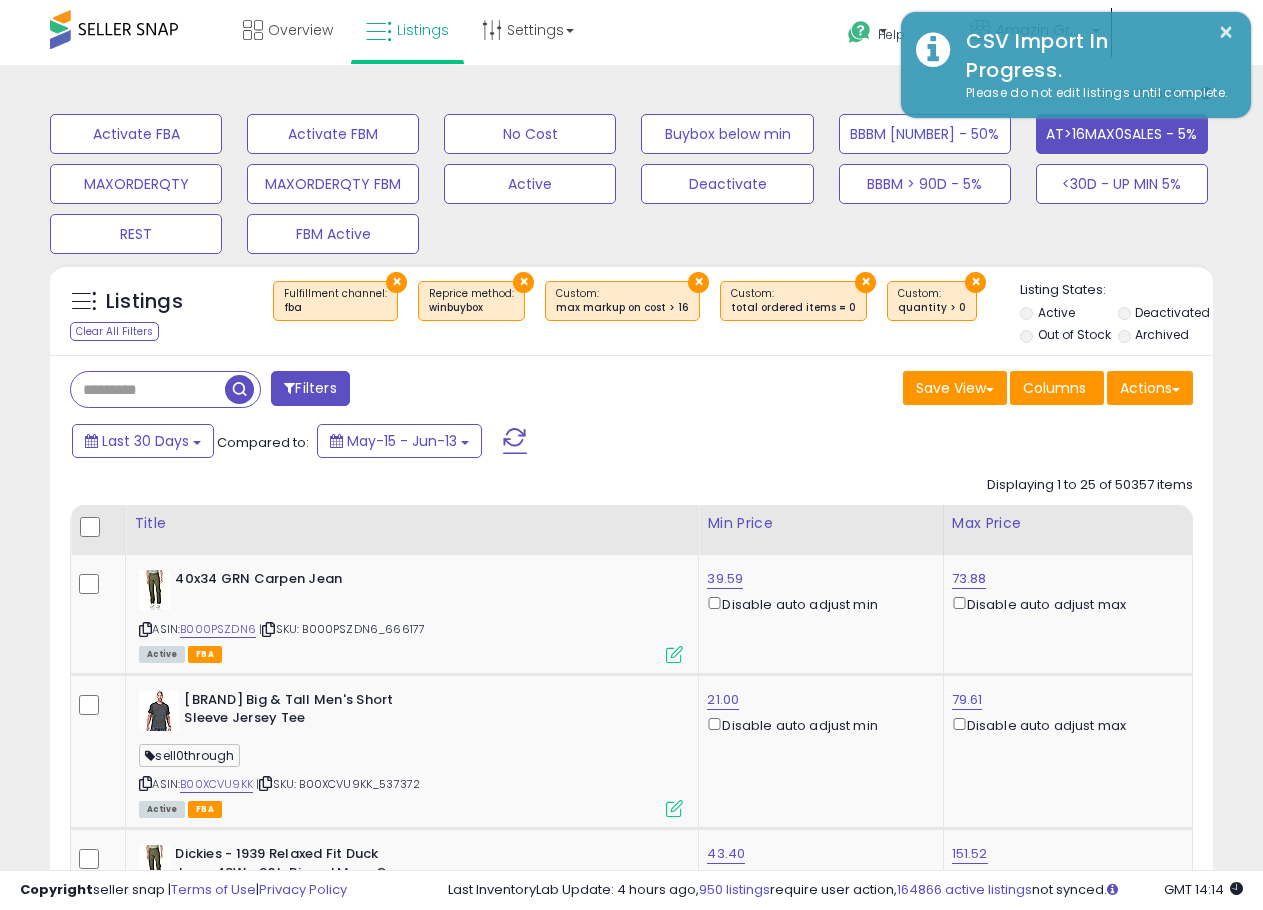 click on "×" at bounding box center [396, 282] 